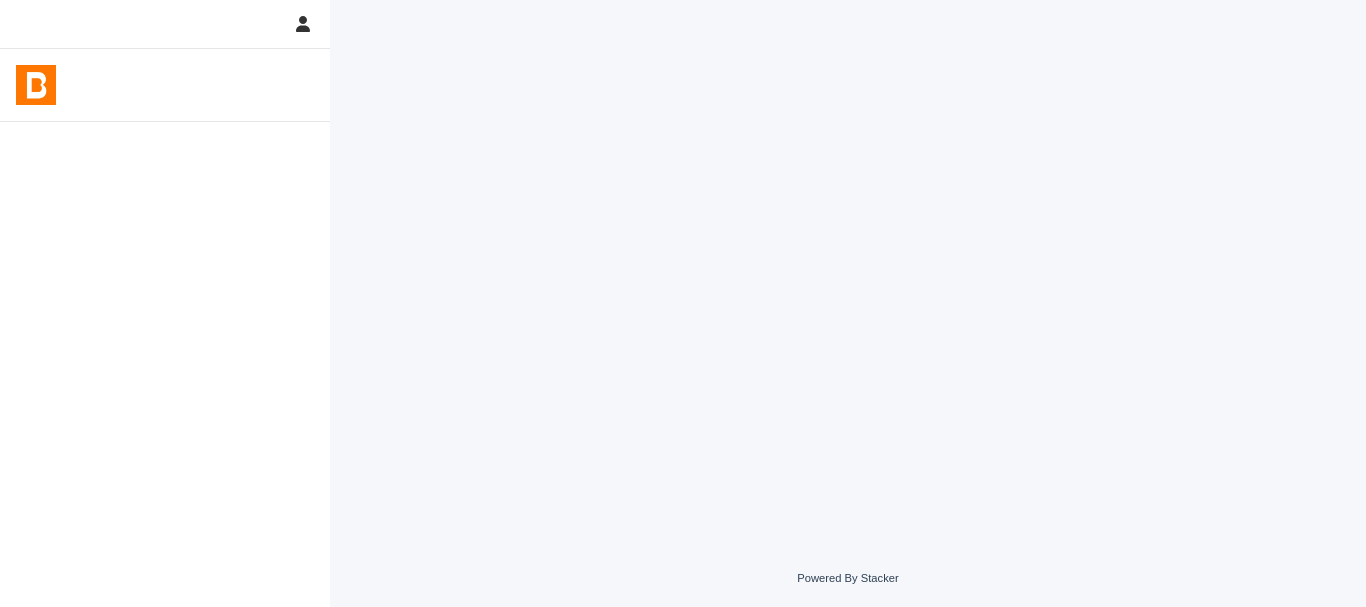 scroll, scrollTop: 0, scrollLeft: 0, axis: both 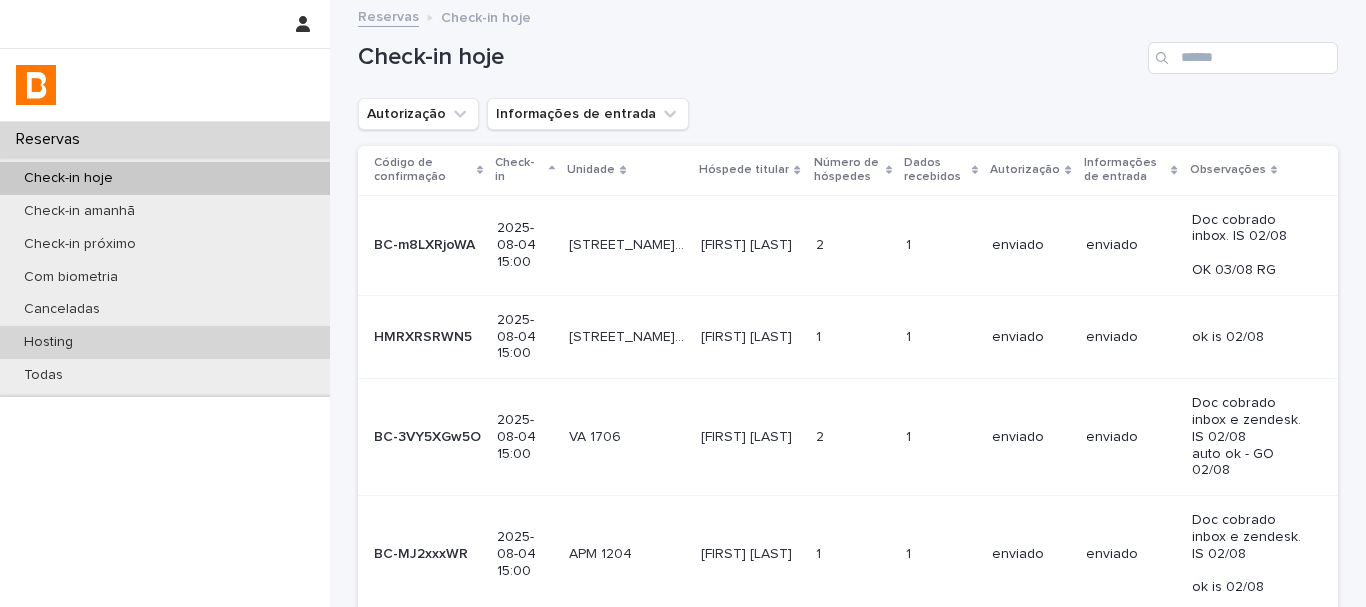 click on "Hosting" at bounding box center (165, 342) 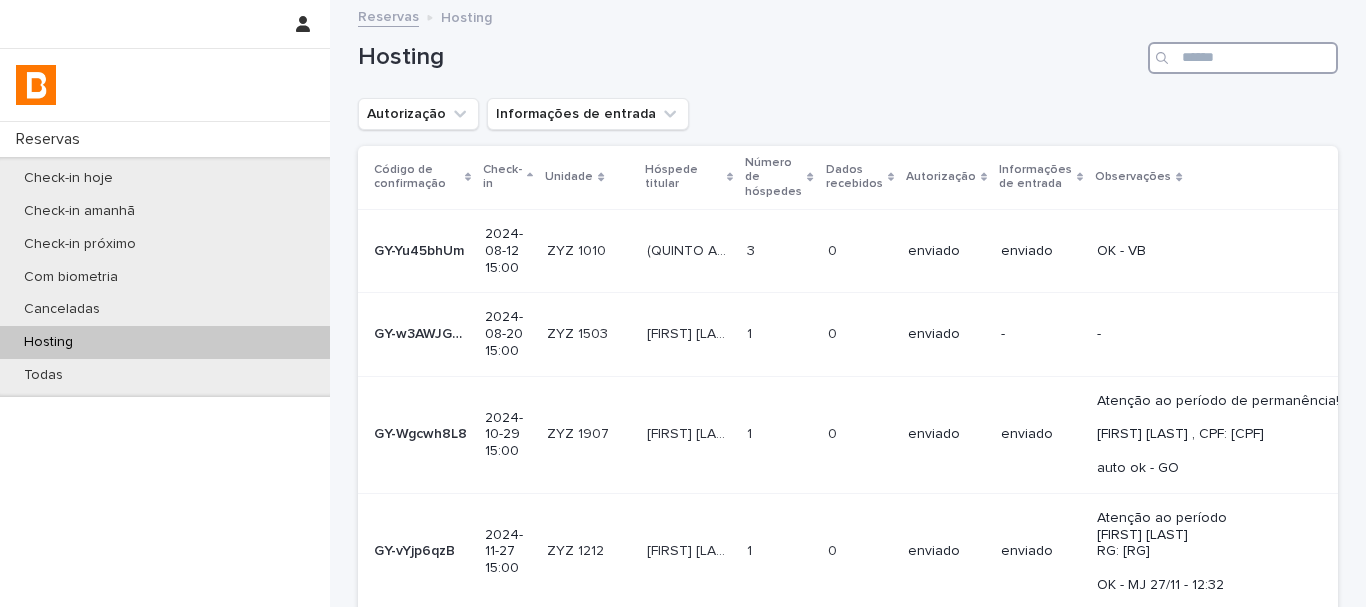 click at bounding box center (1243, 58) 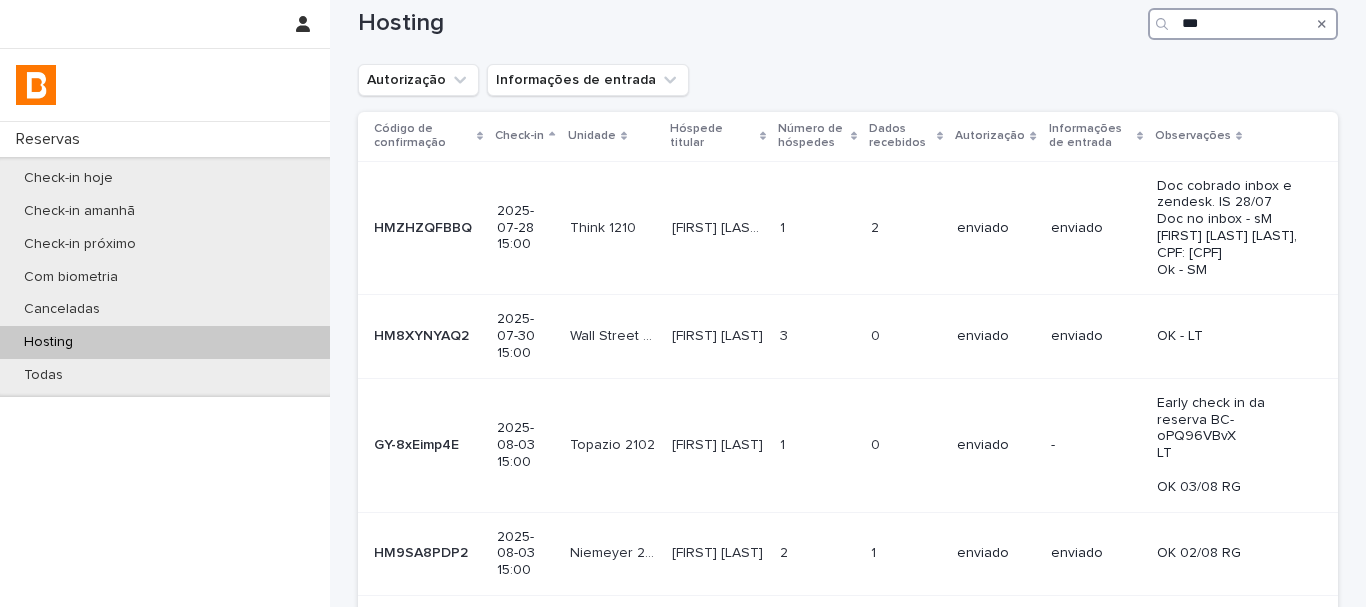 scroll, scrollTop: 0, scrollLeft: 0, axis: both 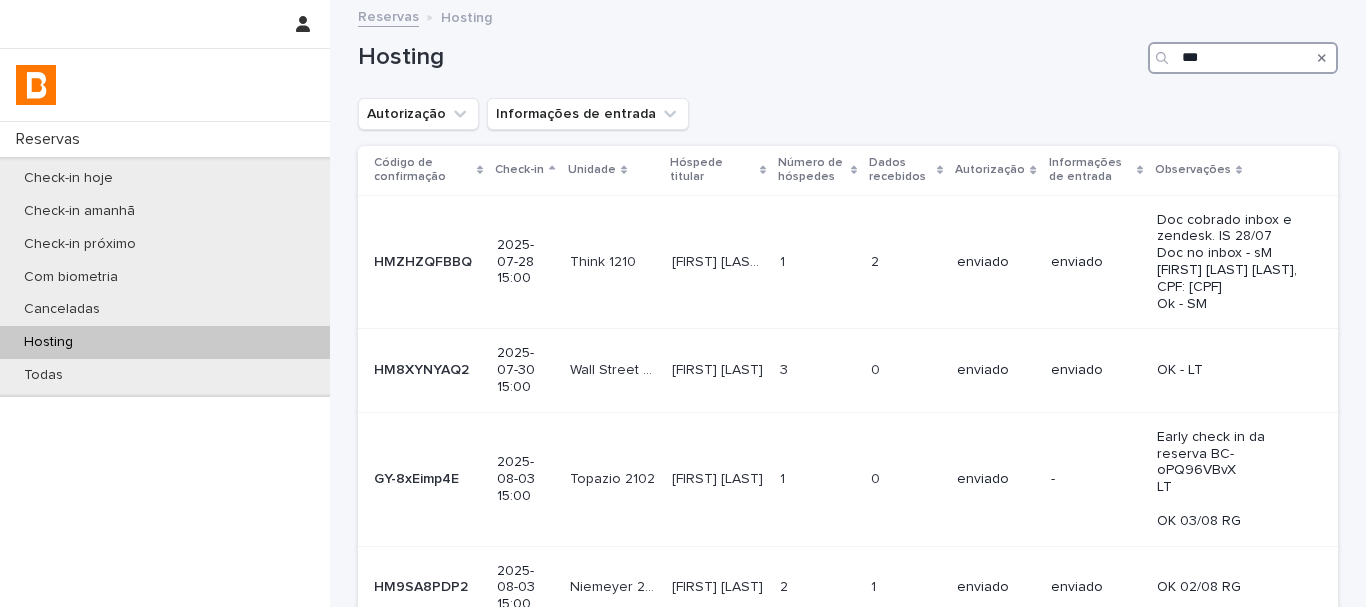 drag, startPoint x: 1220, startPoint y: 72, endPoint x: 1132, endPoint y: 56, distance: 89.44272 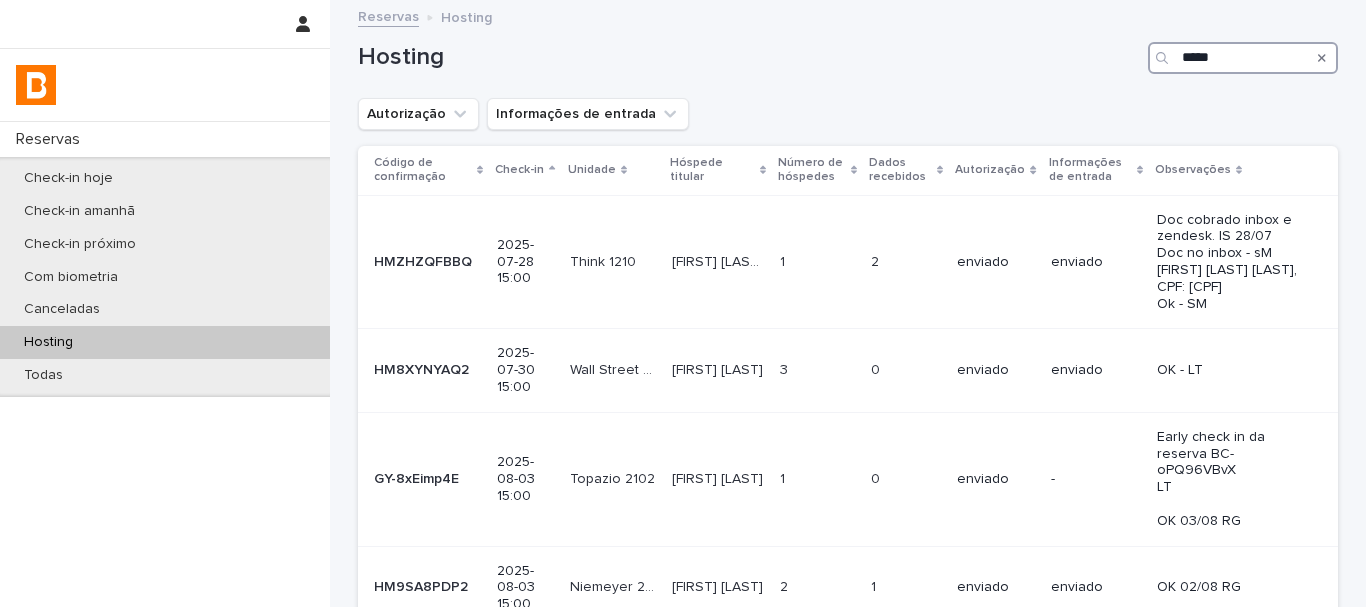type on "******" 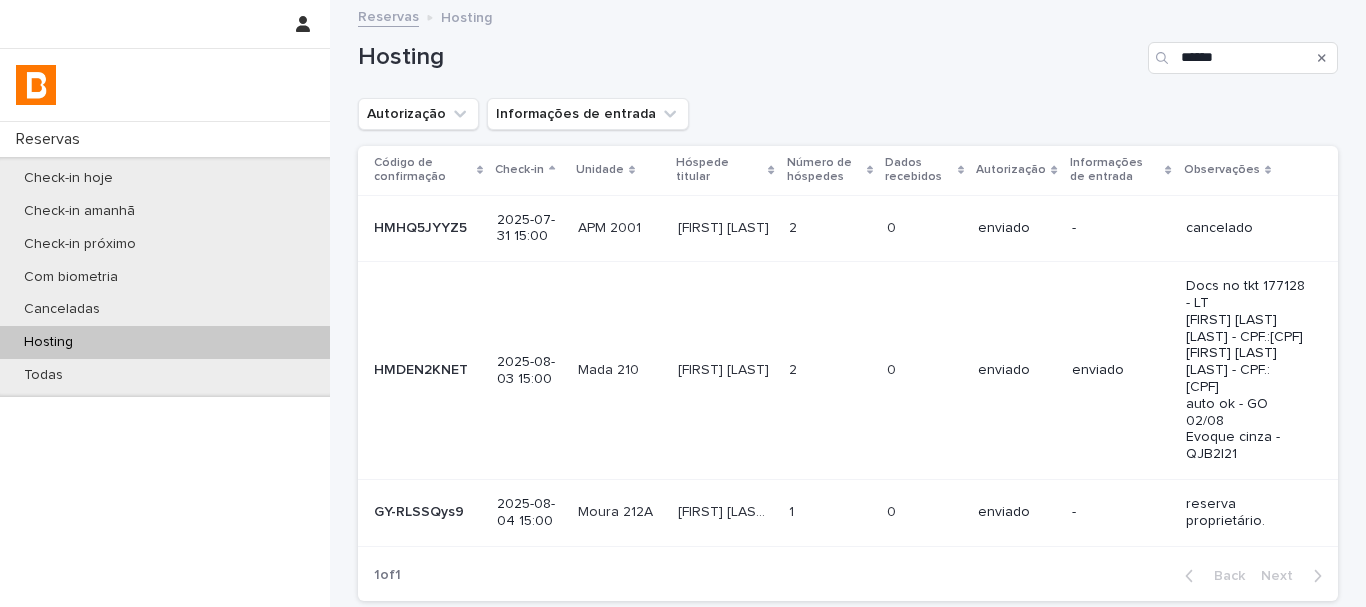 click on "0 0" at bounding box center (924, 371) 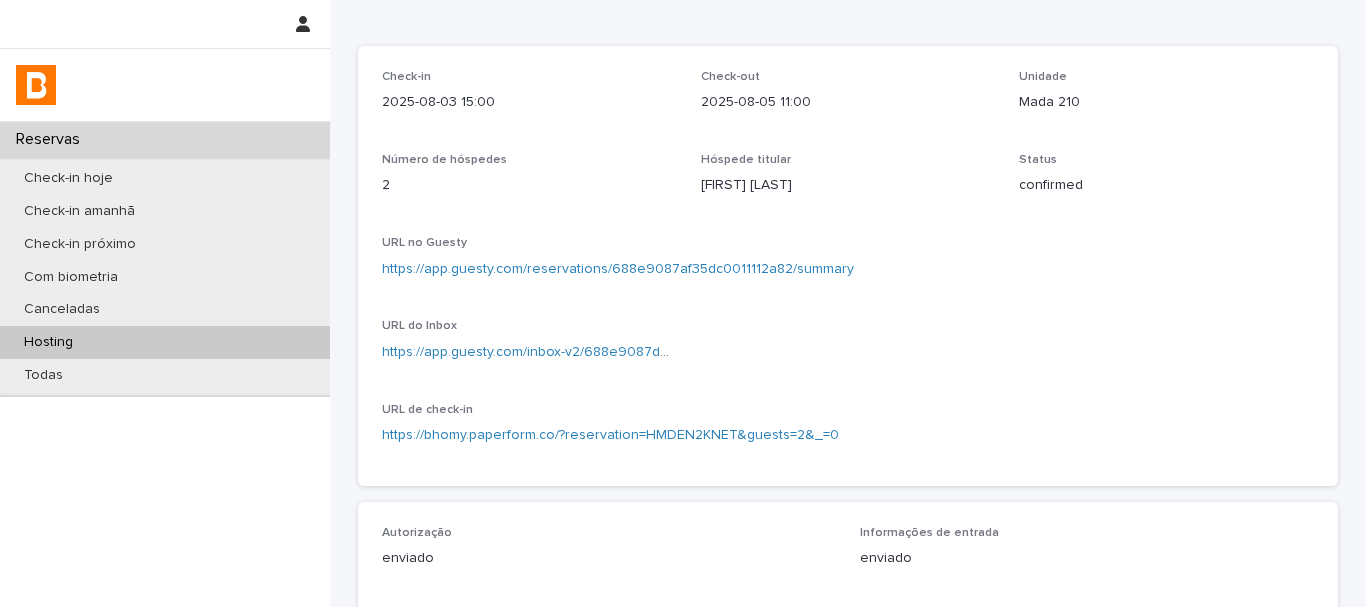 scroll, scrollTop: 0, scrollLeft: 0, axis: both 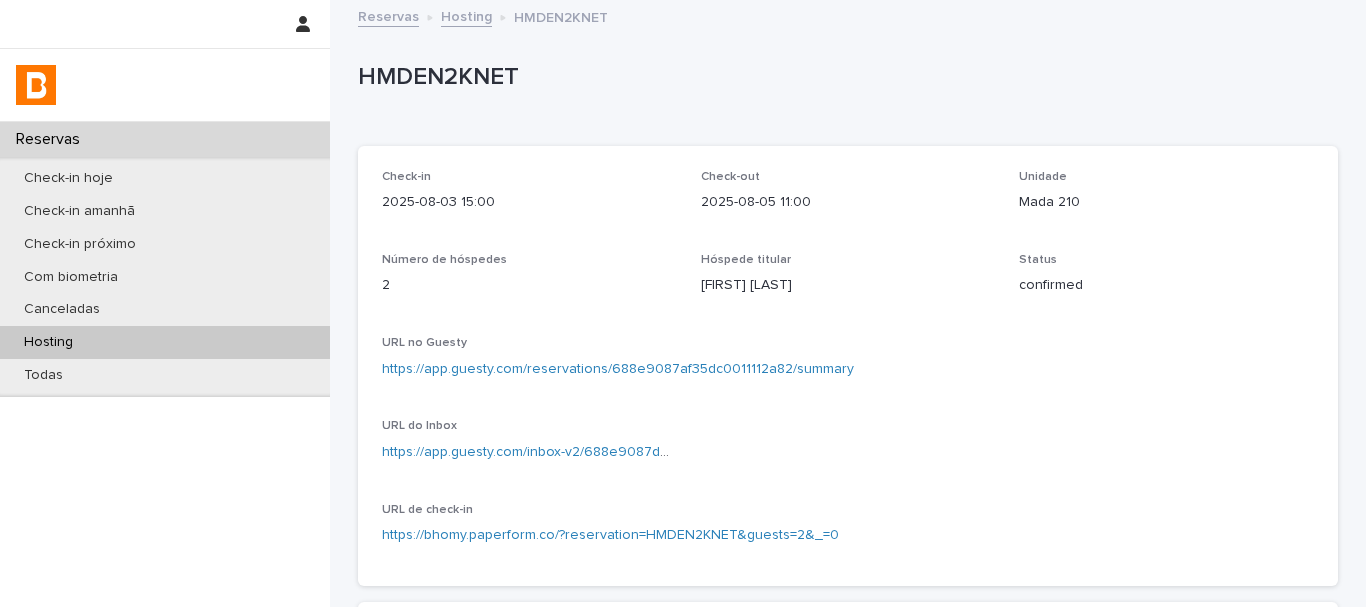 click on "HMDEN2KNET" at bounding box center [844, 77] 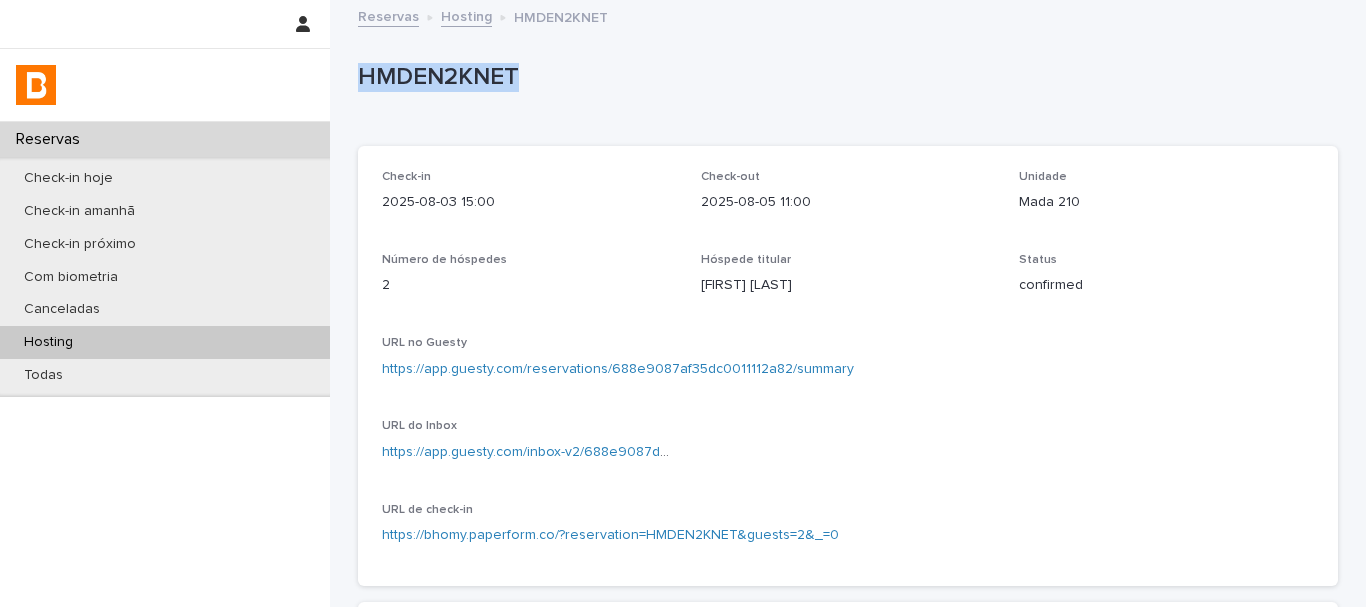 click on "HMDEN2KNET" at bounding box center (844, 77) 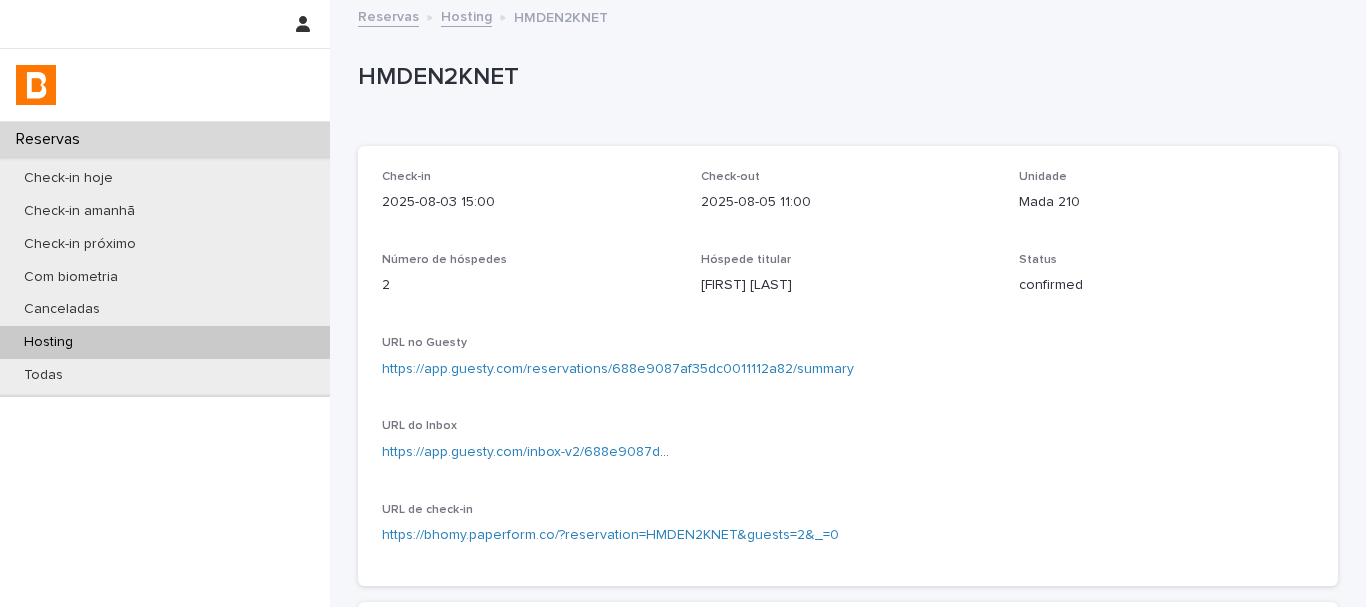 click on "Check-in 2025-08-03 15:00 Check-out 2025-08-05 11:00 Unidade Mada 210 Número de hóspedes 2 Hóspede titular [FIRST] [LAST] Status confirmed URL no Guesty https://app.guesty.com/reservations/688e9087af35dc0011112a82/summary URL do Inbox https://app.guesty.com/inbox-v2/688e9087d0041d001230bd95?reservationId=688e9087af35dc0011112a82/summary URL de check-in https://bhomy.paperform.co/?reservation=HMDEN2KNET&guests=2&_=0 Autorização enviado Informações de entrada enviado Observações Docs no tkt 177128 - LT
[FIRST] [LAST] - CPF.:[CPF]
[FIRST] [LAST] - CPF.:[CPF]
auto ok - GO 02/08
Evoque cinza - QJB2I21 Autorização Info. de entrada Observações Check-Ins No records" at bounding box center (848, 701) 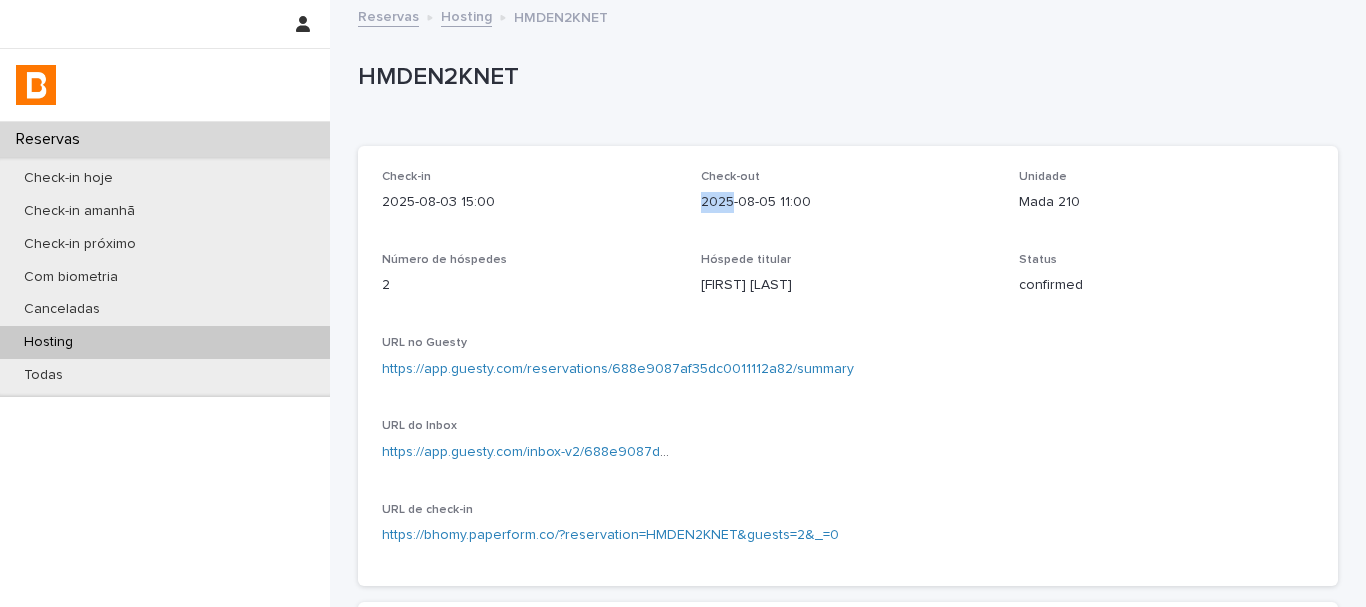 click on "2025-08-05 11:00" at bounding box center [848, 202] 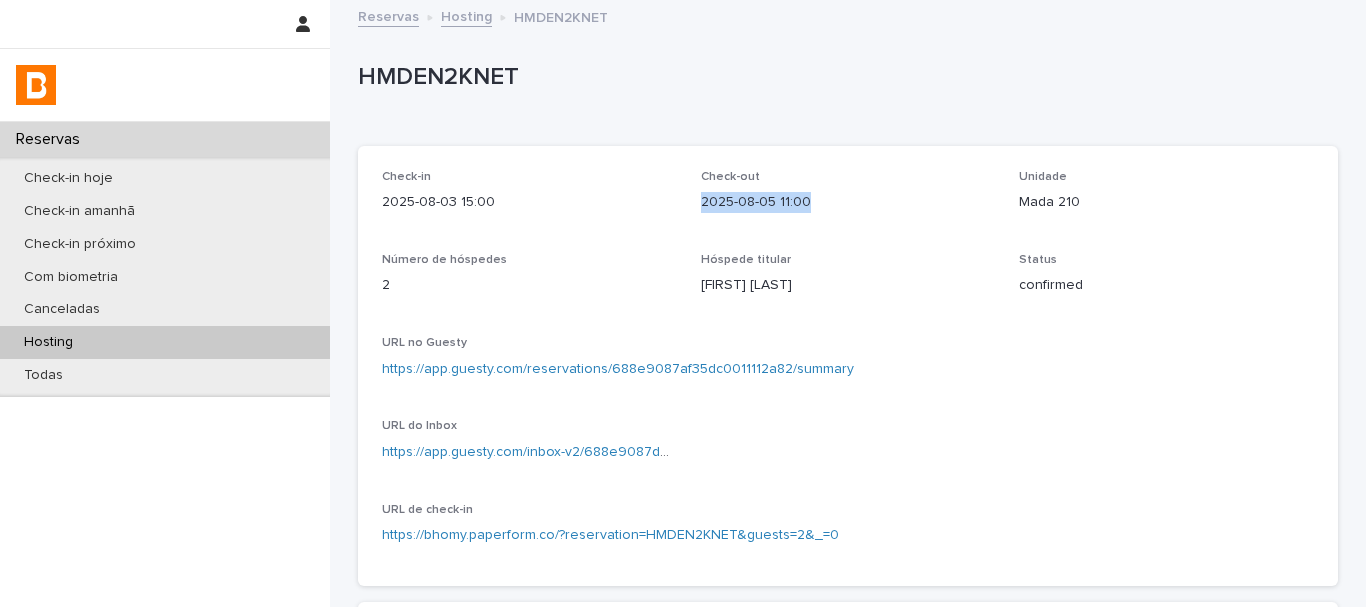 click on "2025-08-05 11:00" at bounding box center [848, 202] 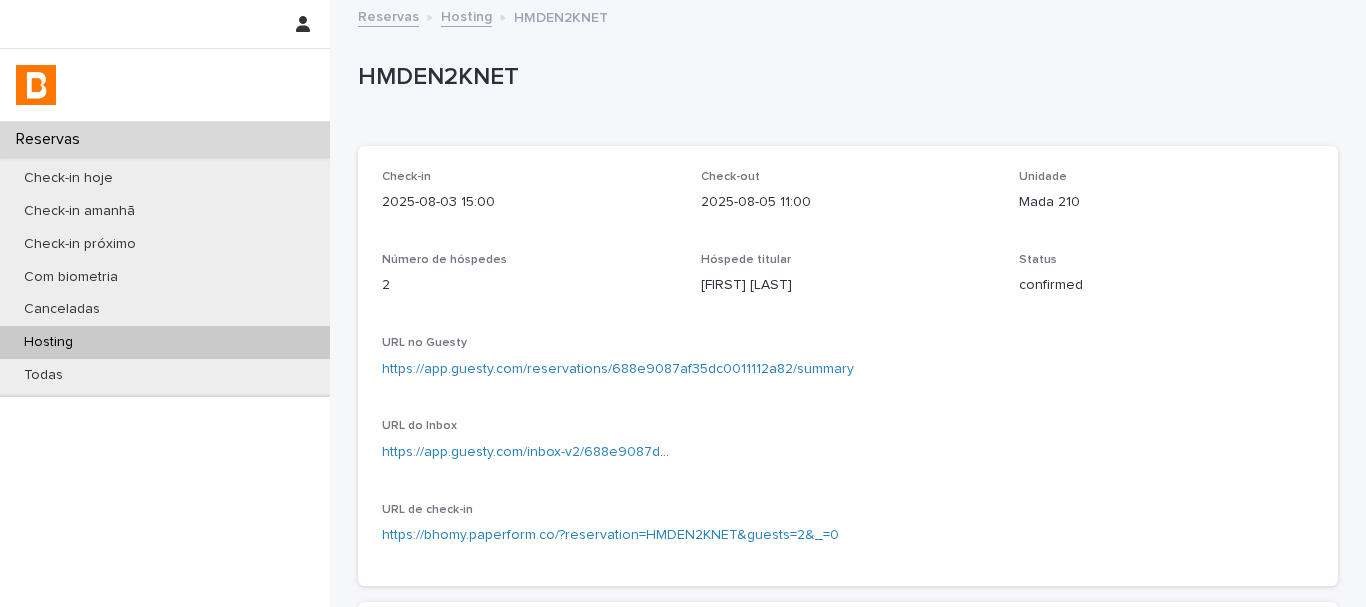 click on "2025-08-05 11:00" at bounding box center (848, 202) 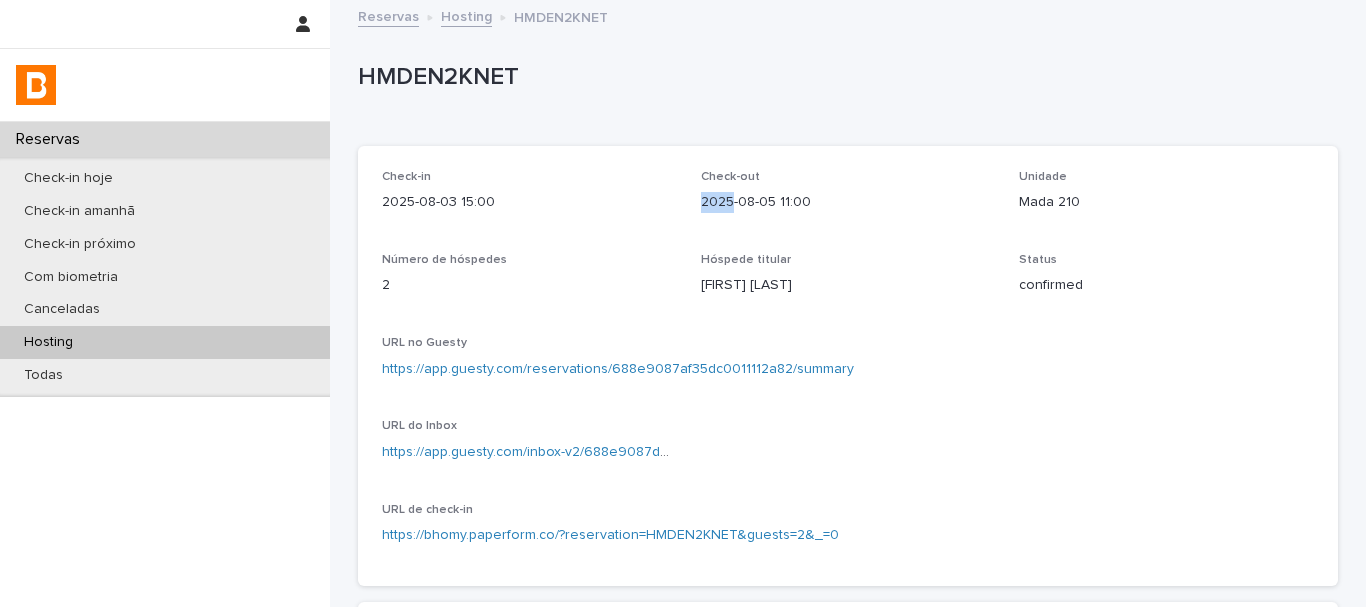 click on "2025-08-05 11:00" at bounding box center [848, 202] 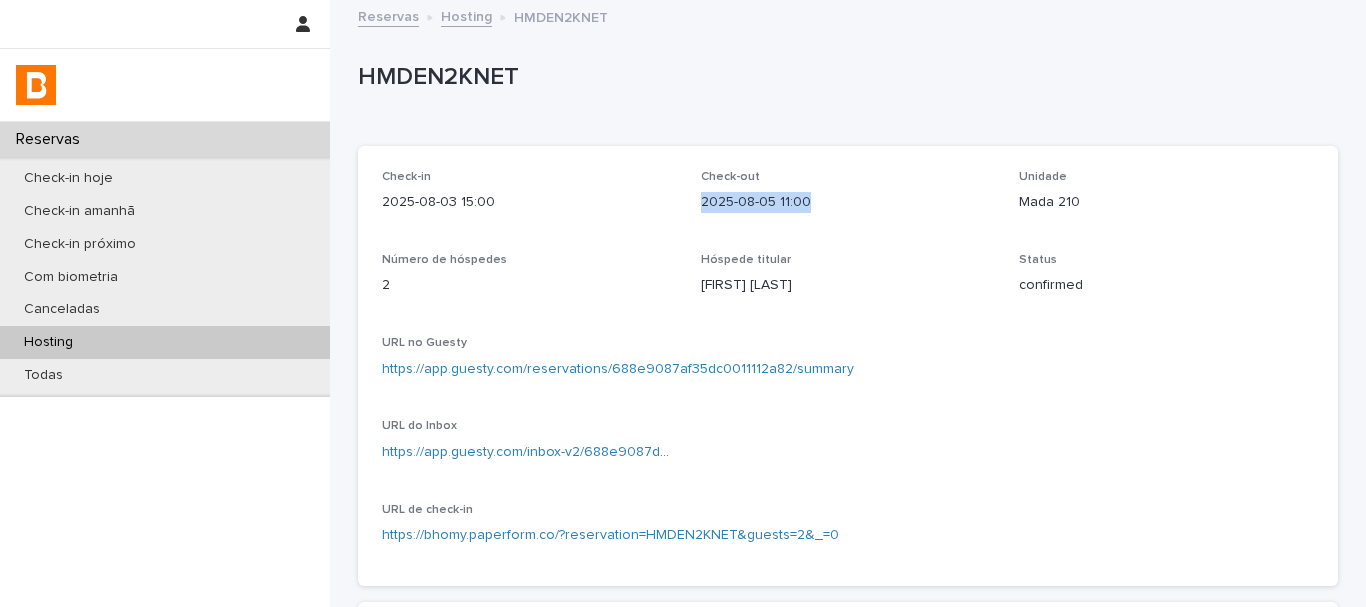 click on "2025-08-05 11:00" at bounding box center (848, 202) 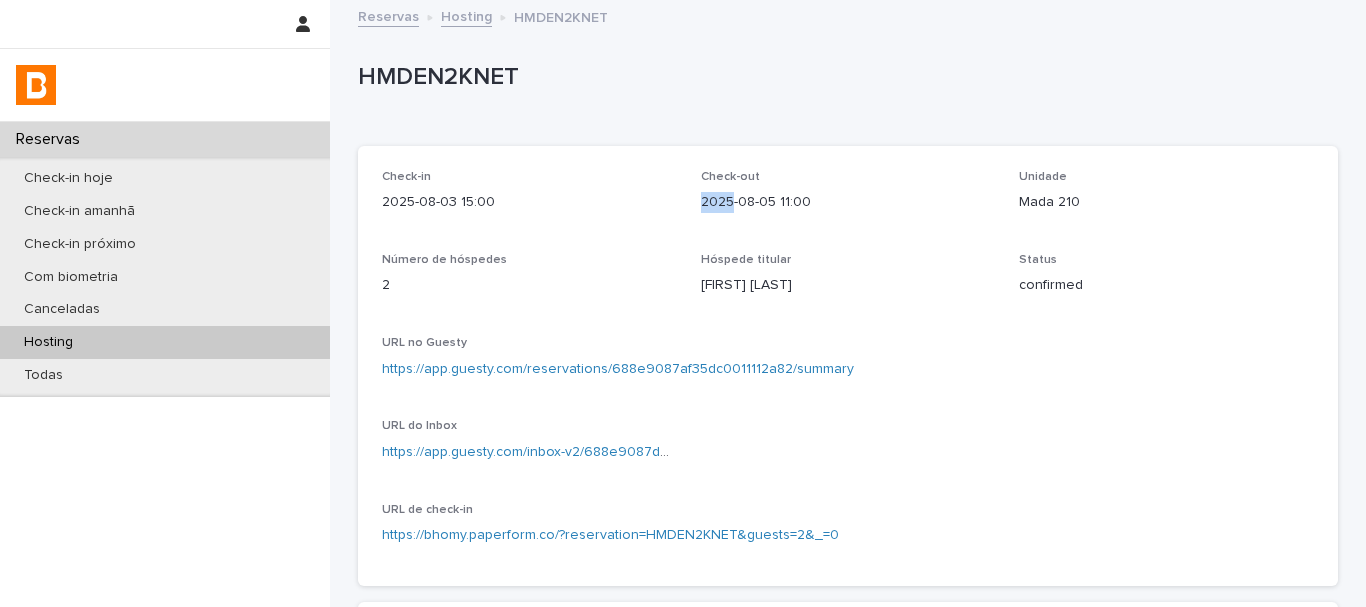click on "2025-08-05 11:00" at bounding box center (848, 202) 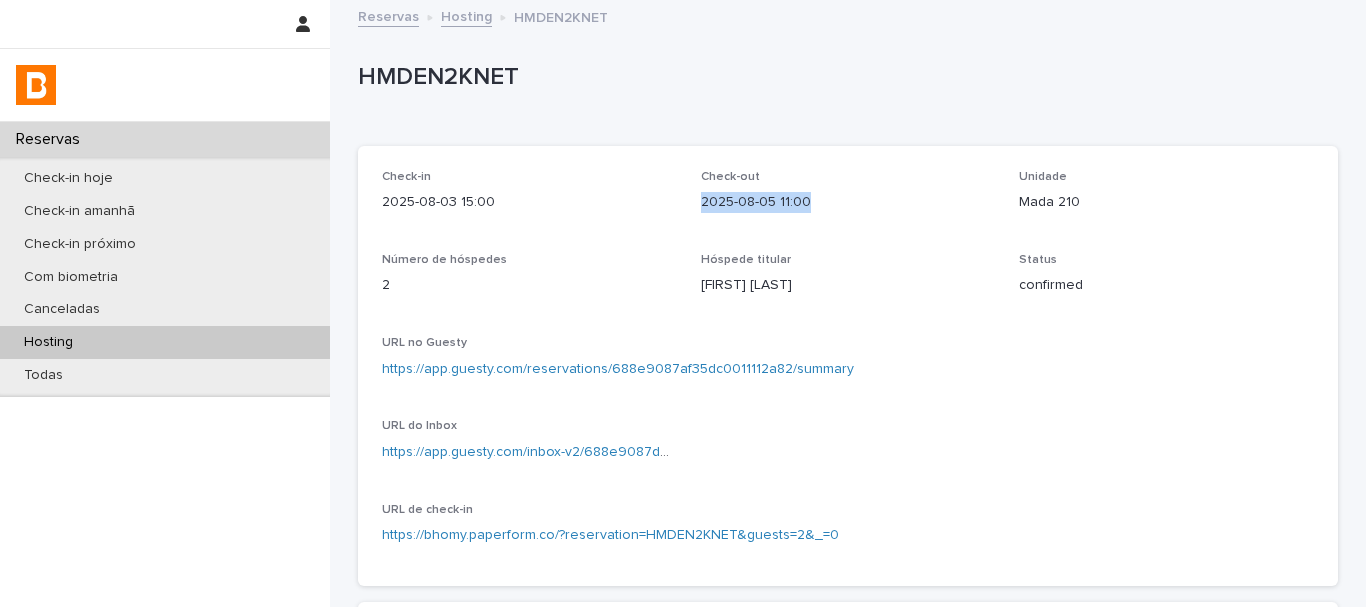 click on "2025-08-05 11:00" at bounding box center [848, 202] 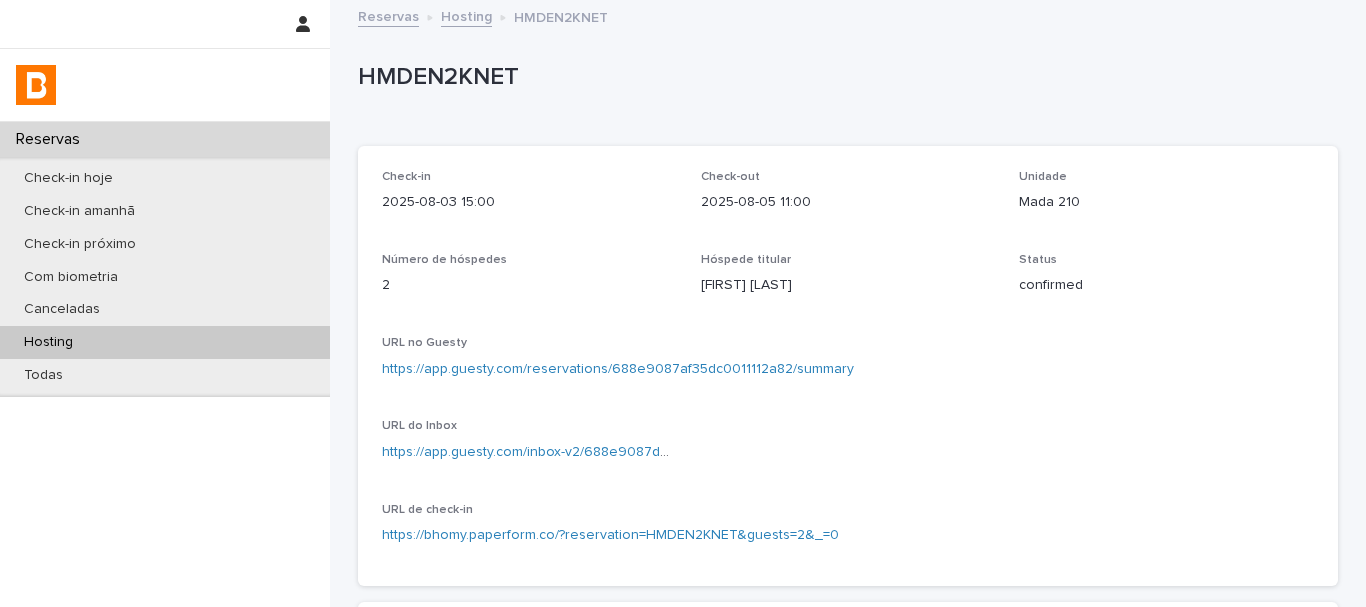 click on "Check-in 2025-08-03 15:00 Check-out 2025-08-05 11:00 Unidade Mada 210 Número de hóspedes 2 Hóspede titular [FIRST] [LAST] Status confirmed URL no Guesty https://app.guesty.com/reservations/688e9087af35dc0011112a82/summary URL do Inbox https://app.guesty.com/inbox-v2/688e9087d0041d001230bd95?reservationId=688e9087af35dc0011112a82/summary URL de check-in https://bhomy.paperform.co/?reservation=HMDEN2KNET&guests=2&_=0" at bounding box center (848, 366) 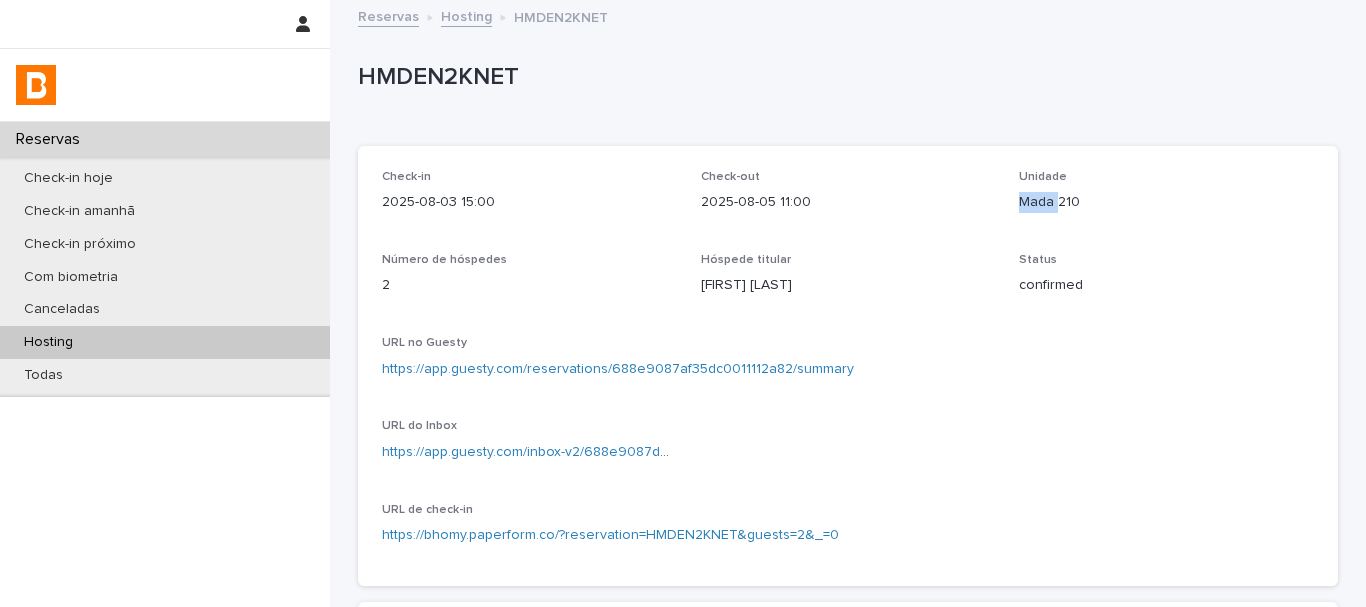 click on "Mada 210" at bounding box center (1166, 202) 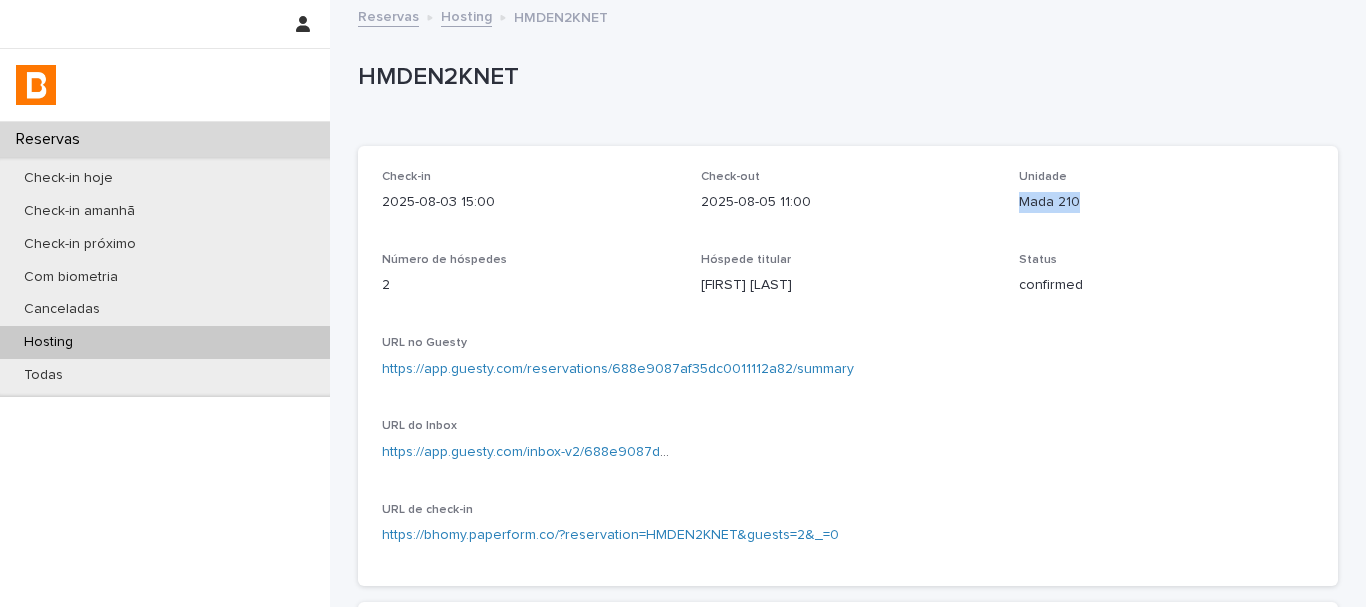 click on "Mada 210" at bounding box center [1166, 202] 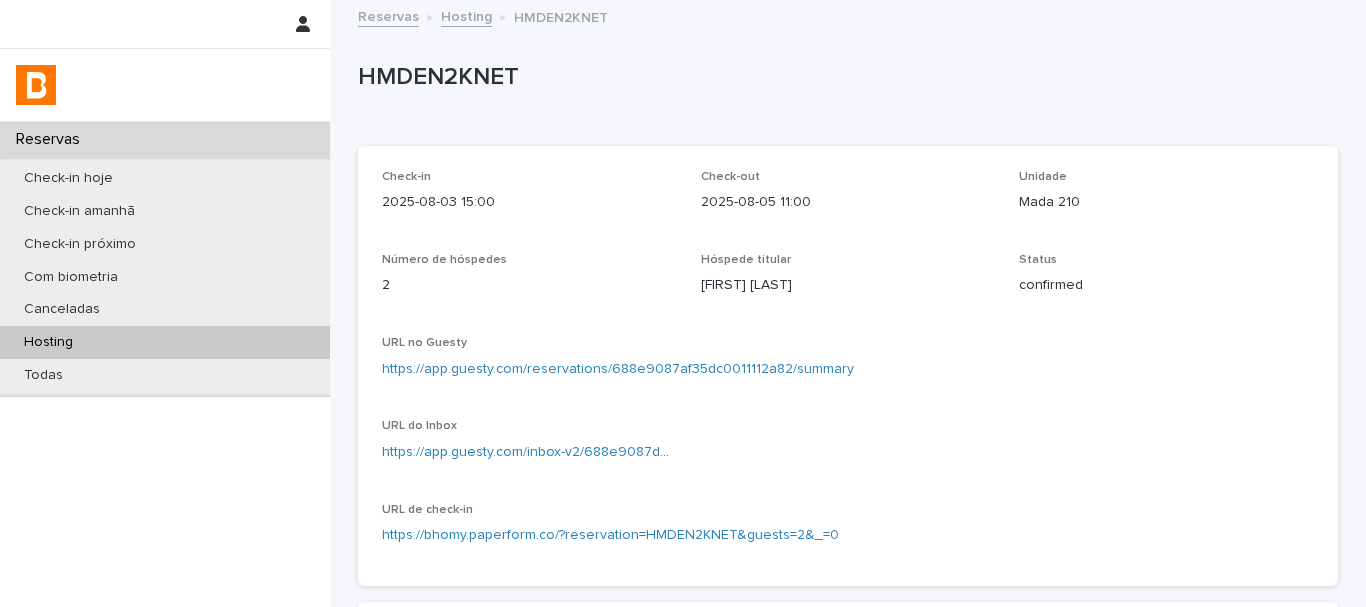 click on "HMDEN2KNET" at bounding box center [844, 77] 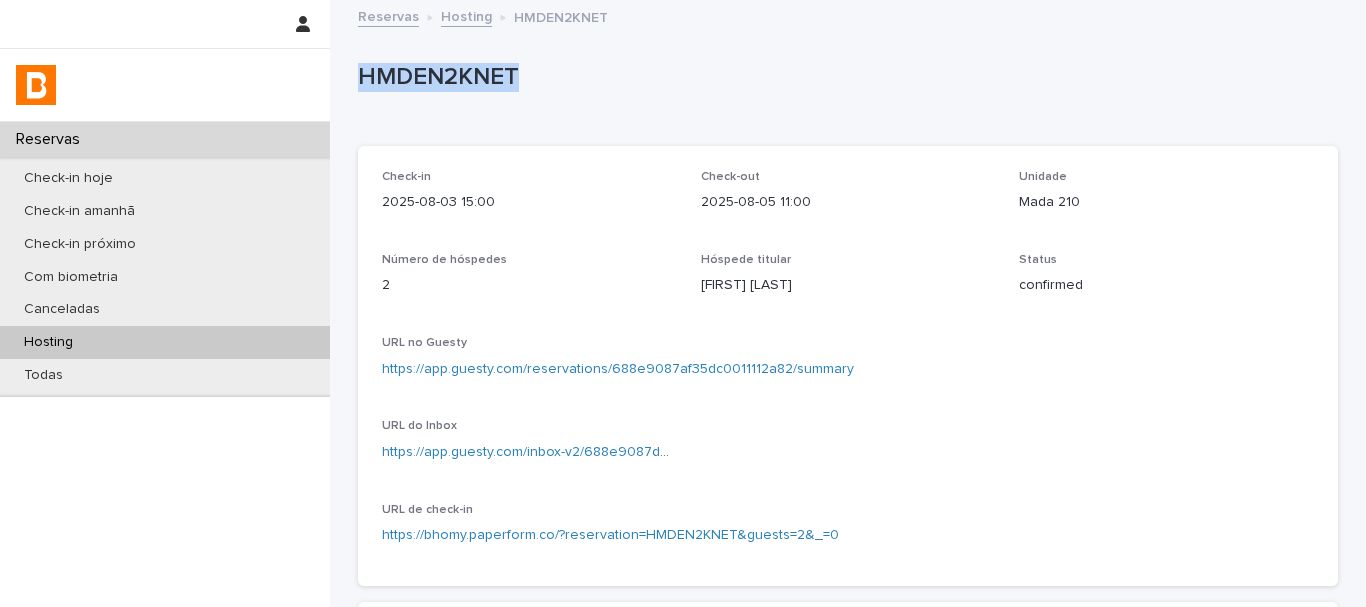 click on "HMDEN2KNET" at bounding box center [844, 77] 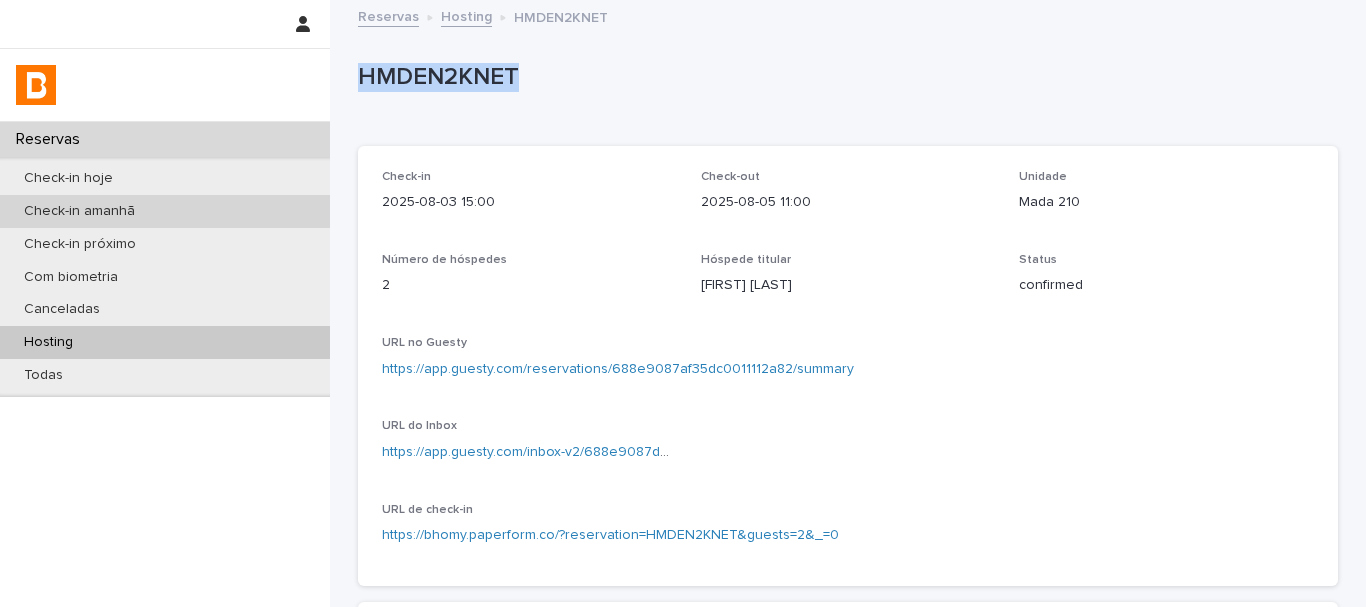 click on "Check-in amanhã" at bounding box center [165, 211] 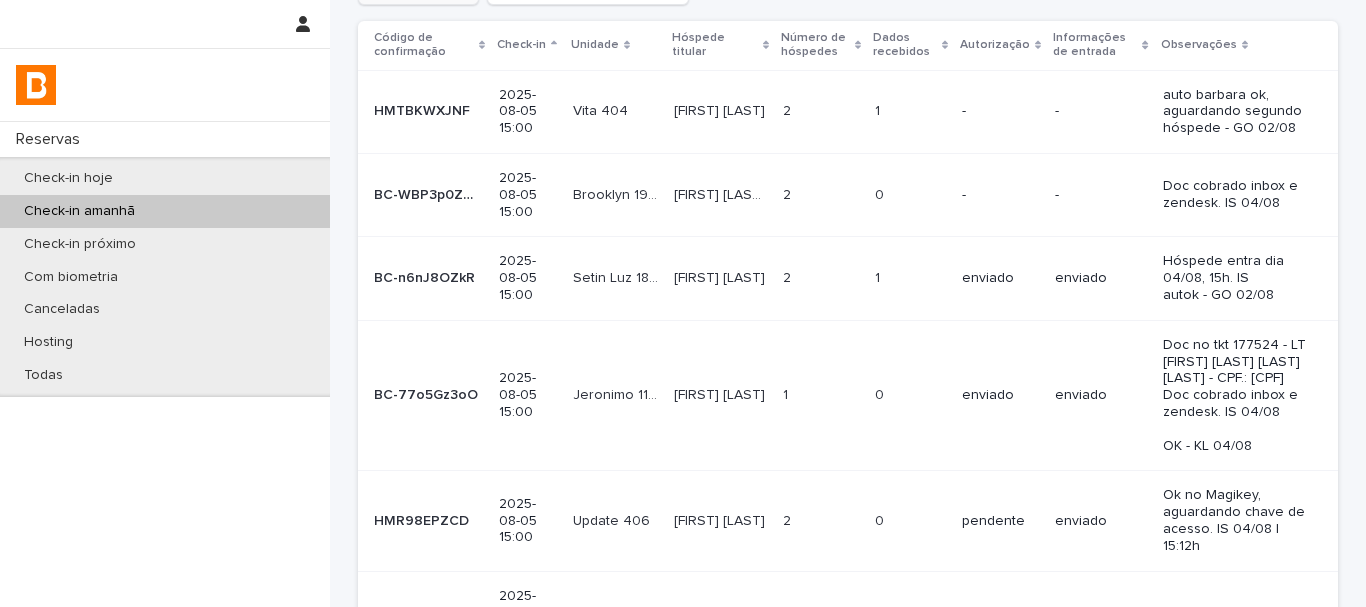 scroll, scrollTop: 0, scrollLeft: 0, axis: both 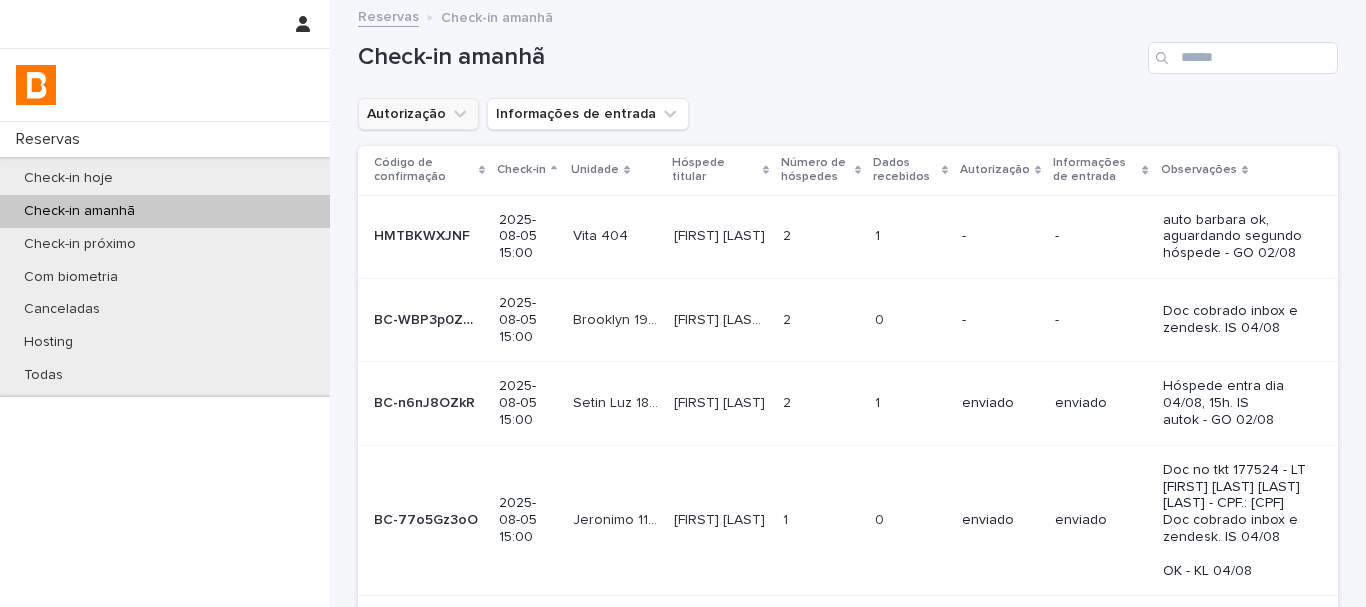 click on "Autorização" at bounding box center (418, 114) 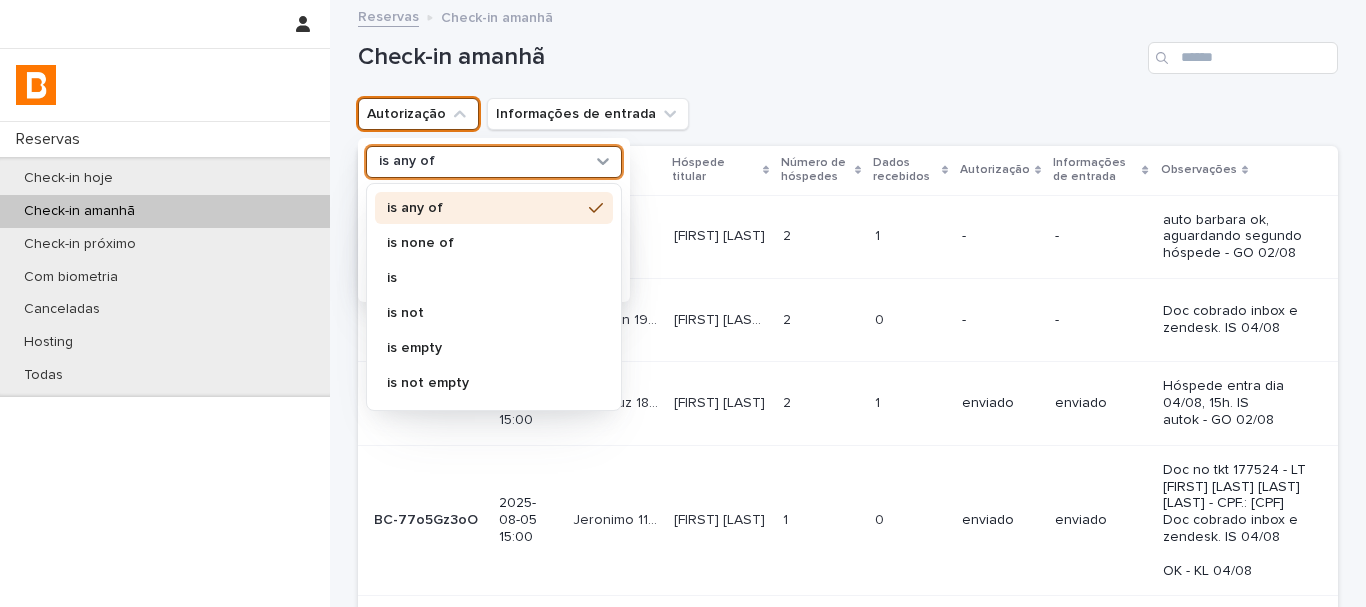 click on "is any of" at bounding box center [481, 161] 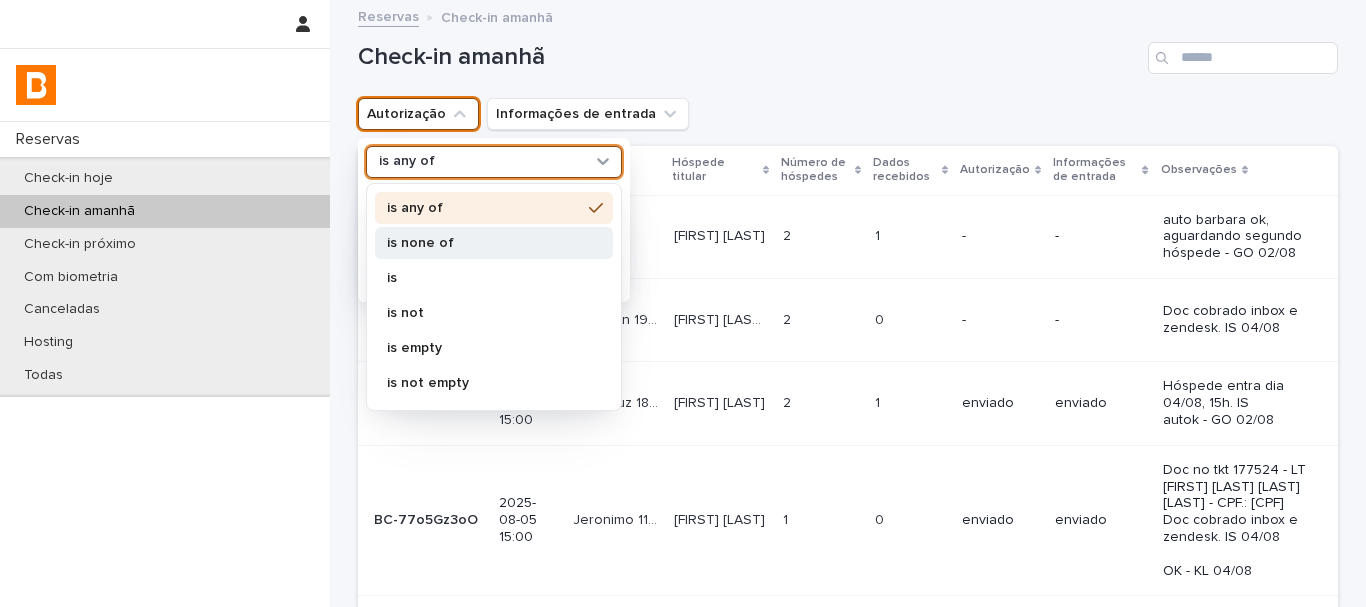 click on "is none of" at bounding box center [494, 243] 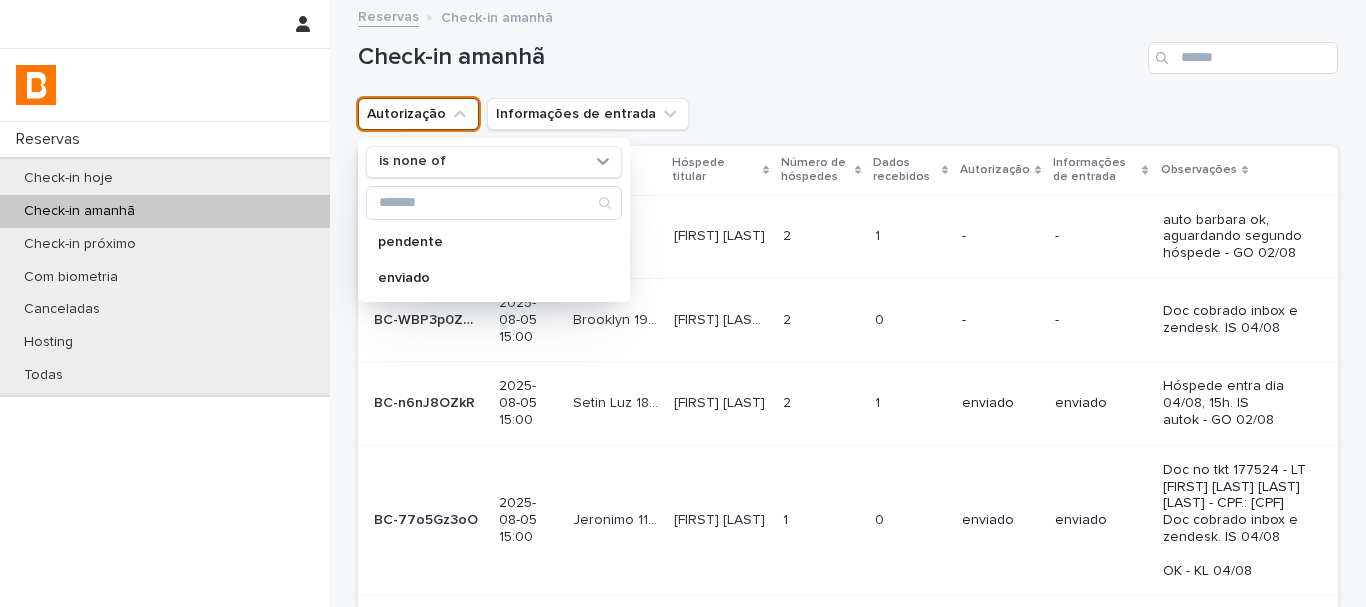 click on "Autorização is none of pendente enviado Informações de entrada" at bounding box center (848, 114) 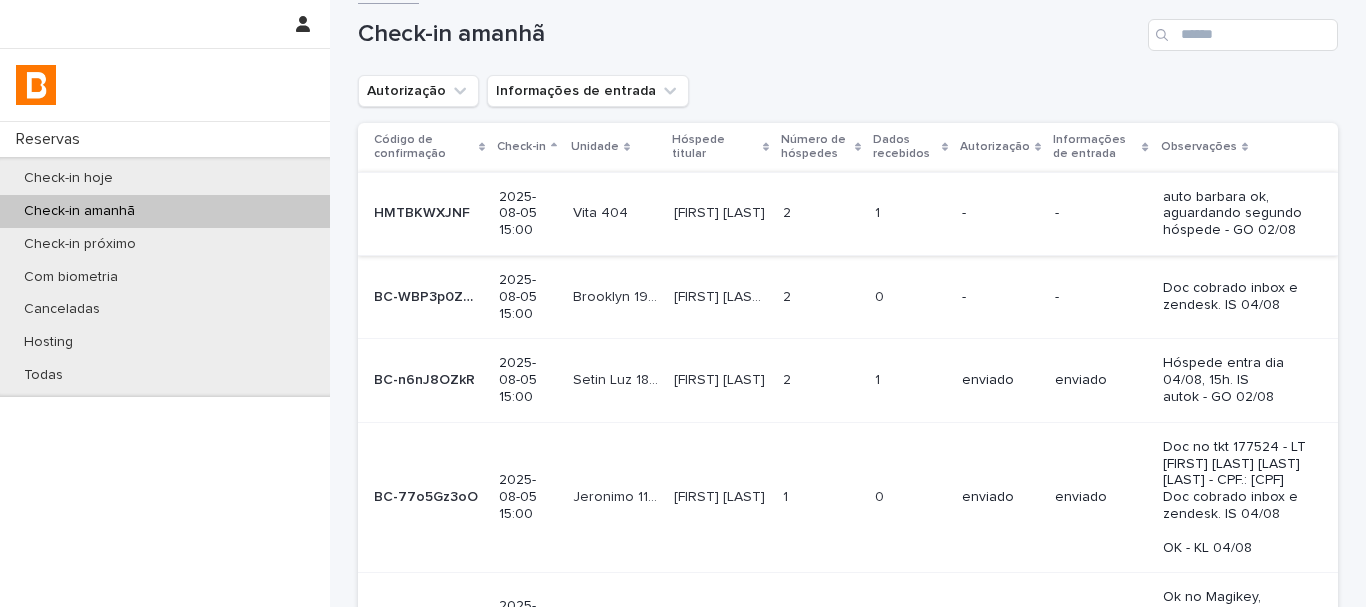 scroll, scrollTop: 0, scrollLeft: 0, axis: both 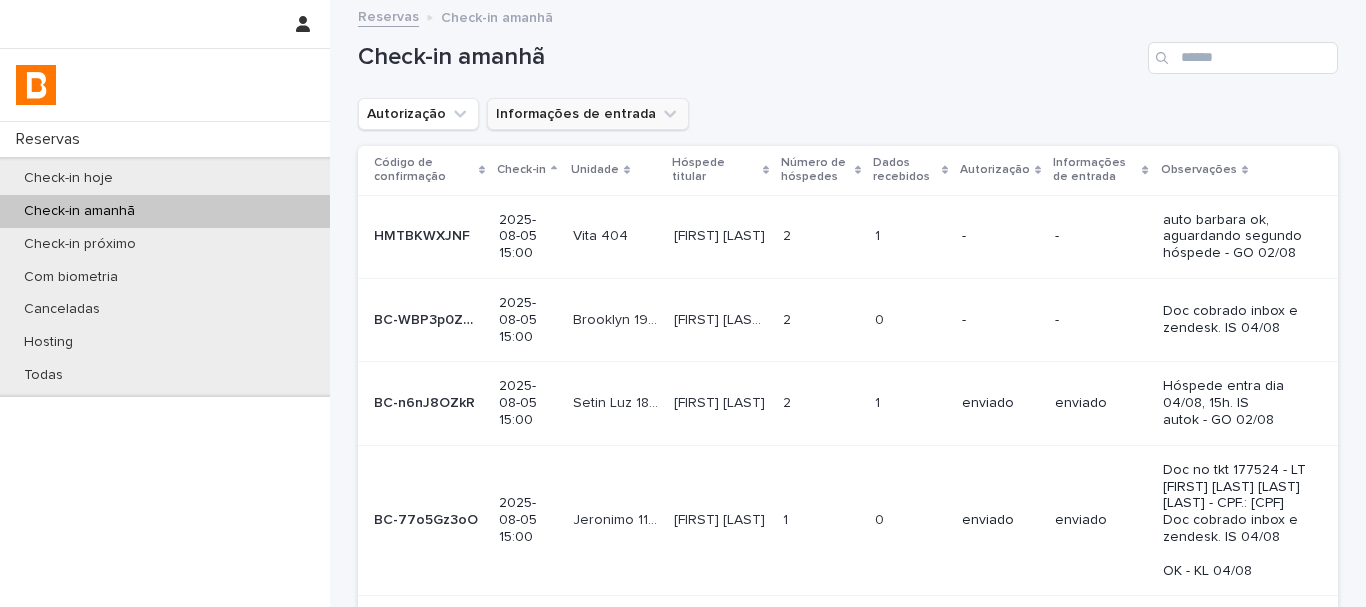 click on "Informações de entrada" at bounding box center (588, 114) 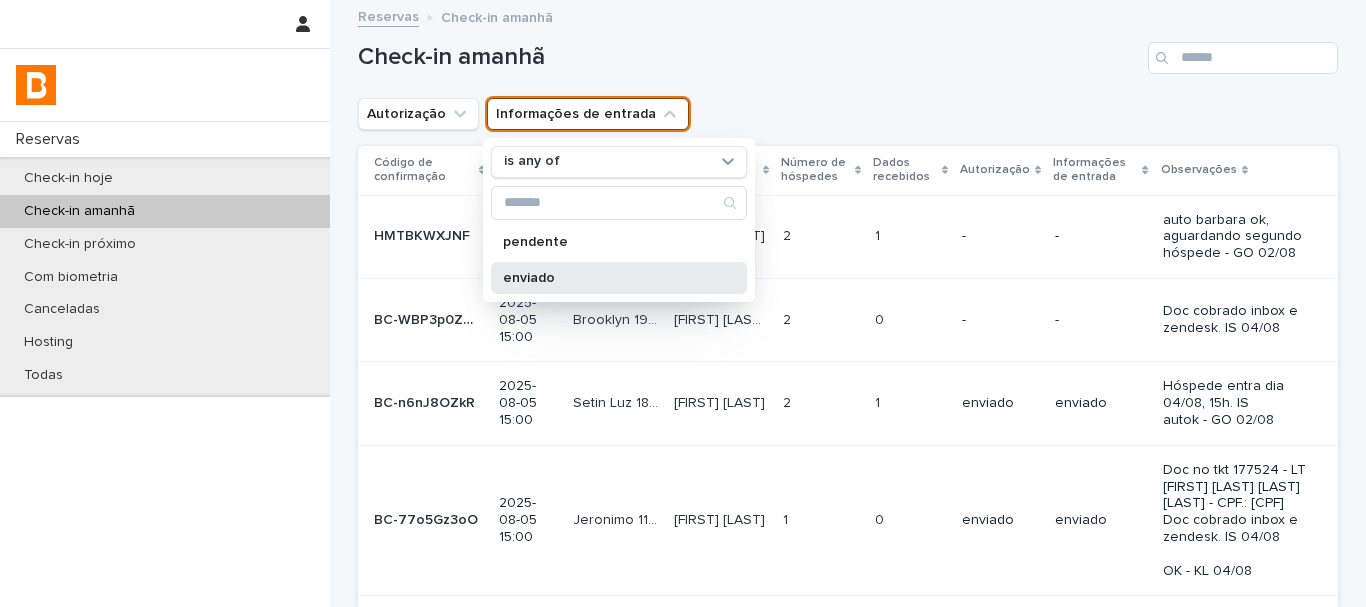click on "enviado" at bounding box center (609, 278) 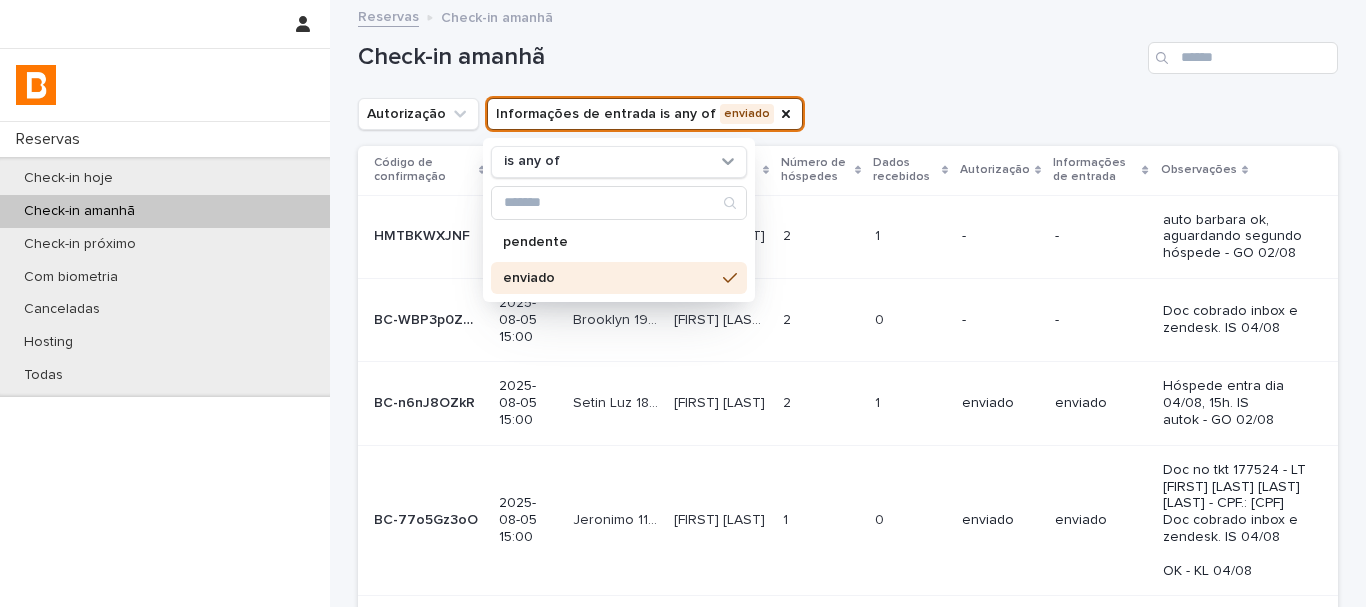 click on "Check-in amanhã" at bounding box center [749, 57] 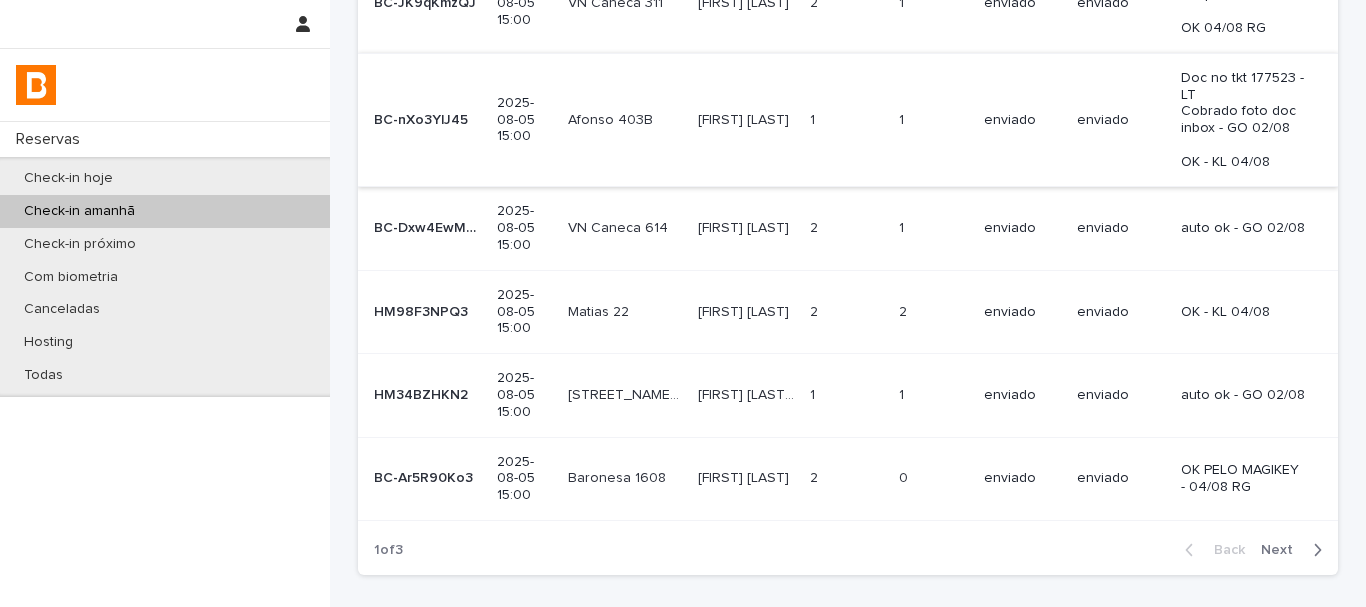 scroll, scrollTop: 817, scrollLeft: 0, axis: vertical 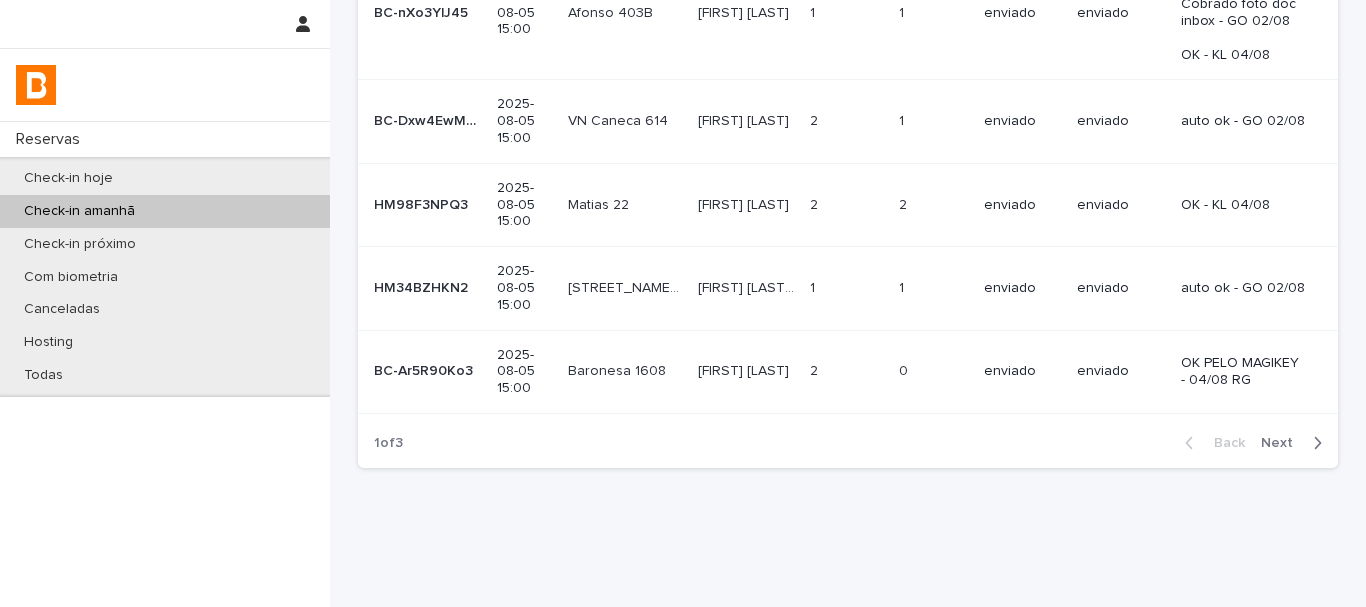 click on "Código de confirmação Check-in Unidade Hóspede titular Número de hóspedes Dados recebidos Autorização Informações de entrada Observações BC-n6nJ8OZkR BC-n6nJ8OZkR   2025-08-05 15:00 Setin Luz 1813 Setin Luz 1813   [FIRST] [LAST] [FIRST] [LAST]   2 2   1 1   enviado enviado Hóspede entra dia 04/08, 15h. IS
autok - GO 02/08 BC-77o5Gz3oO BC-77o5Gz3oO   2025-08-05 15:00 Jeronimo 1103 Jeronimo 1103   [FIRST] [LAST] [LAST] [FIRST] [LAST] - CPF.: [CPF]
Doc cobrado inbox e zendesk. IS 04/08
OK - KL 04/08 HMR98EPZCD HMR98EPZCD   2025-08-05 15:00 Update 406 Update 406   [FIRST] [LAST] [FIRST] [LAST]   2 2   0 0   pendente enviado Ok no Magikey, aguardando chave de acesso. IS 04/08 | 15:12h HMPNW8MA8K HMPNW8MA8K   2025-08-05 15:00 Travel 218 1" at bounding box center [848, -141] 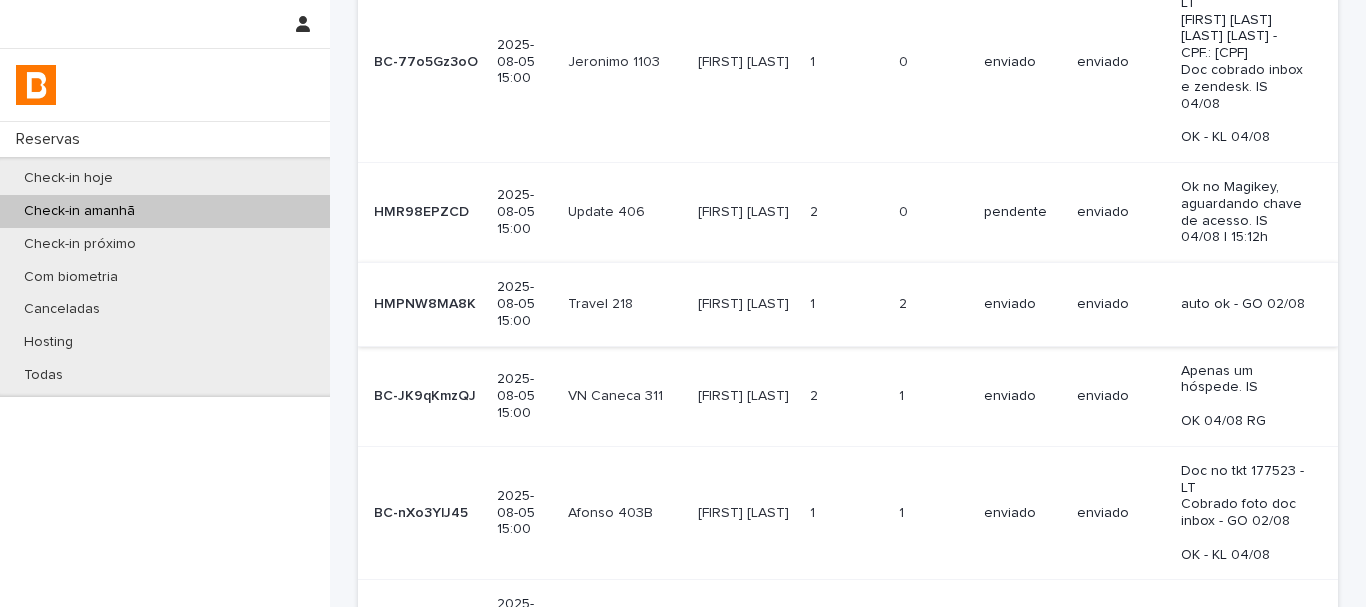 scroll, scrollTop: 0, scrollLeft: 0, axis: both 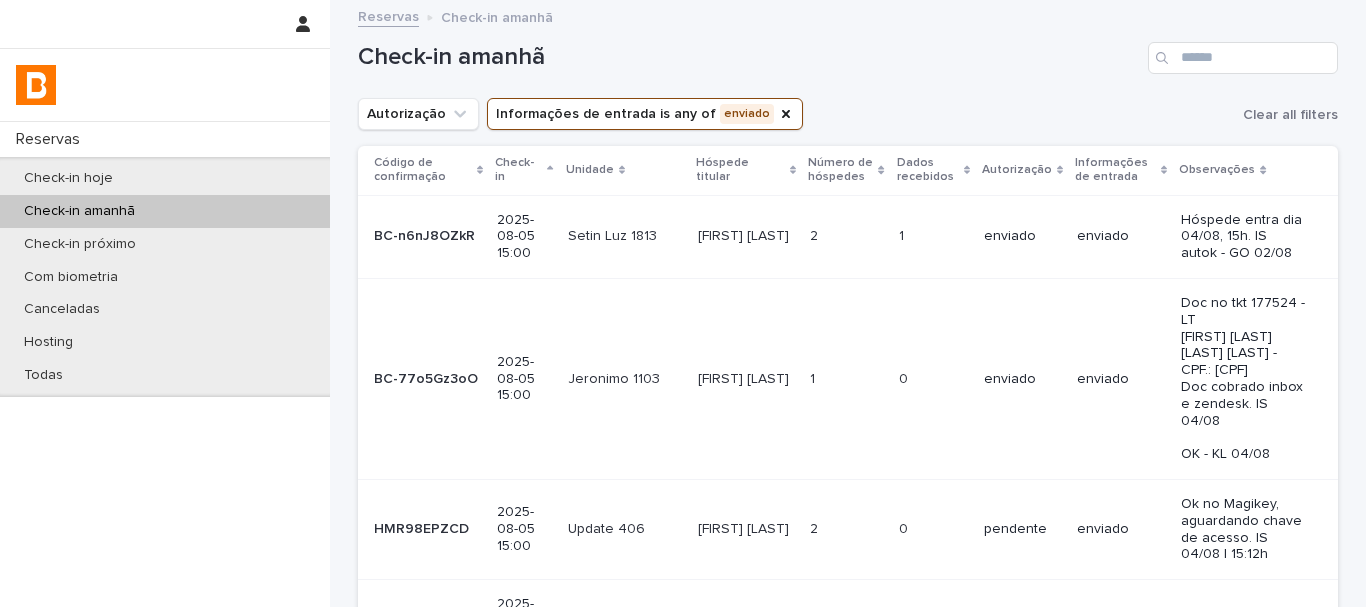 click on "Informações de entrada is any of enviado" at bounding box center (645, 114) 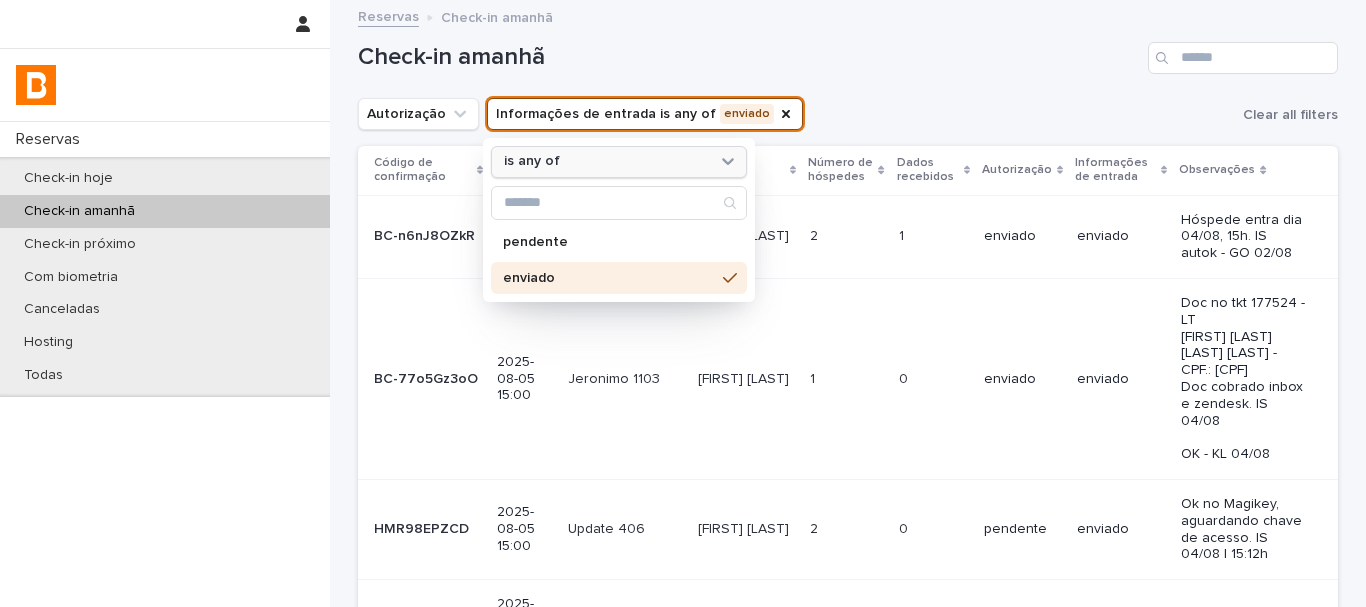 click 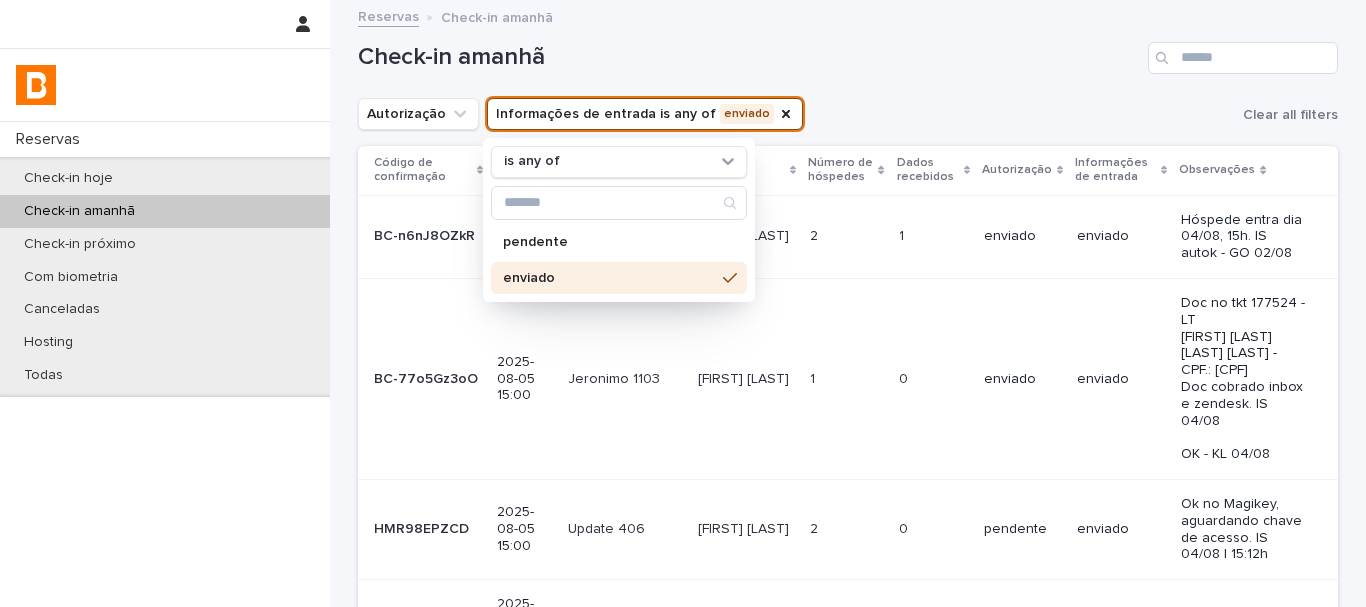 click on "Autorização Informações de entrada is any of enviado is any of pendente enviado" at bounding box center [848, 114] 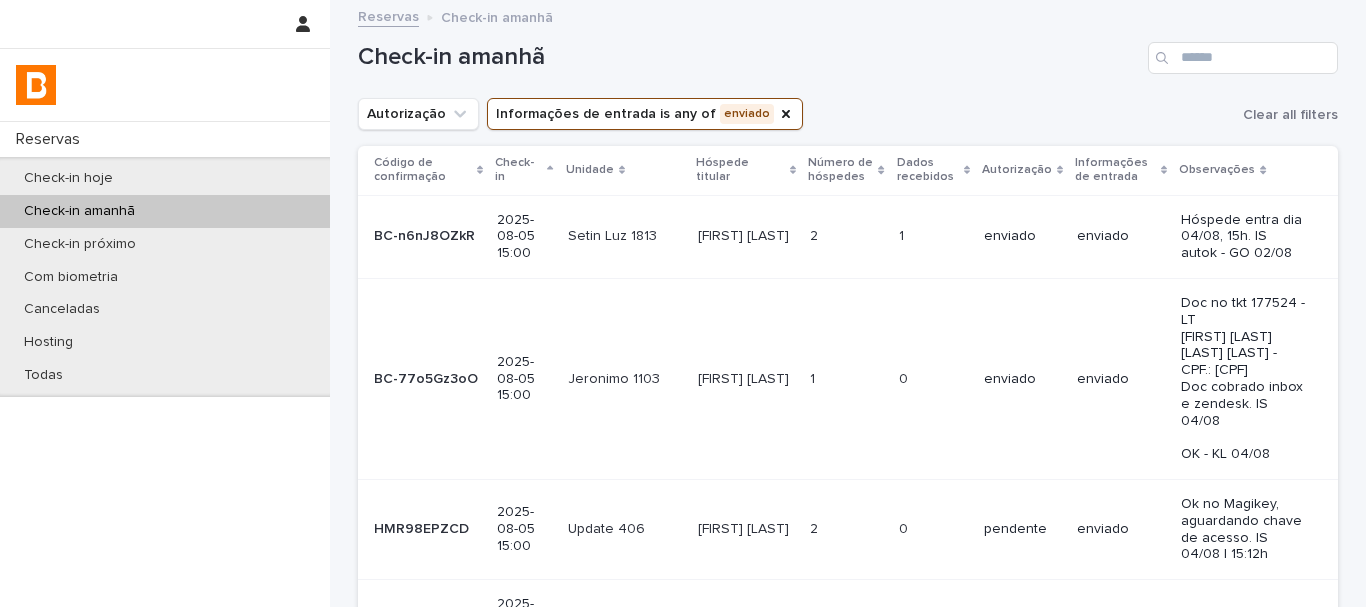 click on "Informações de entrada is any of enviado" at bounding box center [645, 114] 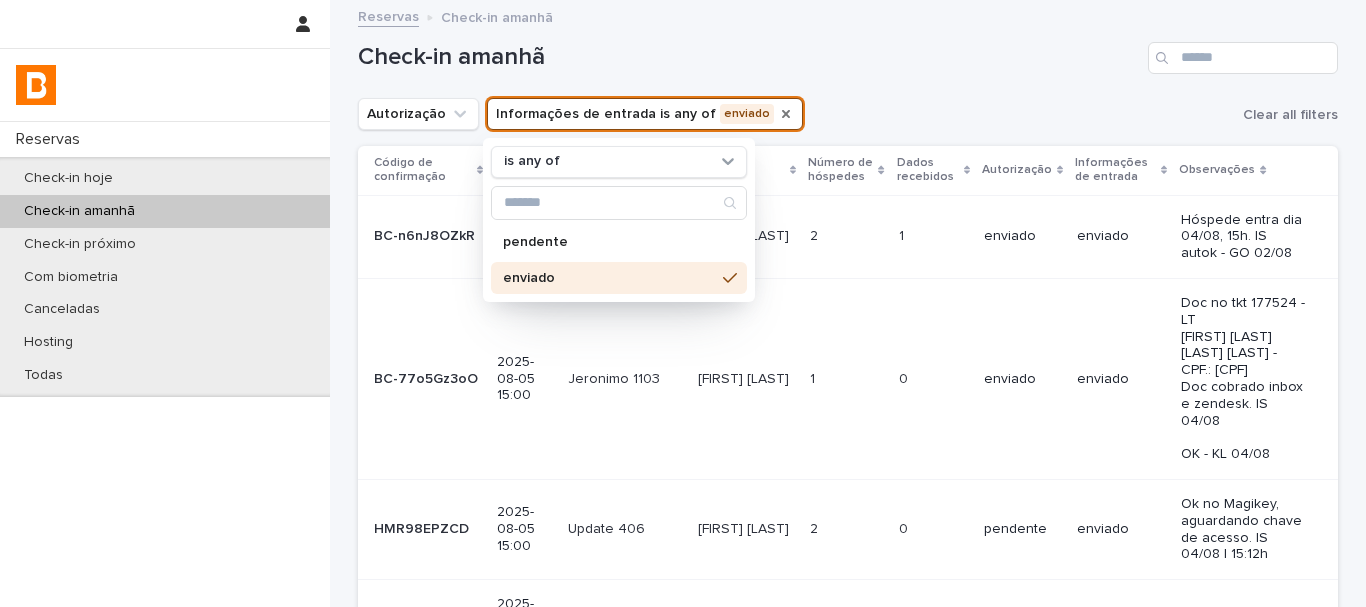 click 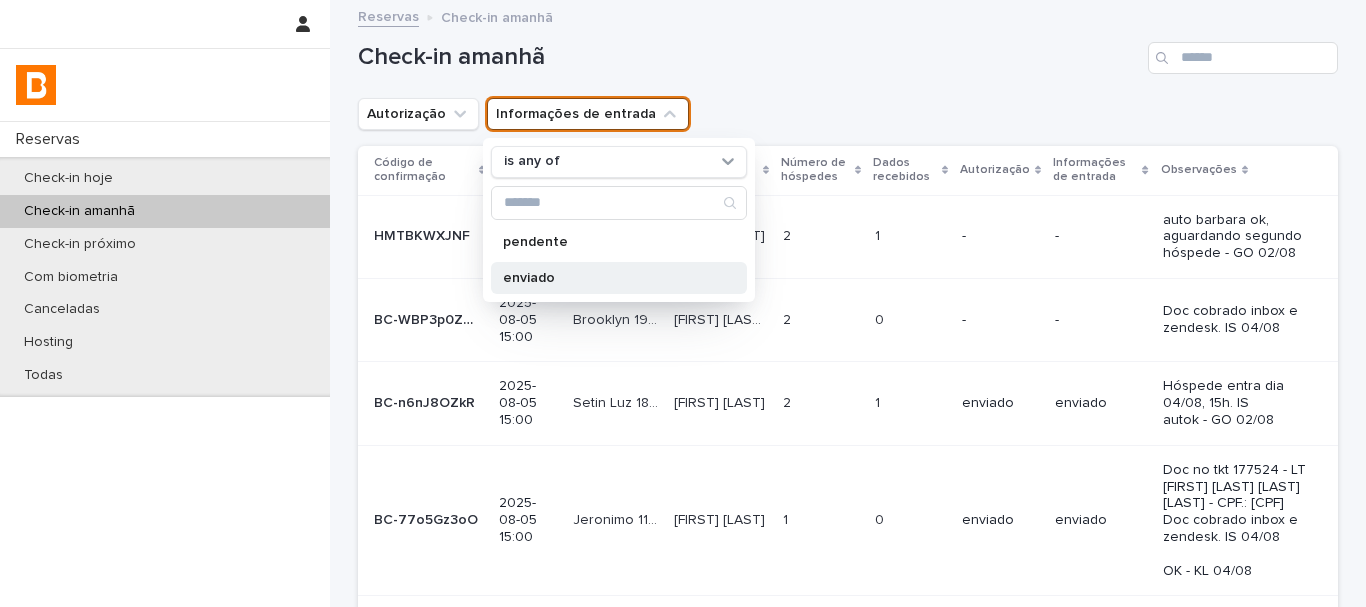 click on "enviado" at bounding box center [609, 278] 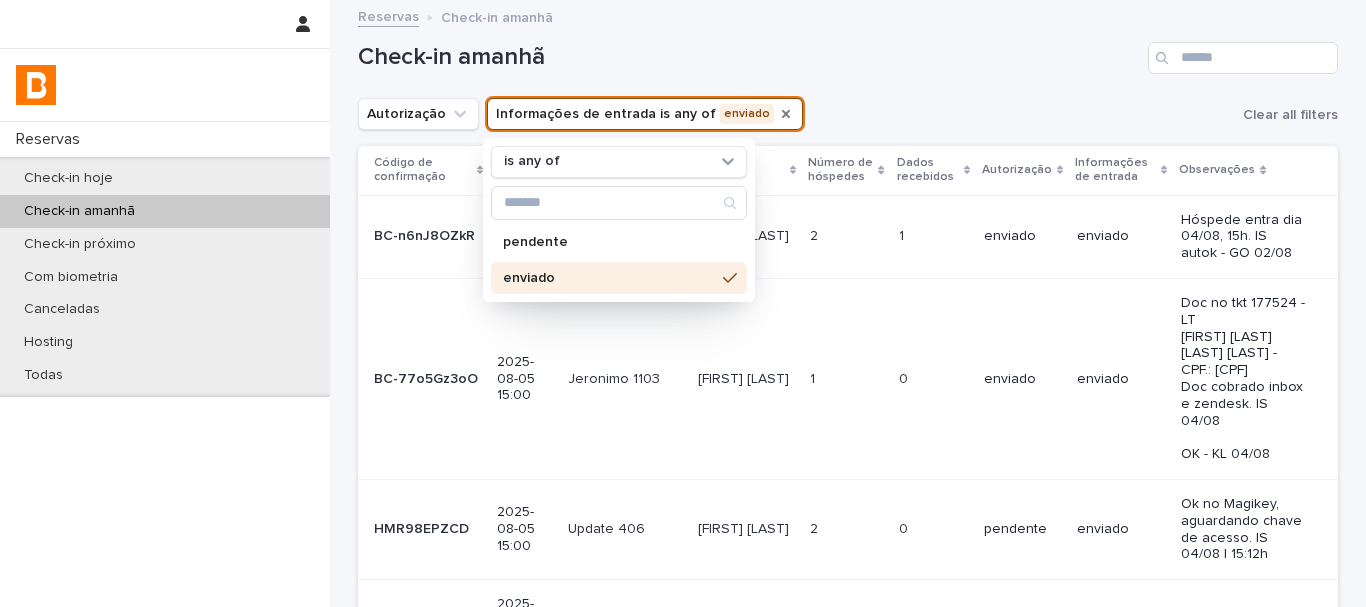 click on "Check-in amanhã" at bounding box center (749, 57) 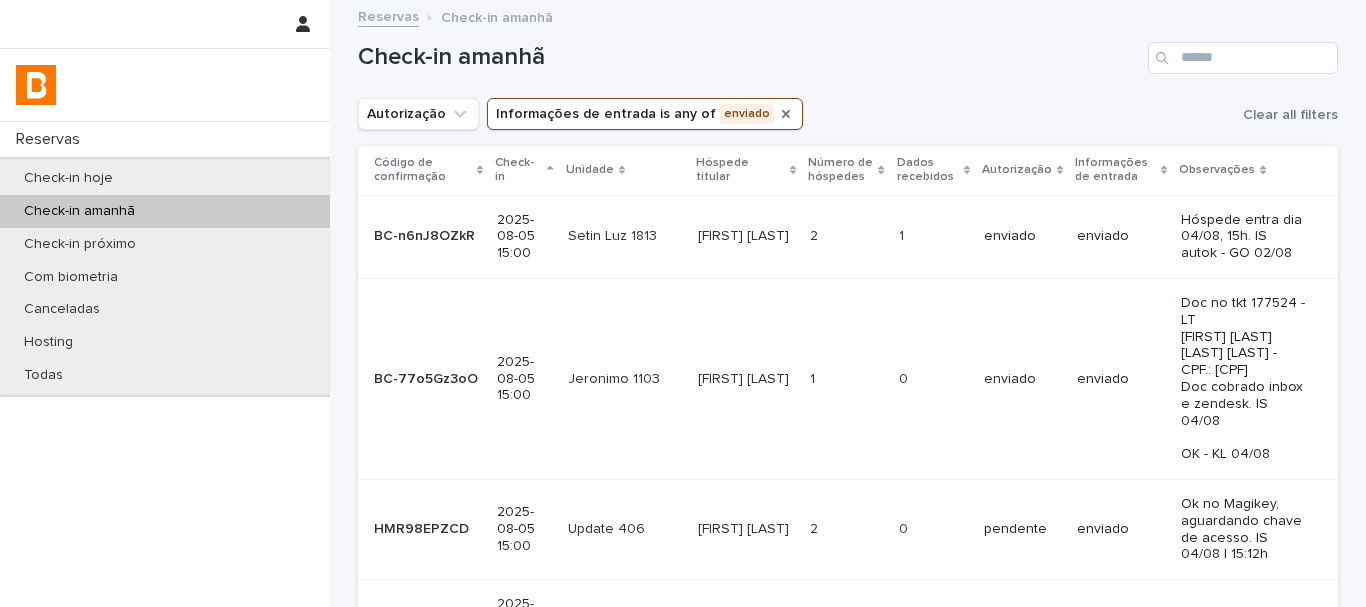 click 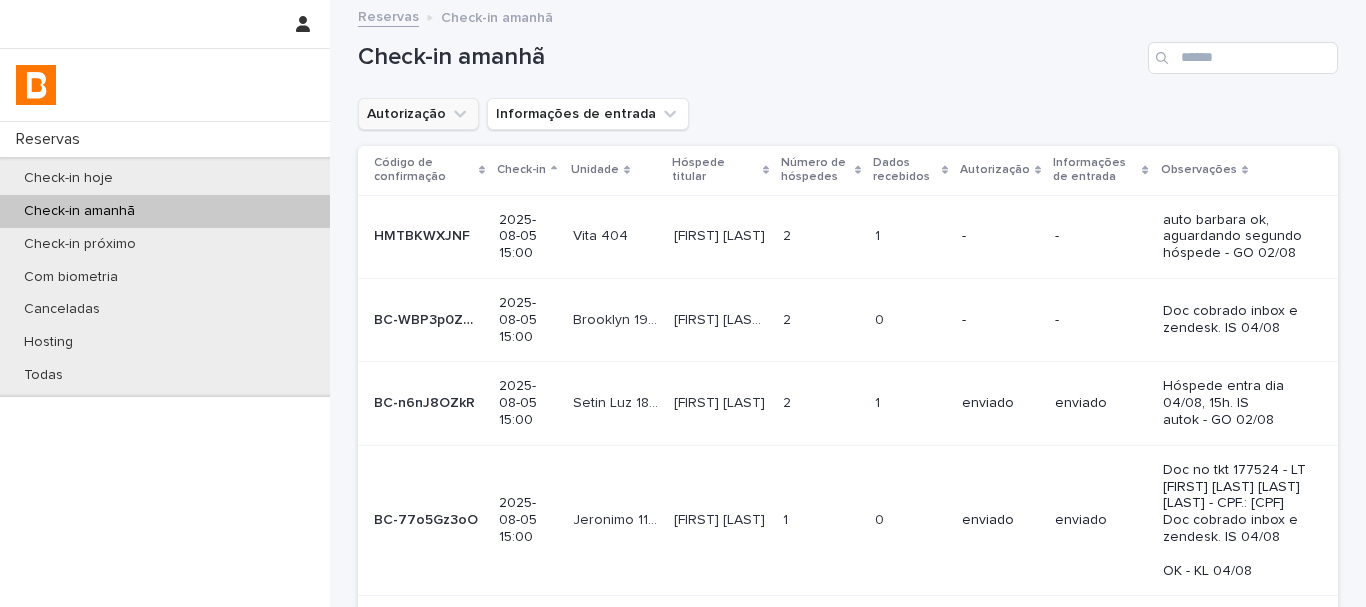 click on "Autorização" at bounding box center (418, 114) 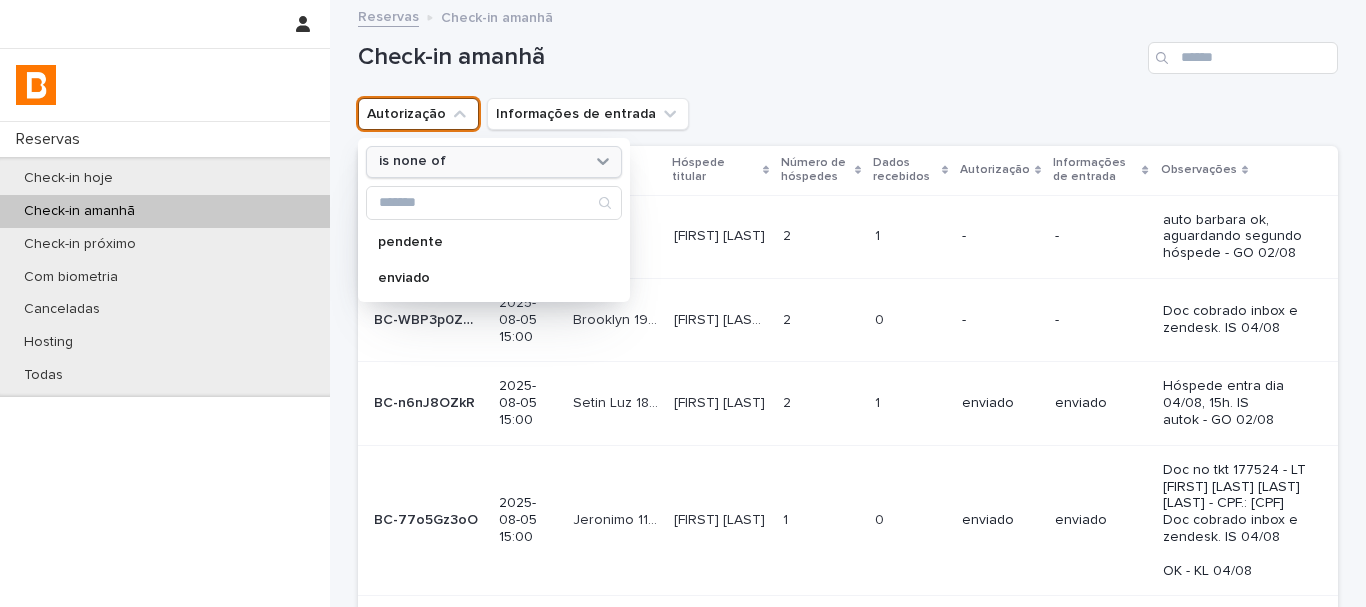 click on "is none of" at bounding box center (412, 161) 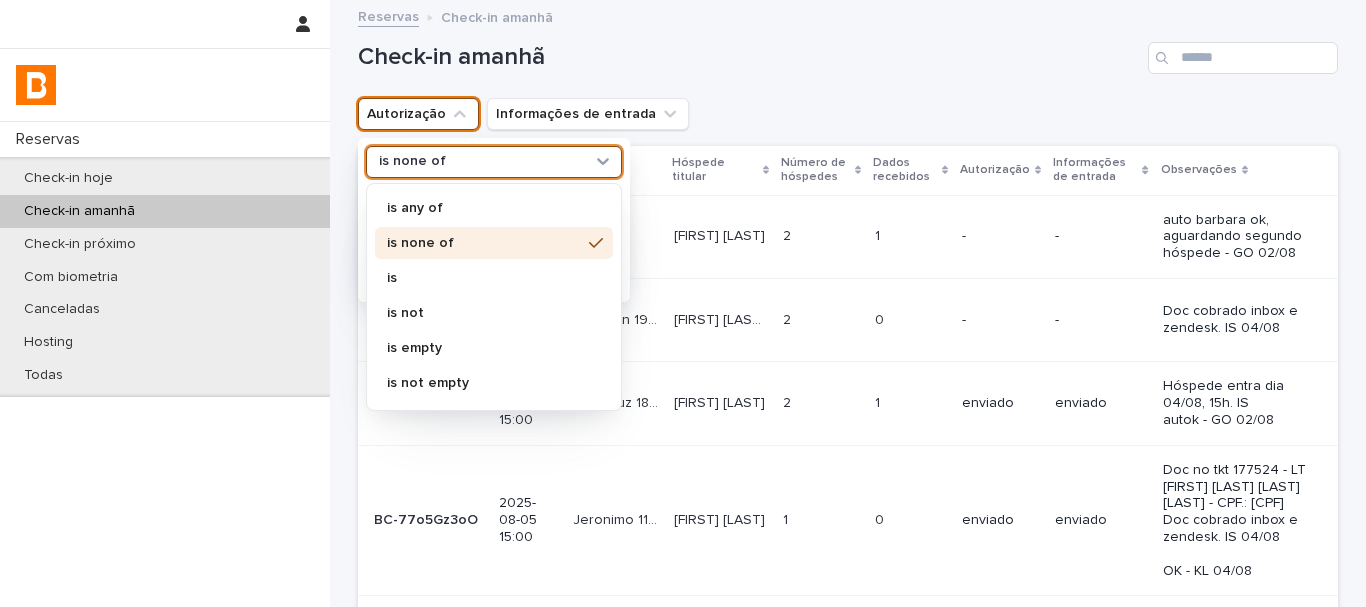 click on "is none of" at bounding box center [484, 243] 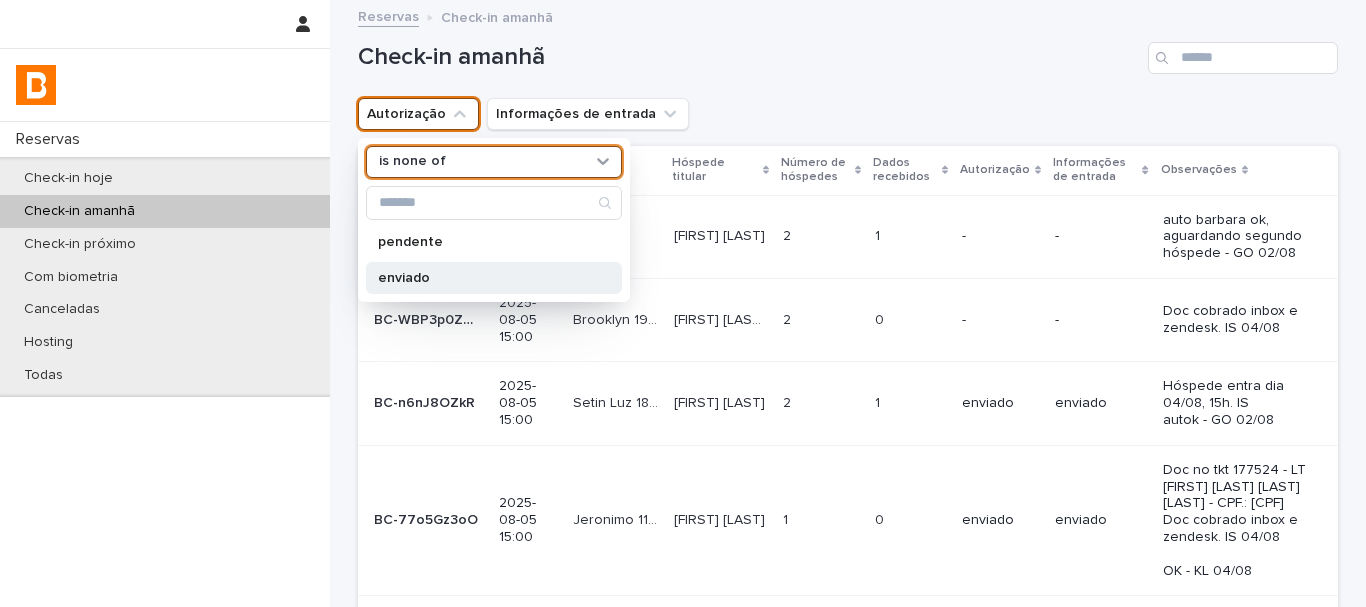 click on "enviado" at bounding box center [484, 278] 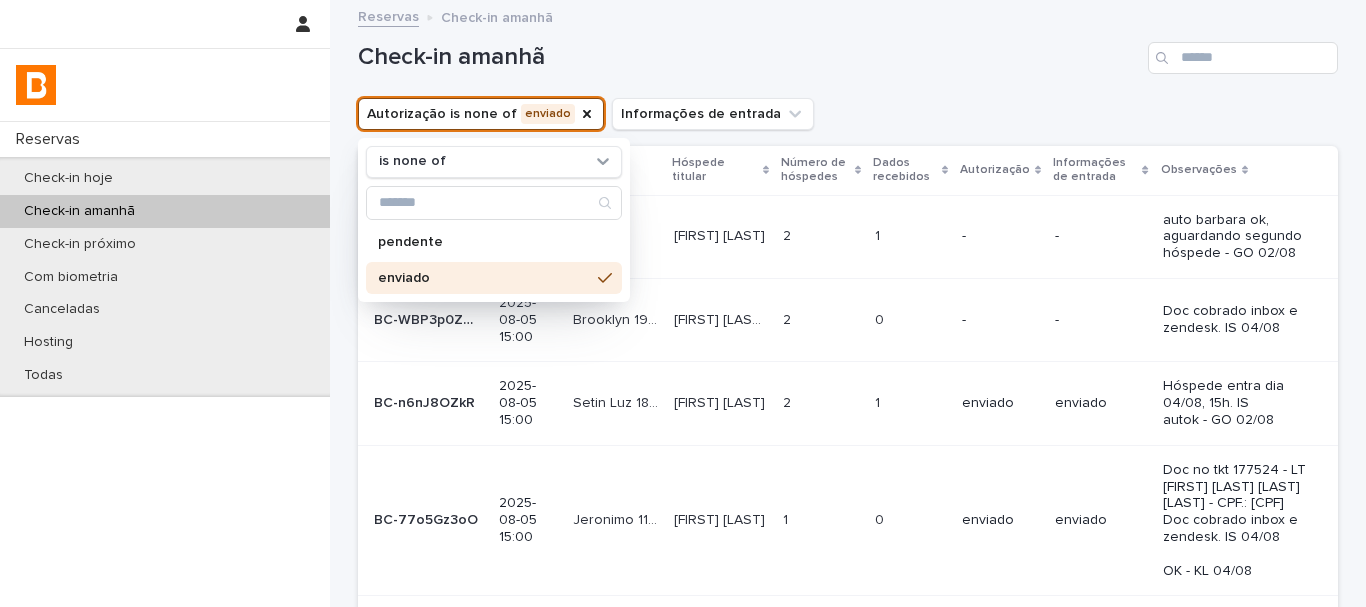 click on "Autorização is none of enviado is none of pendente enviado Informações de entrada" at bounding box center [848, 114] 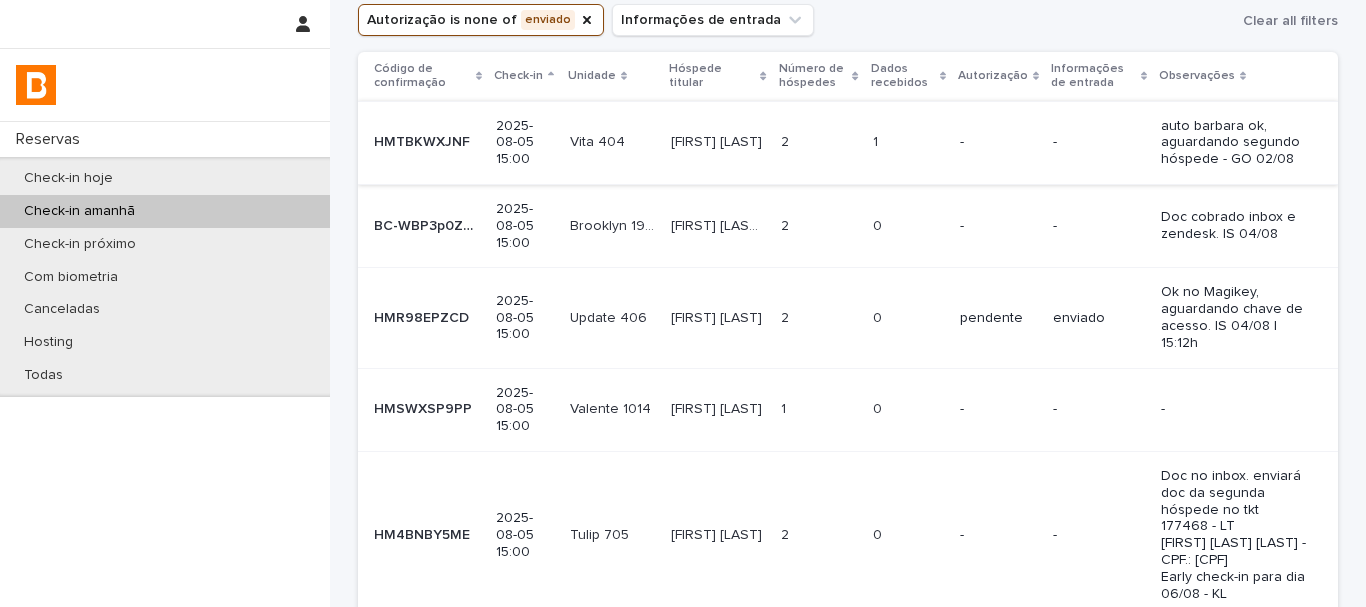 scroll, scrollTop: 0, scrollLeft: 0, axis: both 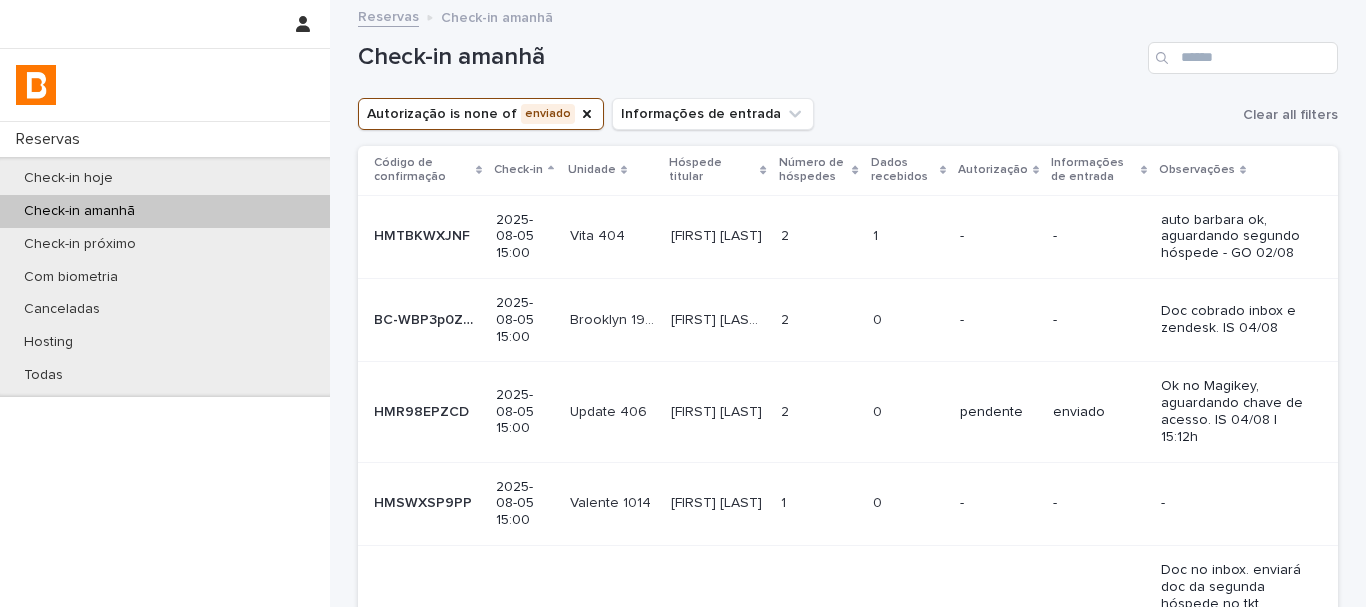 click on "Check-in amanhã" at bounding box center (749, 57) 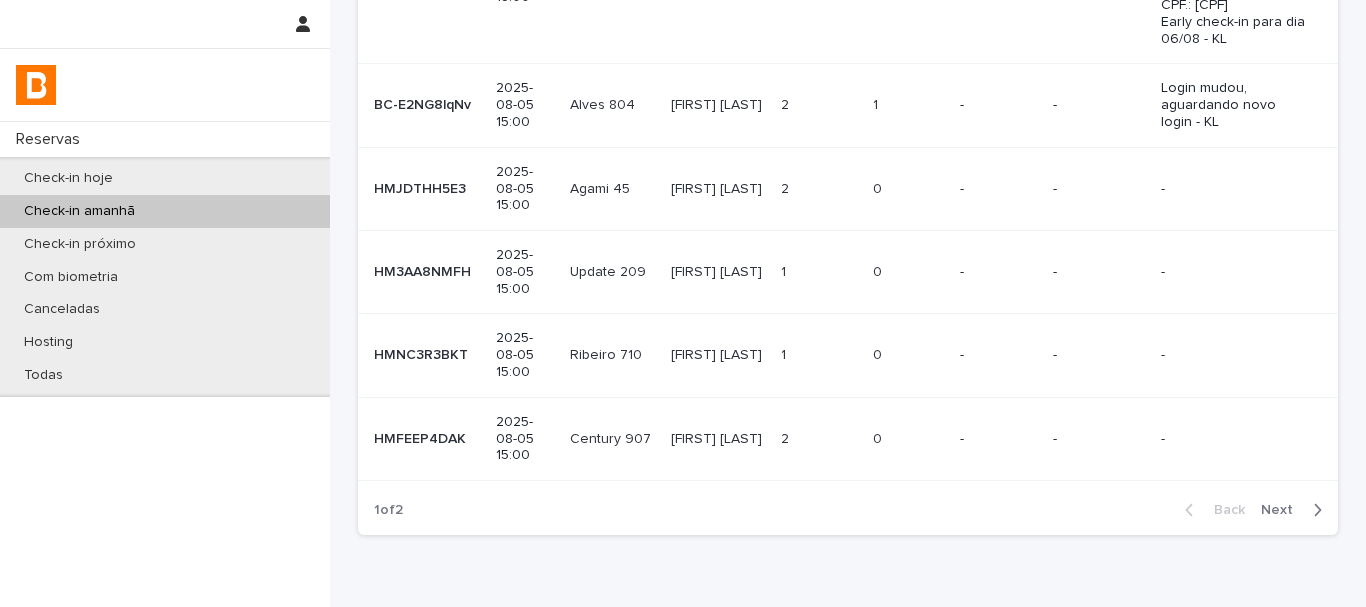 scroll, scrollTop: 49, scrollLeft: 0, axis: vertical 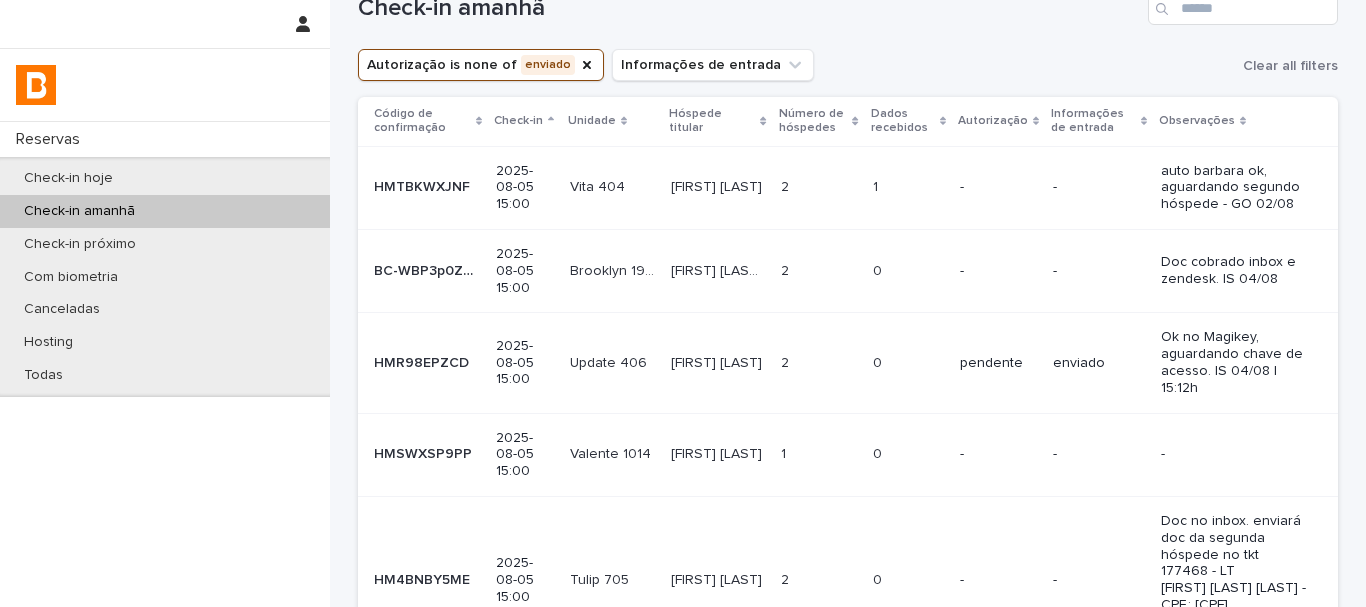 click on "Autorização is none of enviado Informações de entrada Clear all filters" at bounding box center [848, 65] 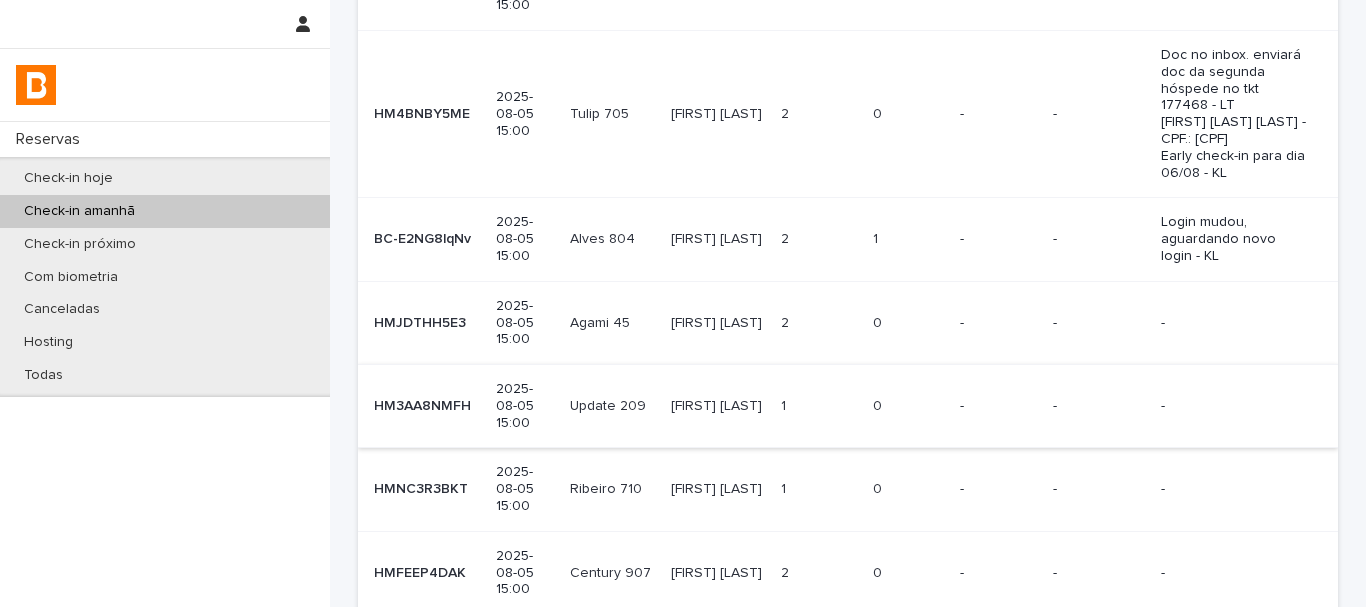 scroll, scrollTop: 649, scrollLeft: 0, axis: vertical 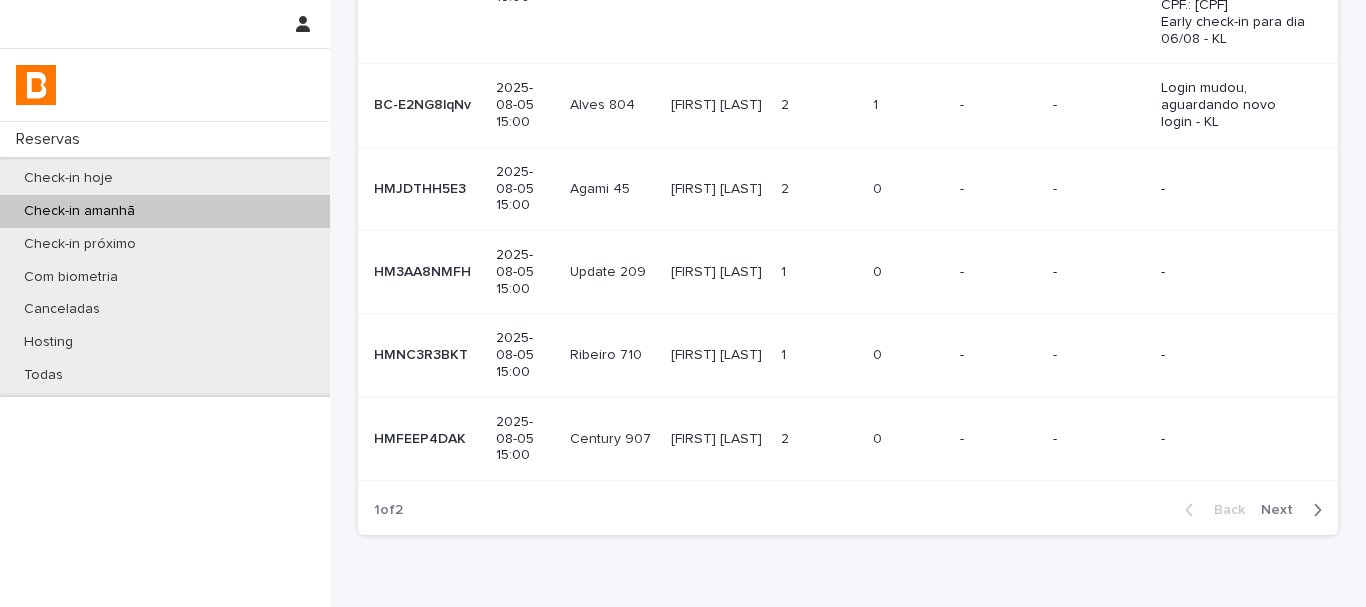 click on "Next" at bounding box center [1283, 510] 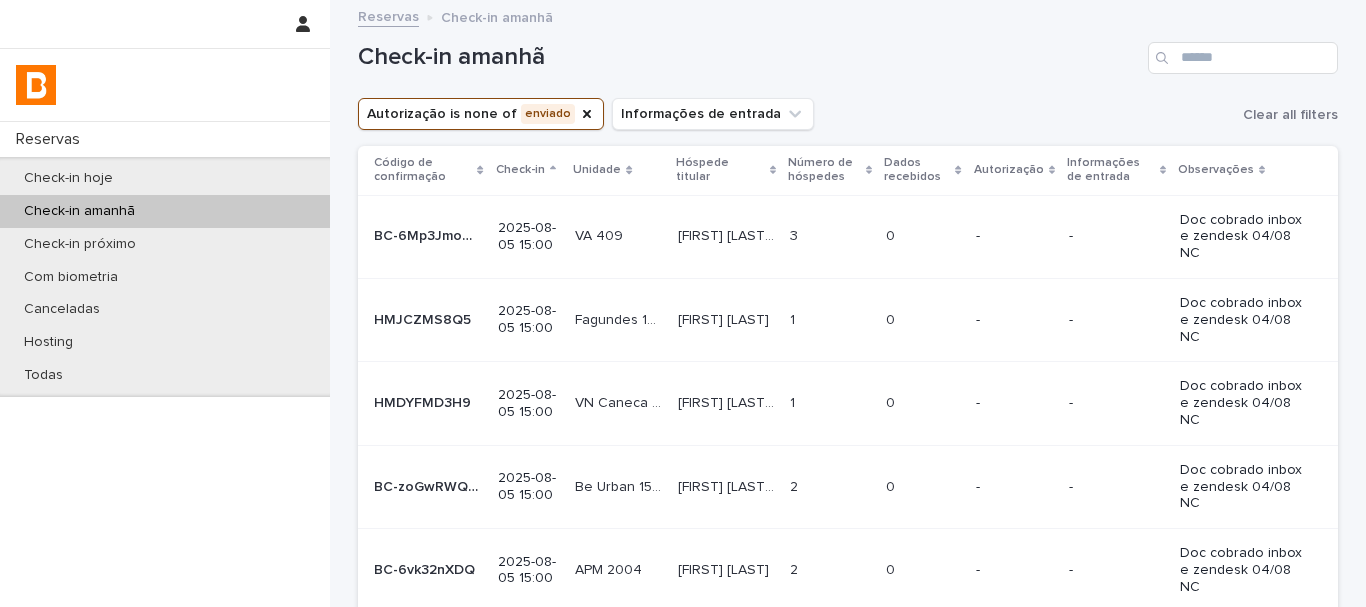 scroll, scrollTop: 232, scrollLeft: 0, axis: vertical 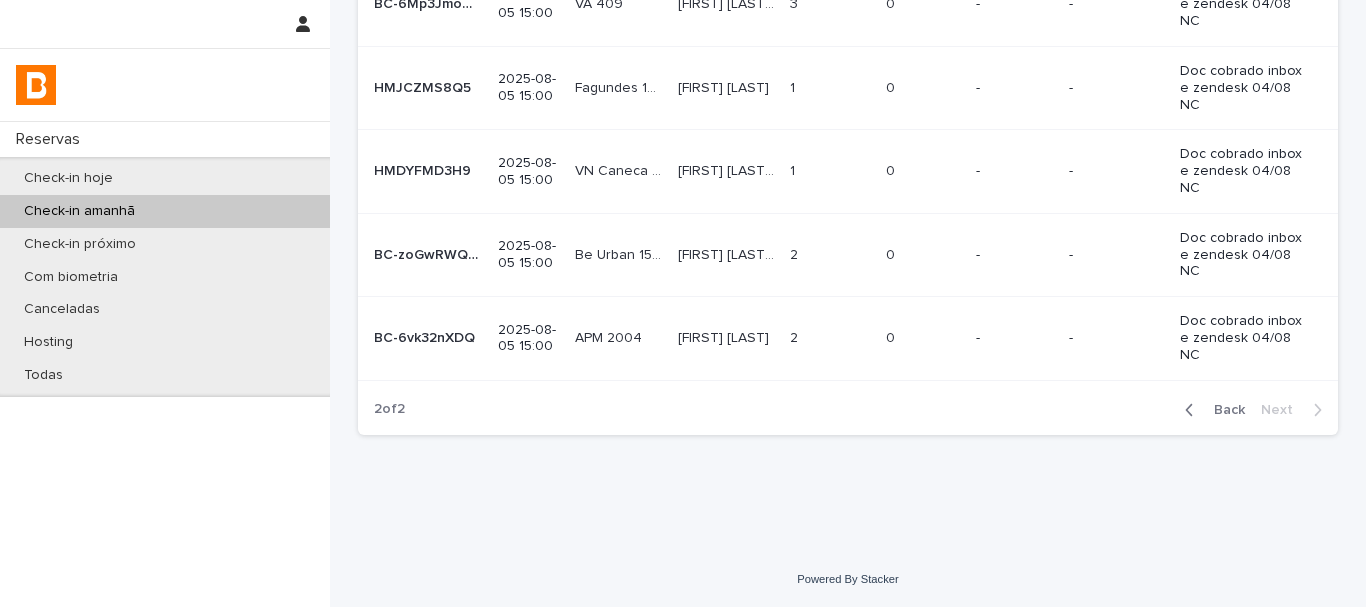 click on "Back" at bounding box center [1223, 410] 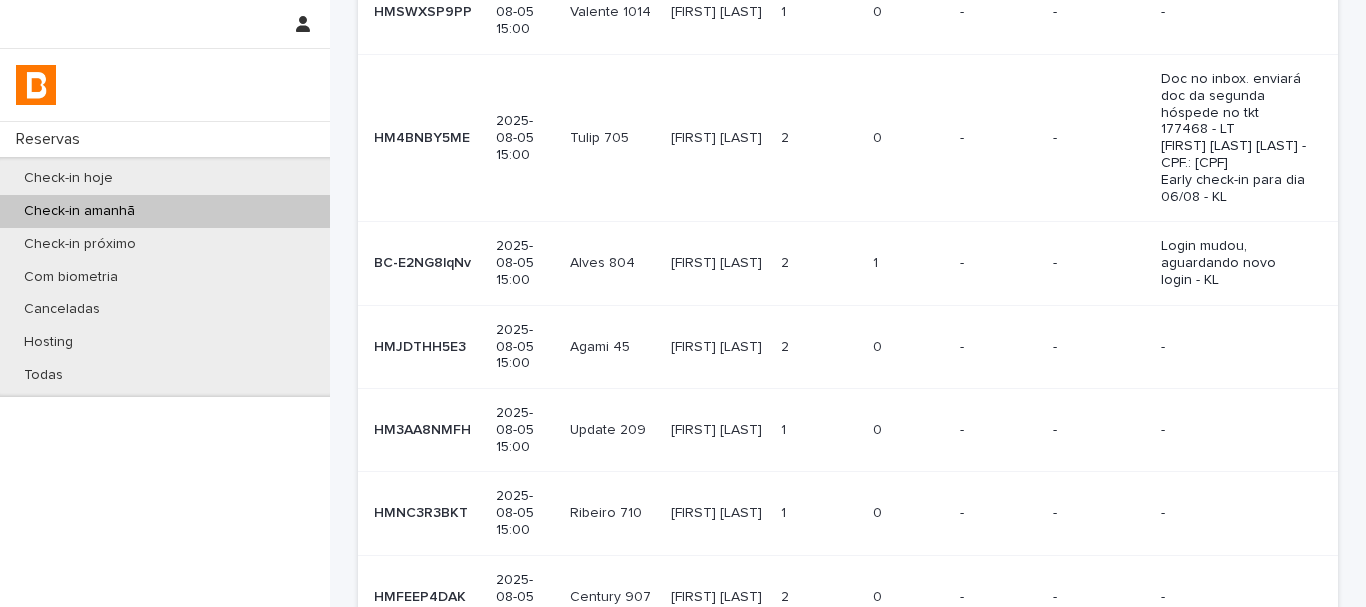 scroll, scrollTop: 500, scrollLeft: 0, axis: vertical 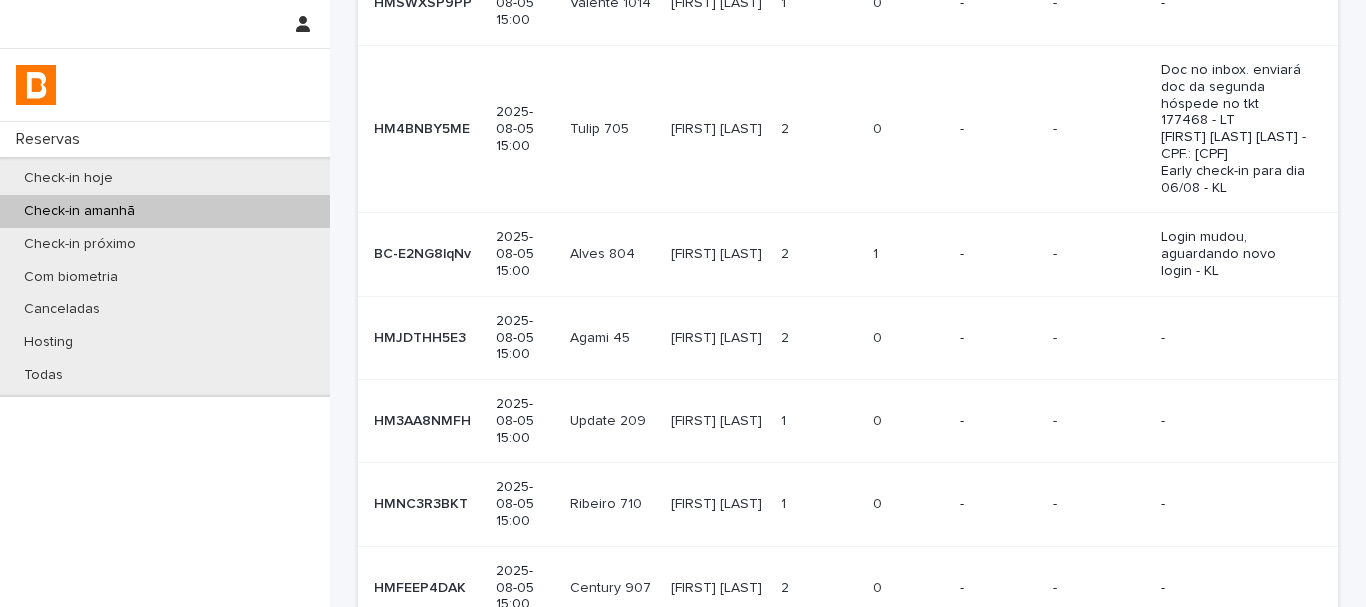 click on "Next" at bounding box center [1283, 659] 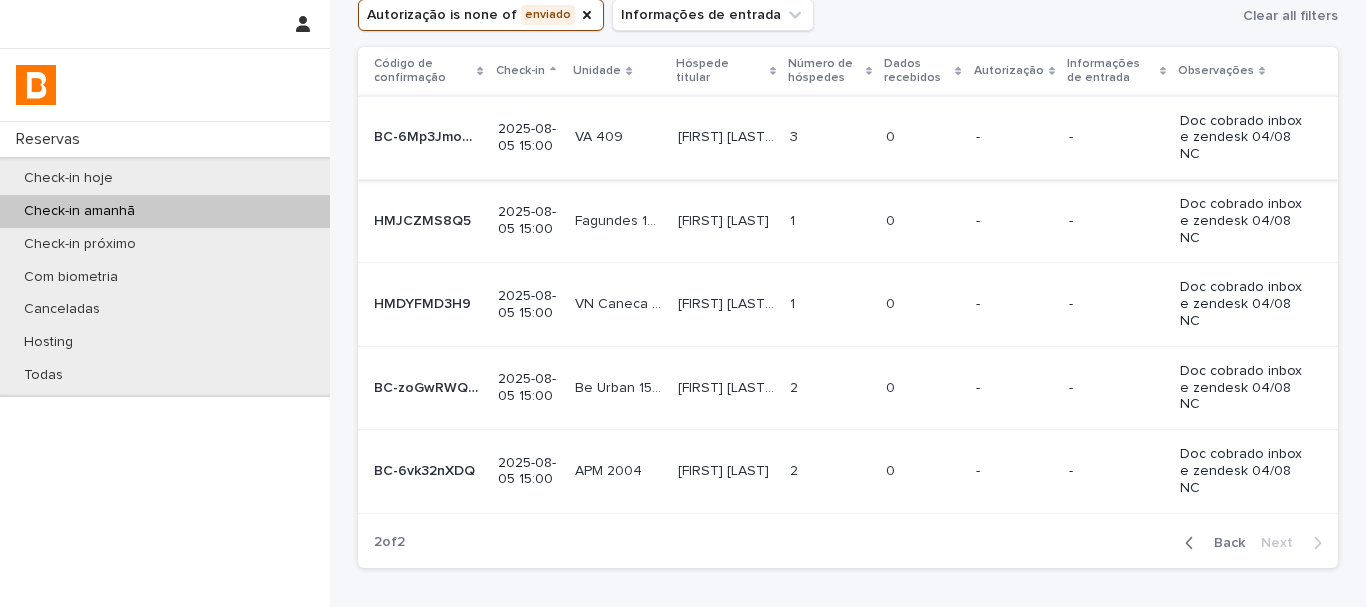scroll, scrollTop: 0, scrollLeft: 0, axis: both 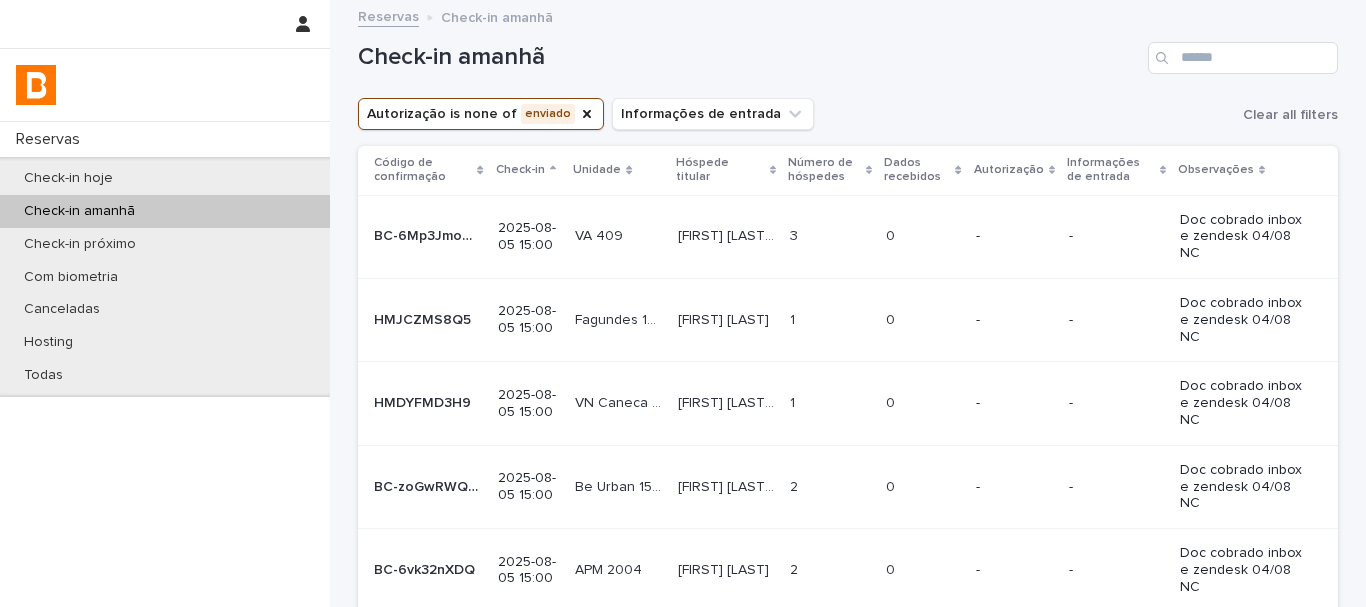 click on "Check-in amanhã" at bounding box center [848, 50] 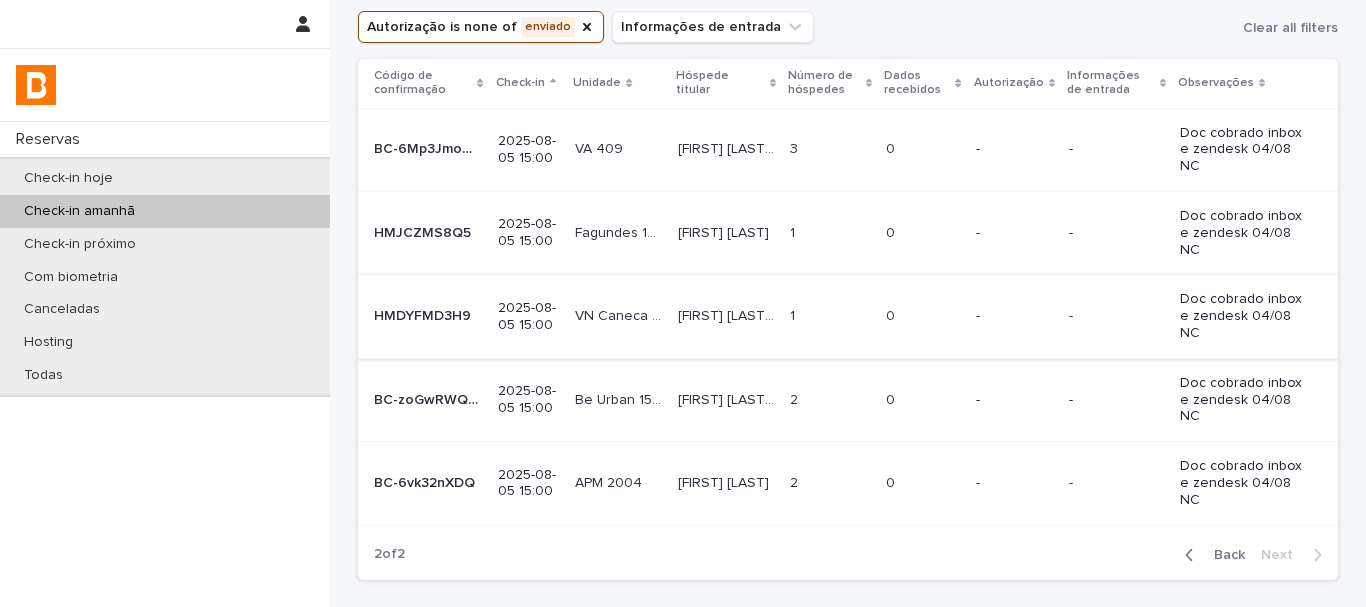 scroll, scrollTop: 200, scrollLeft: 0, axis: vertical 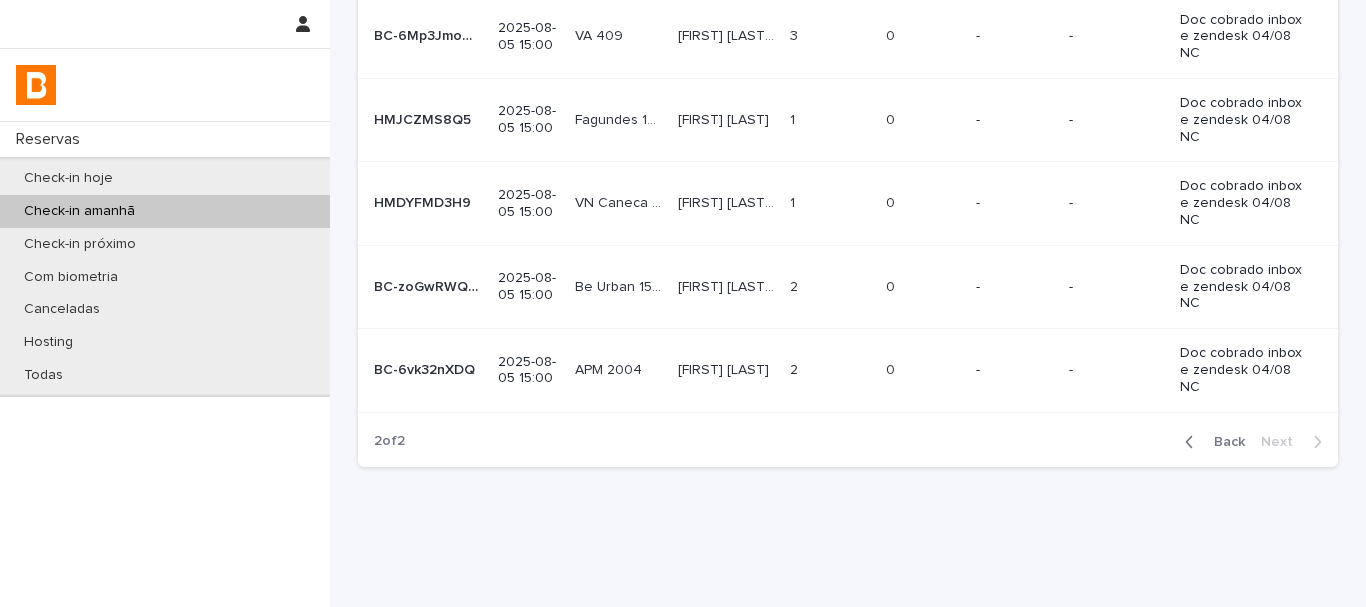 click on "Back" at bounding box center [1223, 442] 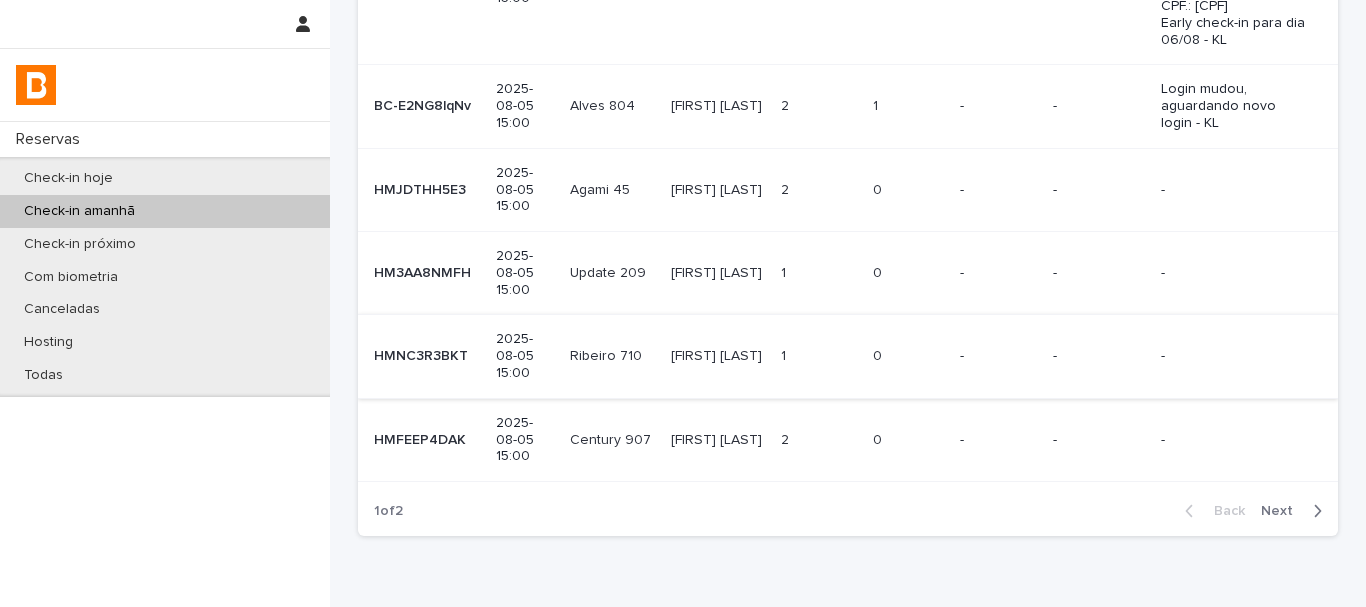 scroll, scrollTop: 649, scrollLeft: 0, axis: vertical 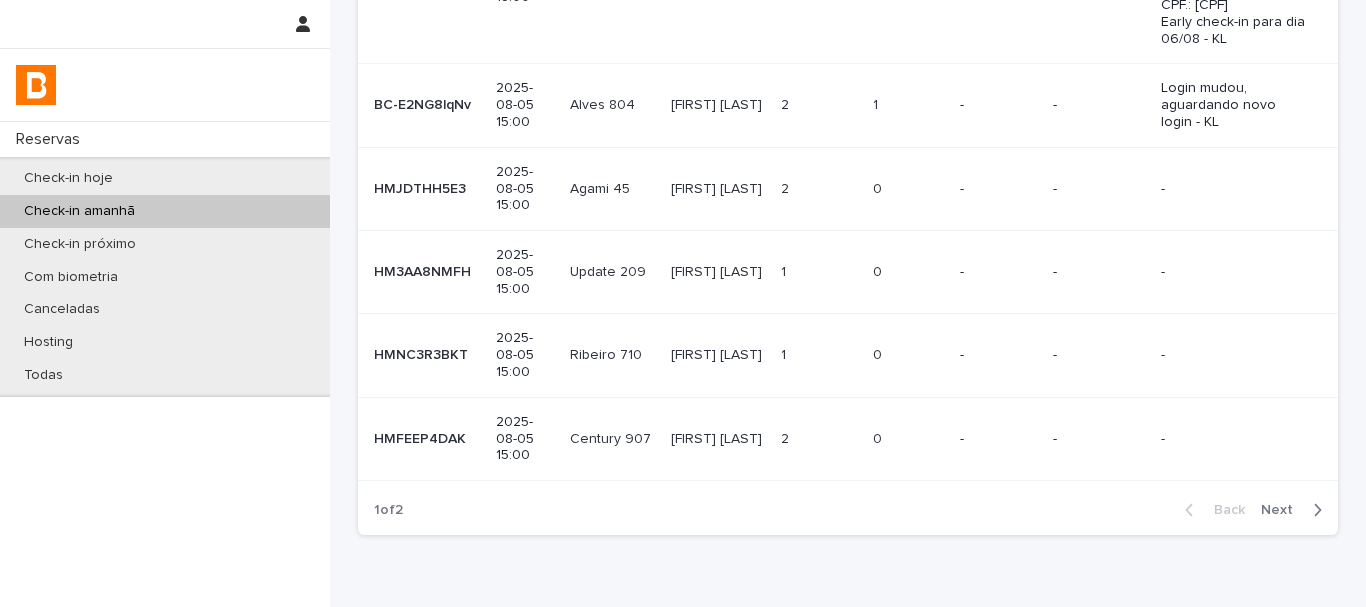 click on "Check-in amanhã Autorização is none of enviado Informações de entrada Clear all filters Código de confirmação Check-in Unidade Hóspede titular Número de hóspedes Dados recebidos Autorização Informações de entrada Observações HMTBKWXJNF HMTBKWXJNF   2025-08-05 15:00 Vita 404 Vita 404   [FIRST] [LAST] [FIRST] [LAST]   2 2   1 1   - - auto [FIRST] ok, aguardando segundo hóspede - GO 02/08 BC-WBP3p0ZW4 BC-WBP3p0ZW4   2025-08-05 15:00 Brooklyn 1904 Brooklyn 1904   [FIRST] [LAST] [LAST] [FIRST] [LAST] [LAST]   2 2   0 0   - - Doc cobrado inbox e zendesk. IS 04/08  HMR98EPZCD HMR98EPZCD   2025-08-05 15:00 Update 406 Update 406   [FIRST] [LAST] [FIRST] [LAST]   2 2   0 0   pendente enviado Ok no Magikey, aguardando chave de acesso. IS 04/08 | 15:12h HMSWXSP9PP HMSWXSP9PP   2025-08-05 15:00 Valente 1014 Valente 1014   [FIRST] [LAST] [FIRST] [LAST]   1 1   0 0   - - -" at bounding box center (848, -23) 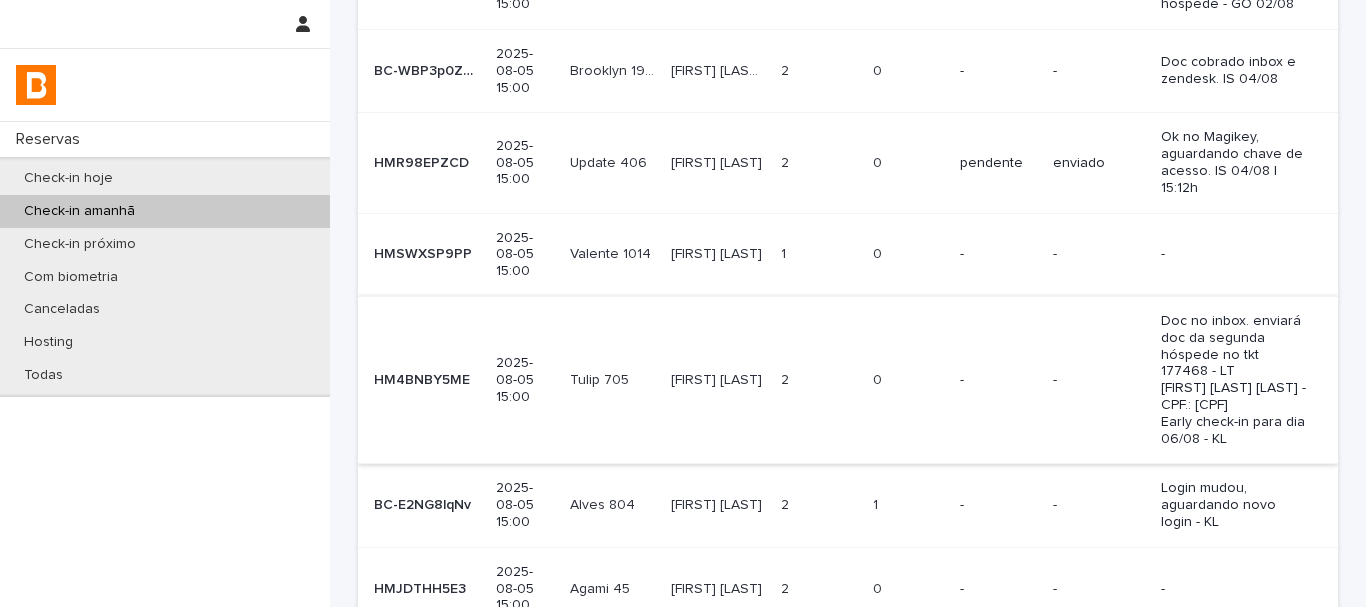 scroll, scrollTop: 0, scrollLeft: 0, axis: both 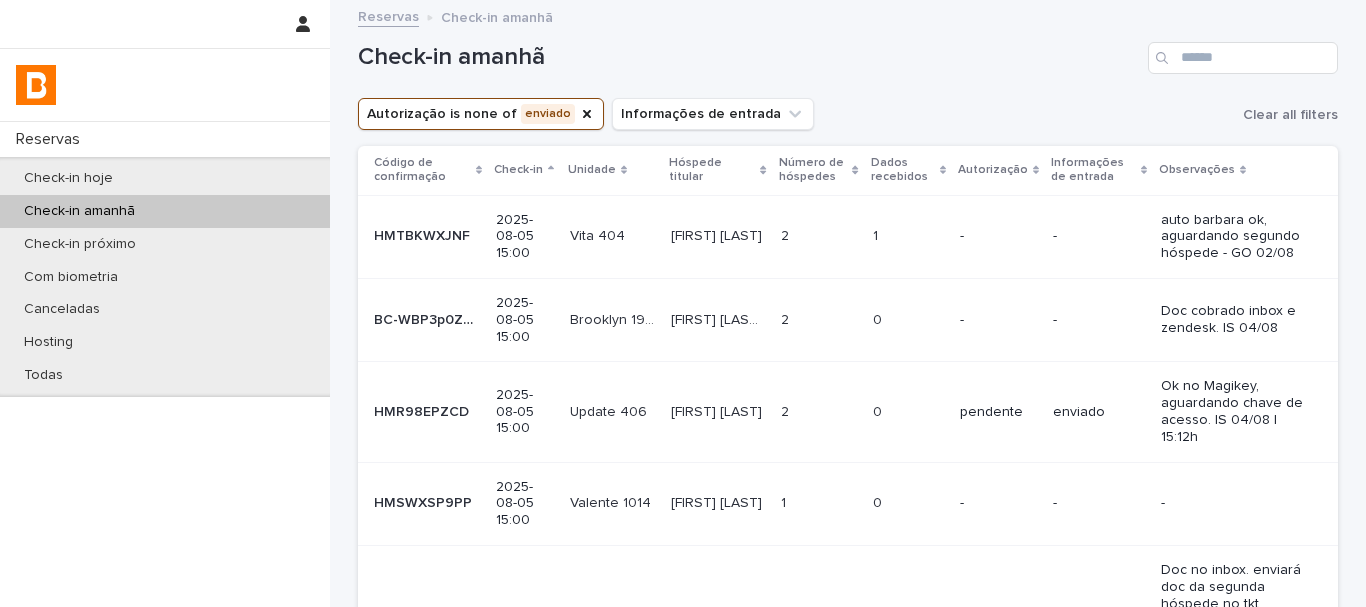 click on "Check-in amanhã" at bounding box center [848, 50] 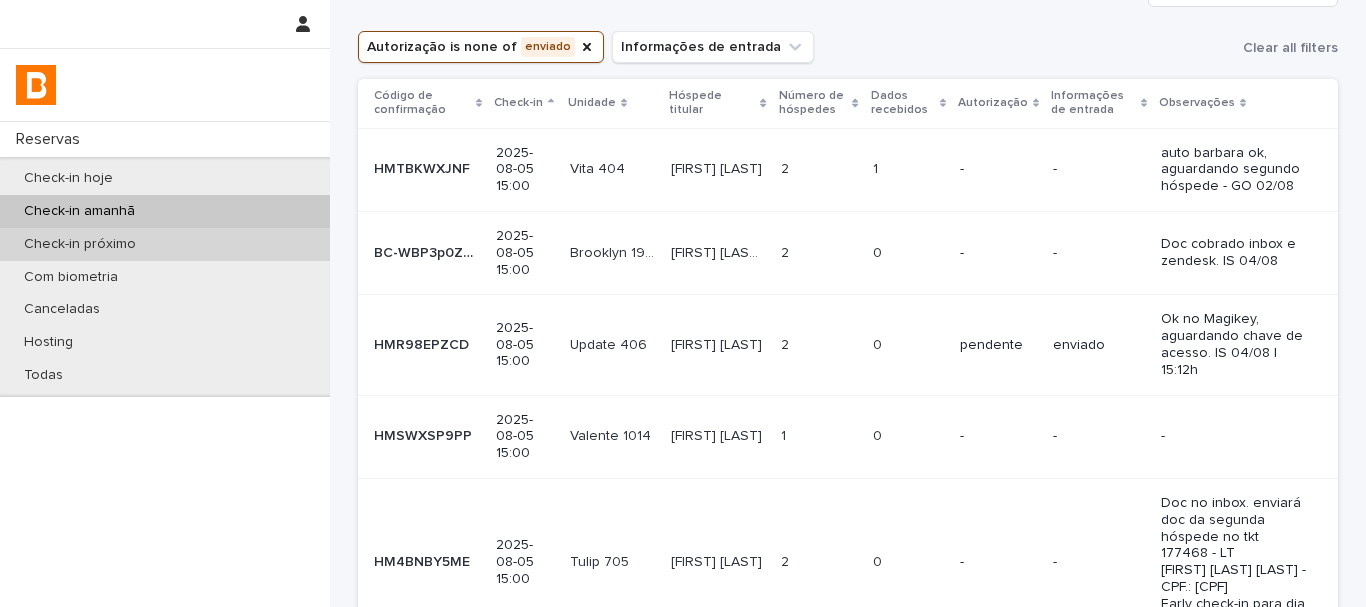 scroll, scrollTop: 0, scrollLeft: 0, axis: both 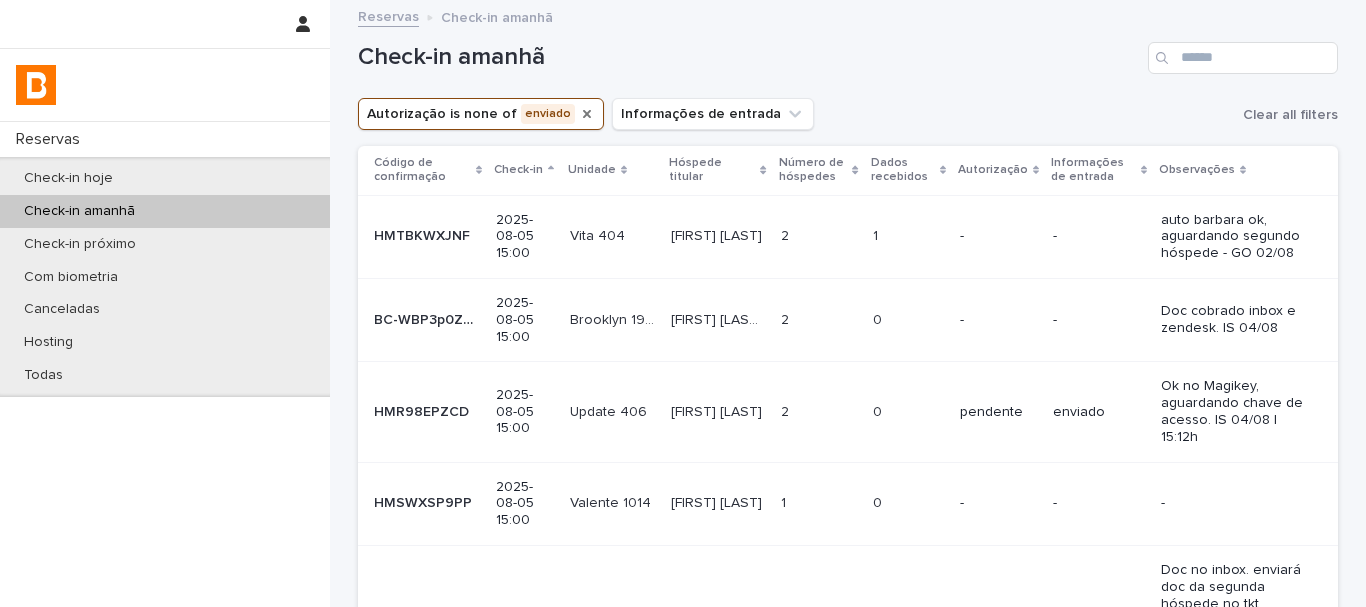 click 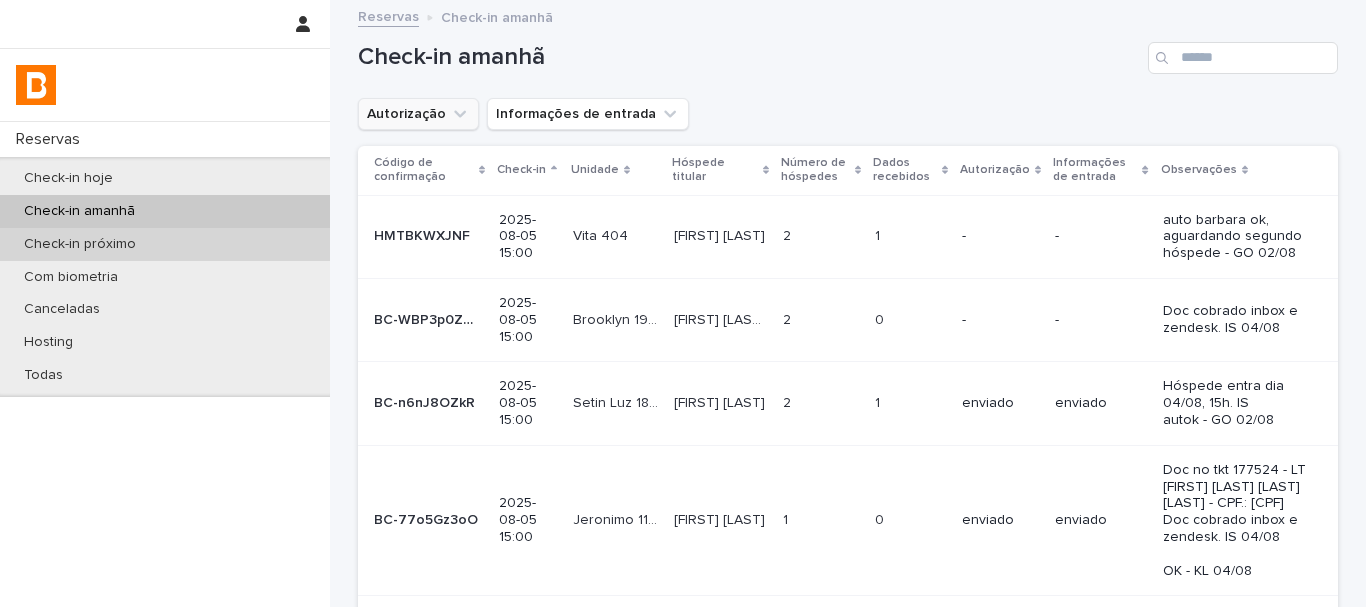 click on "Check-in próximo" at bounding box center (165, 244) 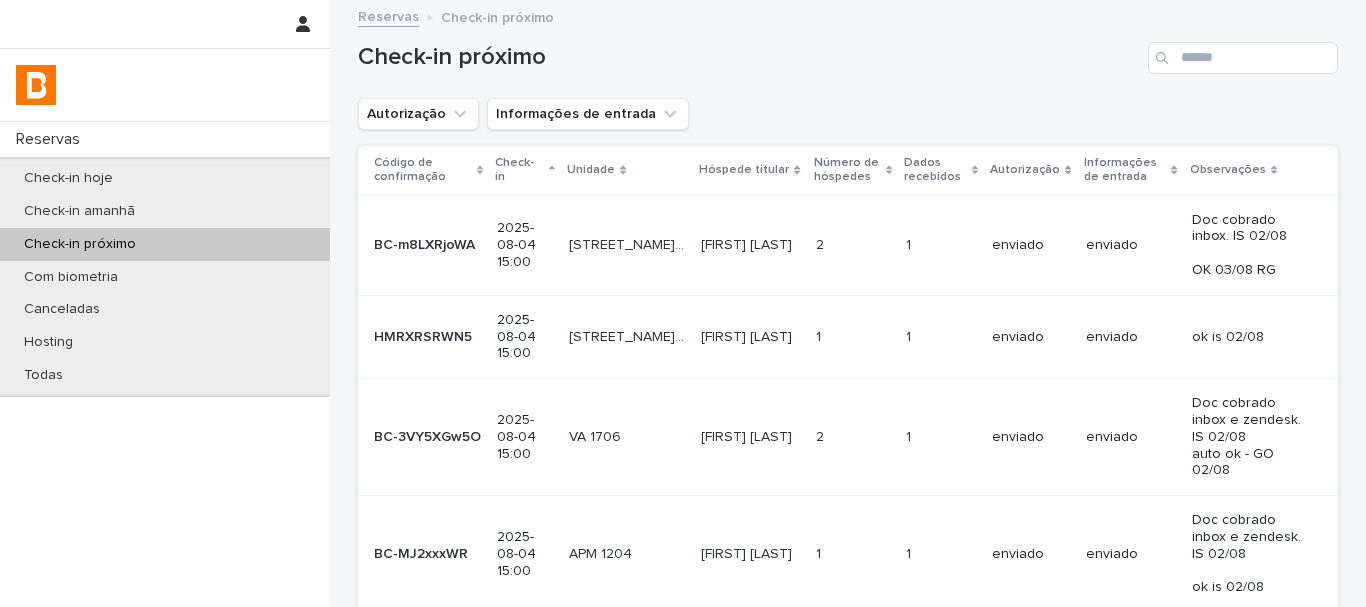 click on "Autorização Informações de entrada" at bounding box center (848, 114) 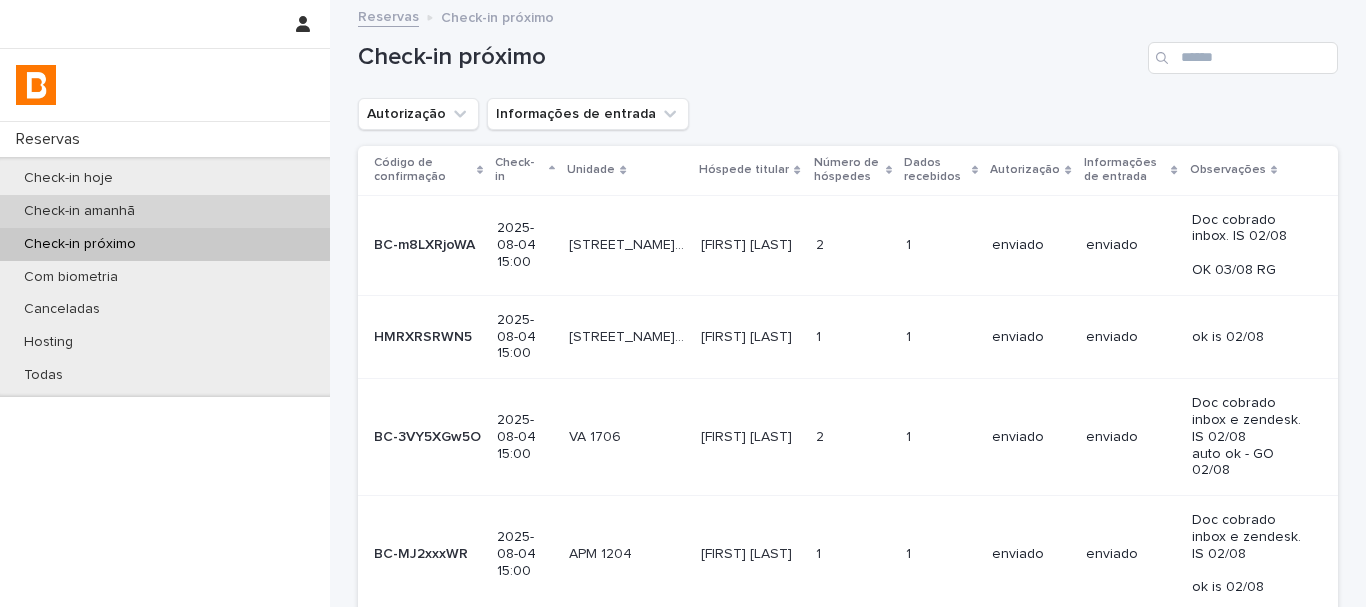 click on "Check-in amanhã" at bounding box center (165, 211) 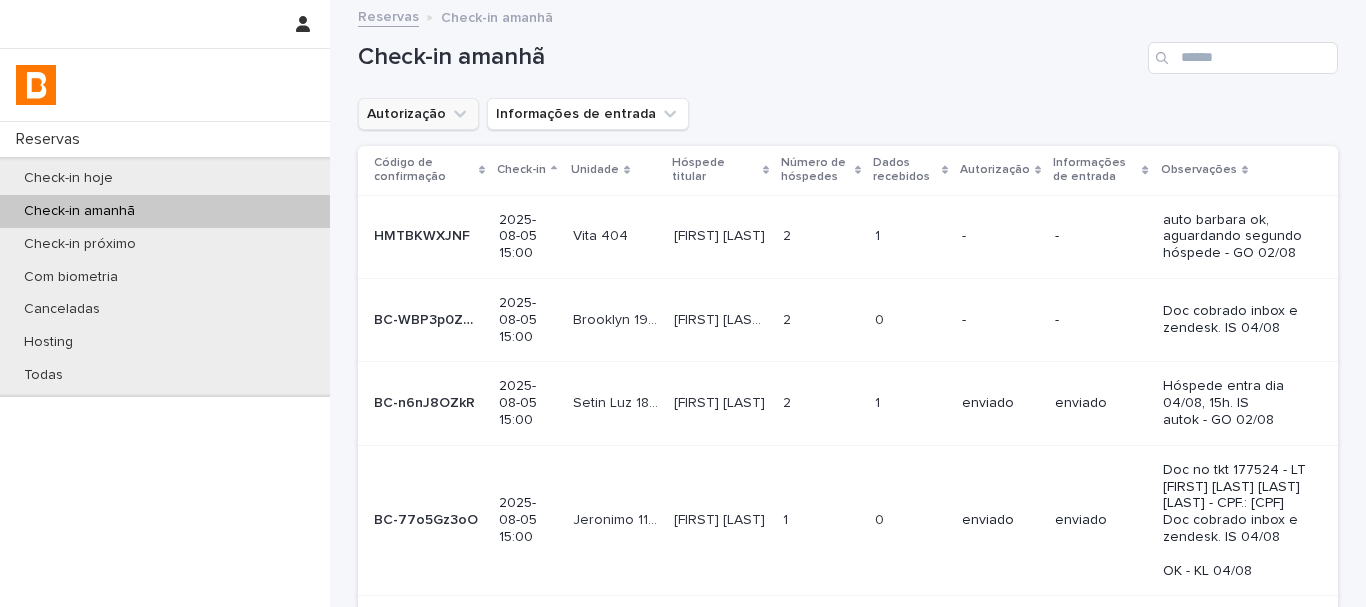 click on "Autorização" at bounding box center (418, 114) 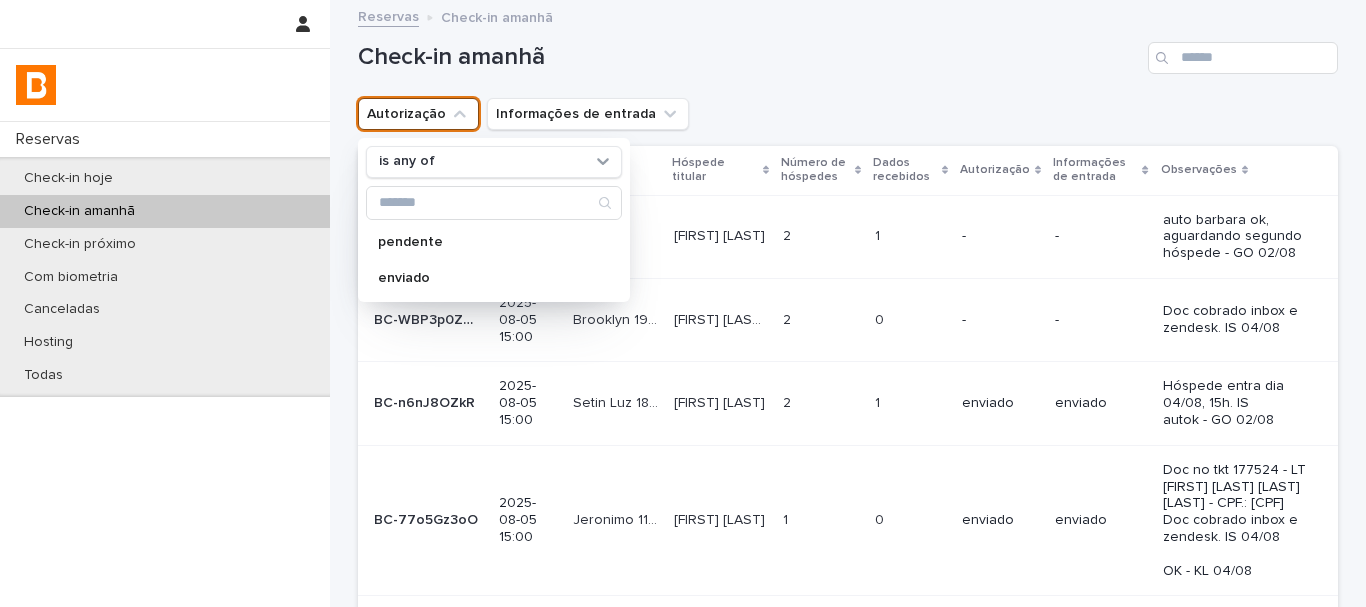 click on "Check-in amanhã" at bounding box center (749, 57) 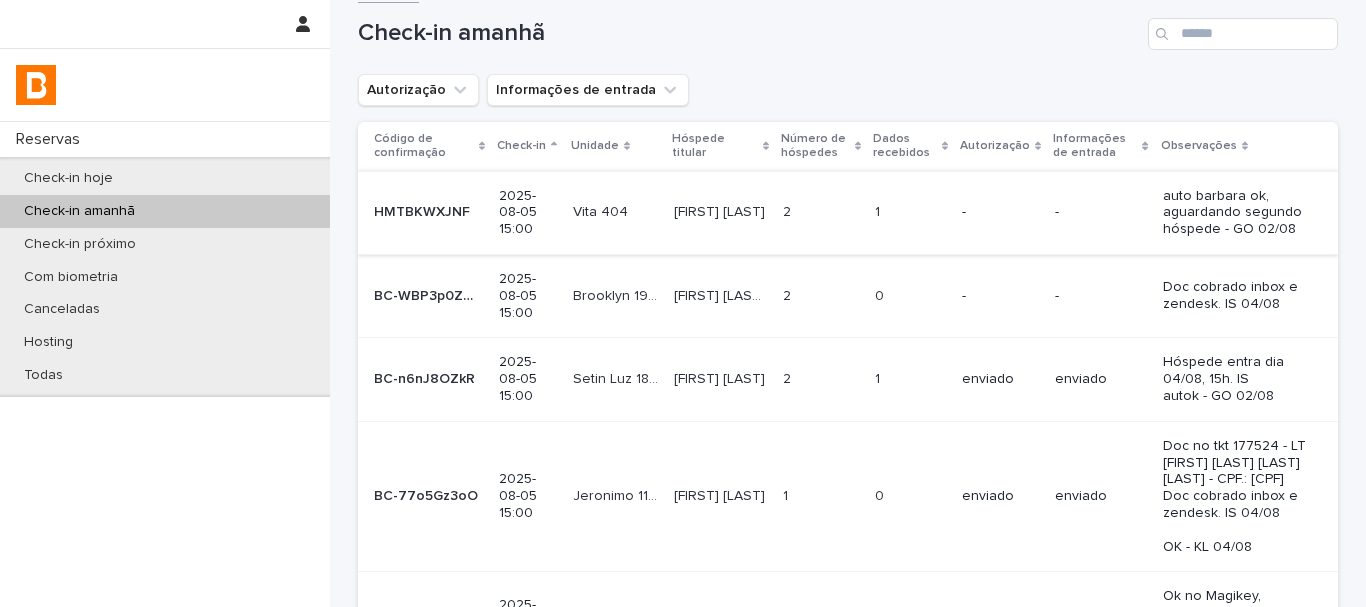 scroll, scrollTop: 0, scrollLeft: 0, axis: both 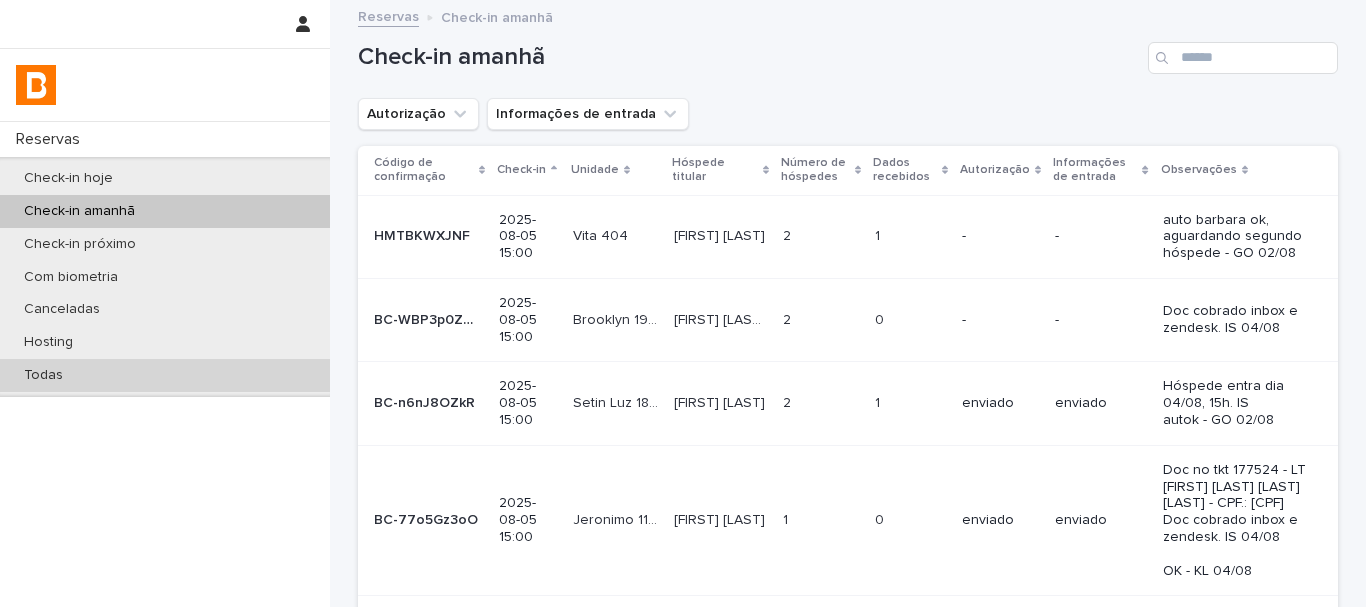 click on "Todas" at bounding box center (165, 375) 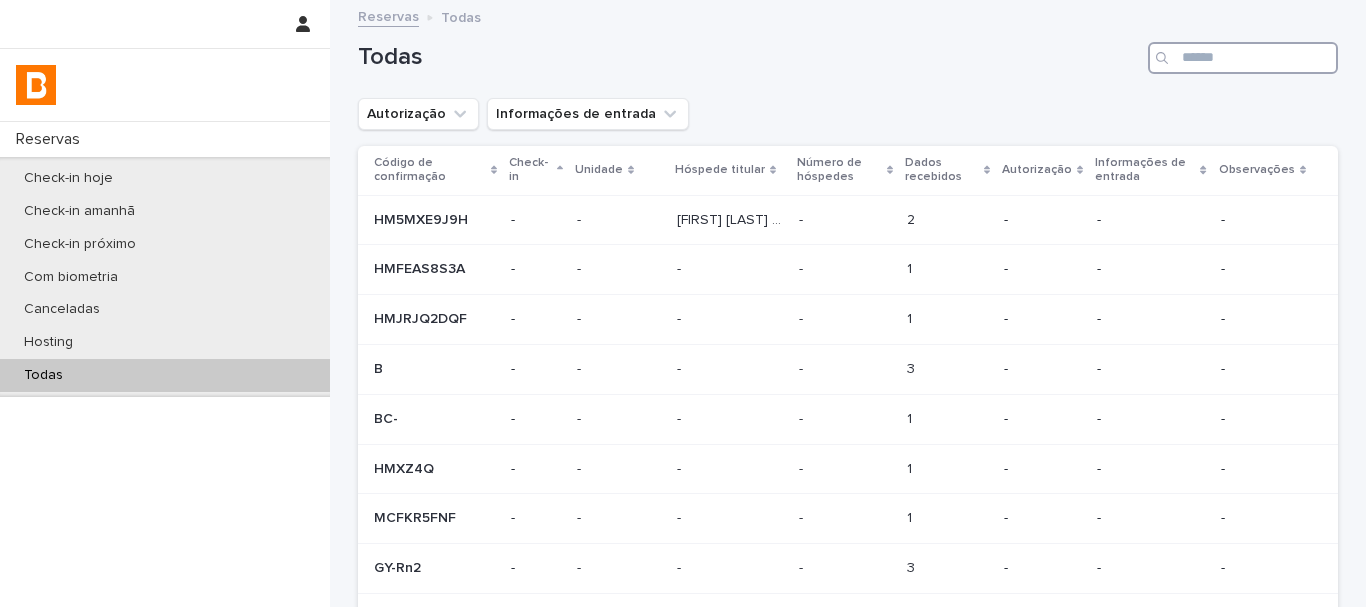 click at bounding box center (1243, 58) 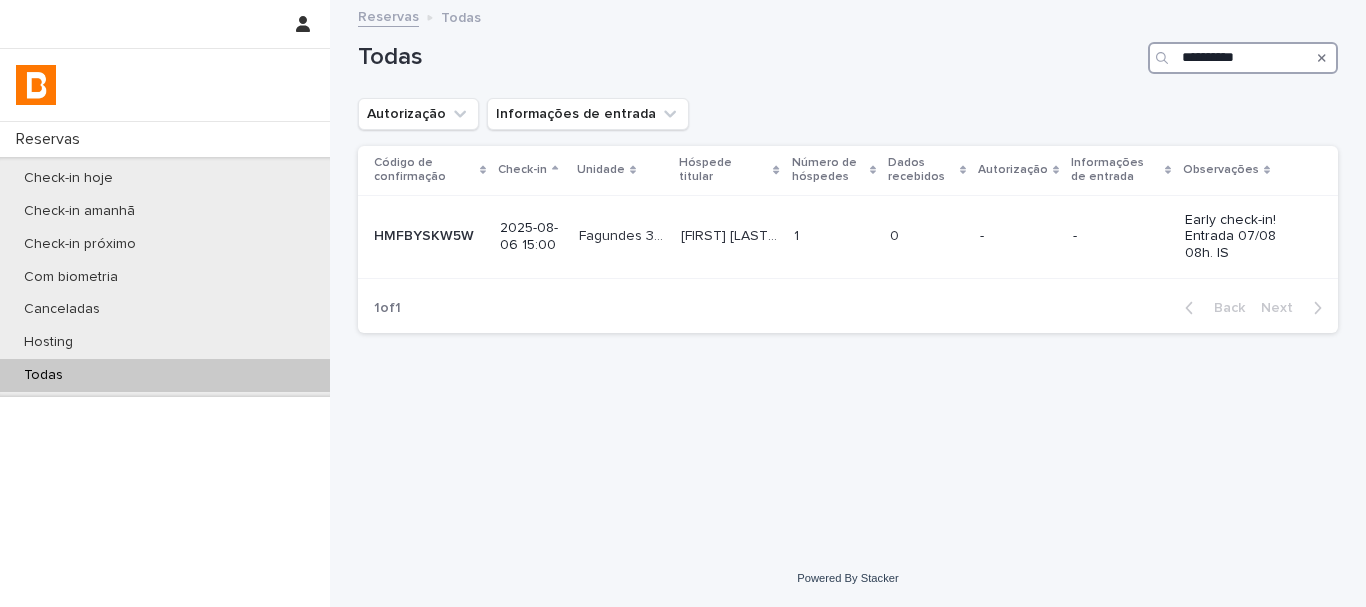 type on "**********" 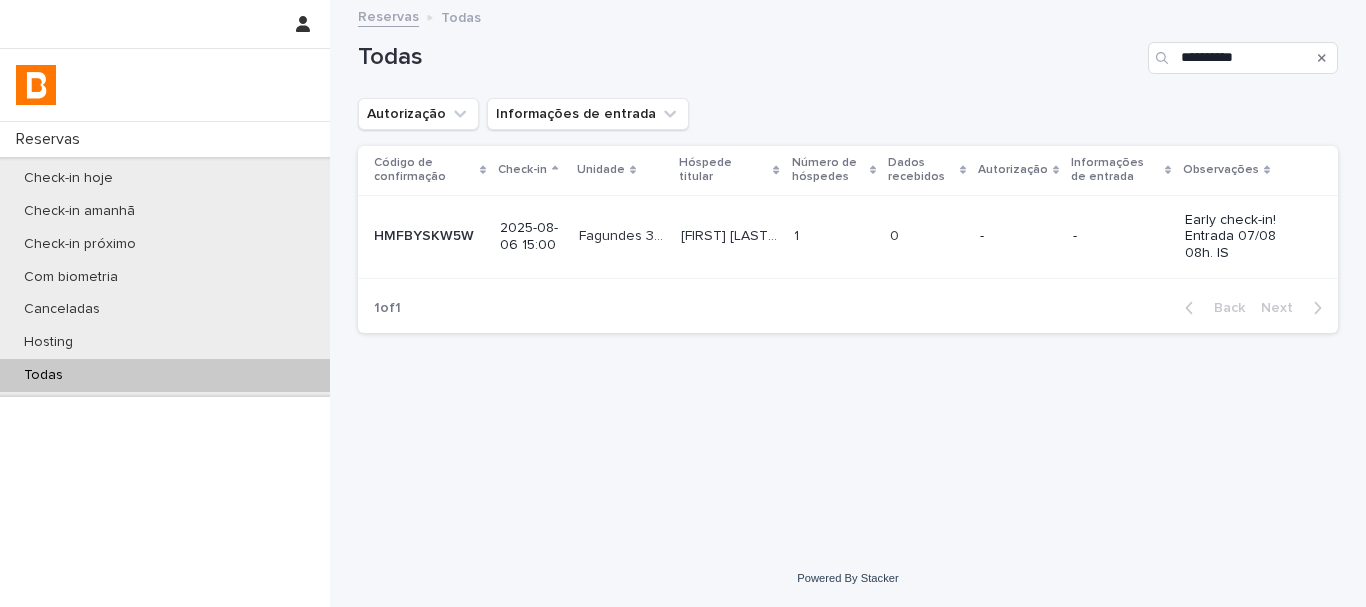 click on "Autorização Informações de entrada" at bounding box center [848, 114] 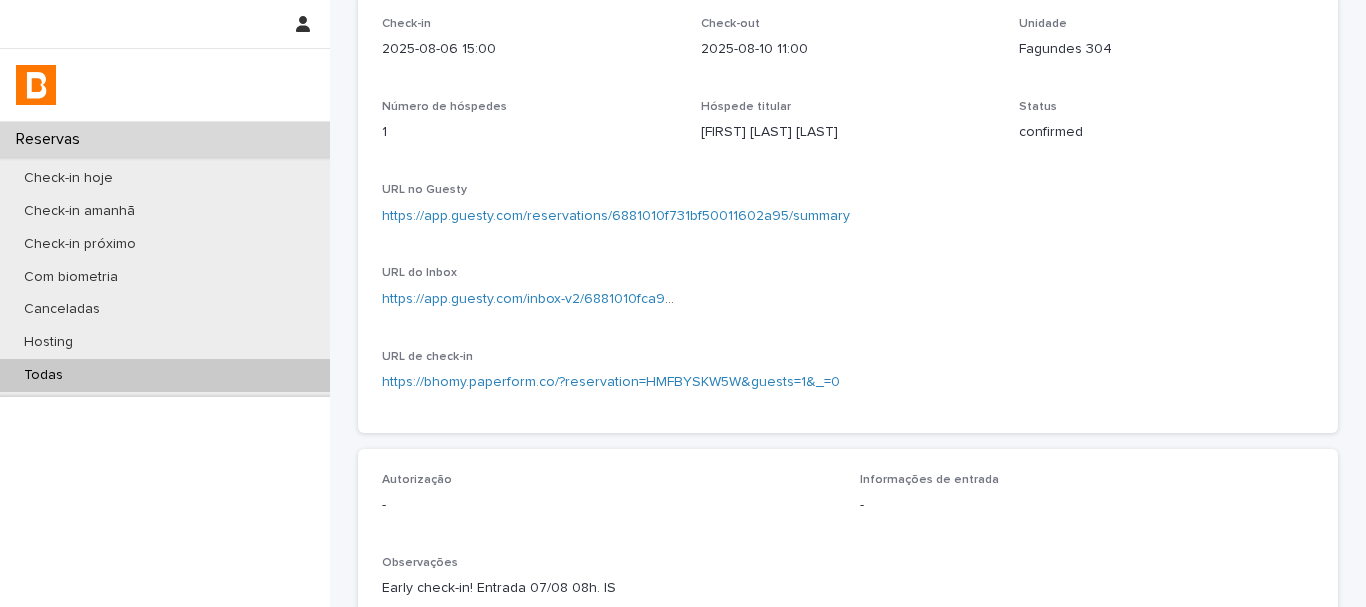 scroll, scrollTop: 600, scrollLeft: 0, axis: vertical 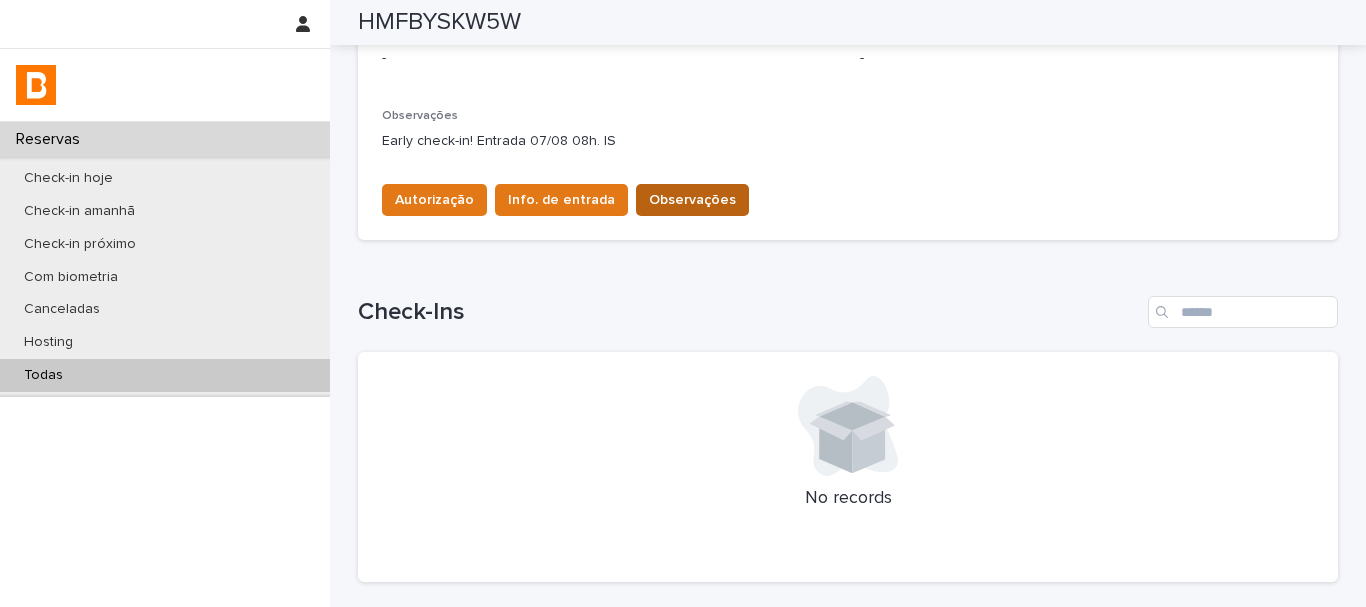 click on "Observações" at bounding box center [692, 200] 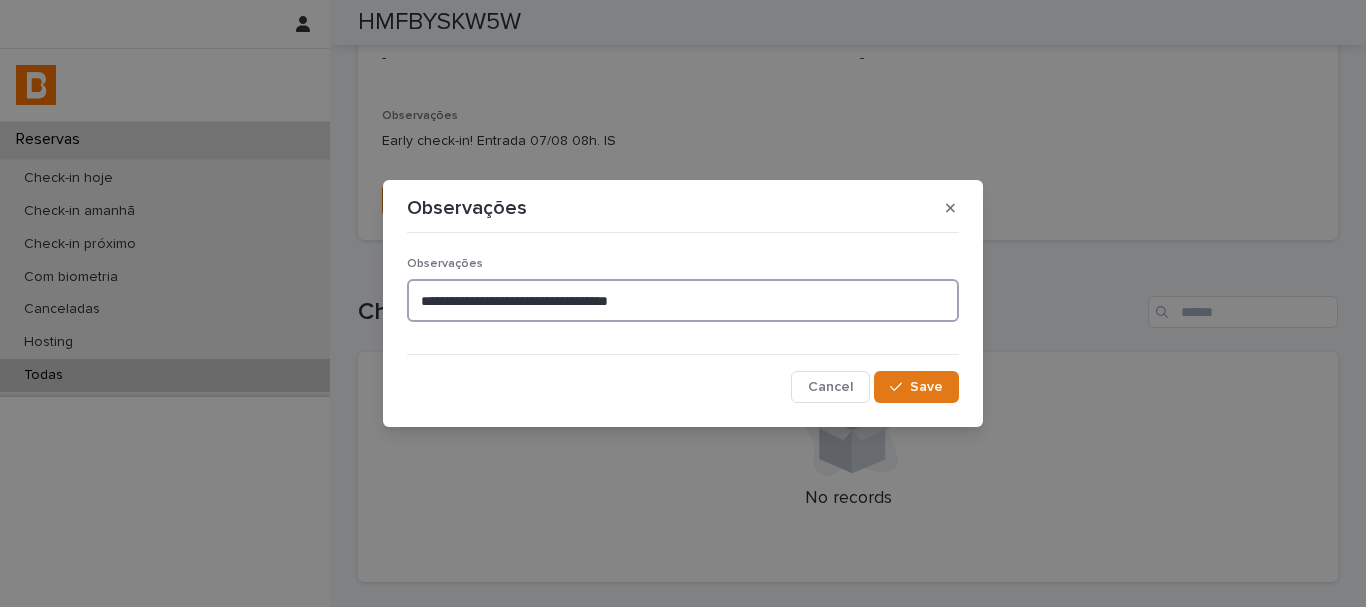 click on "**********" at bounding box center (683, 300) 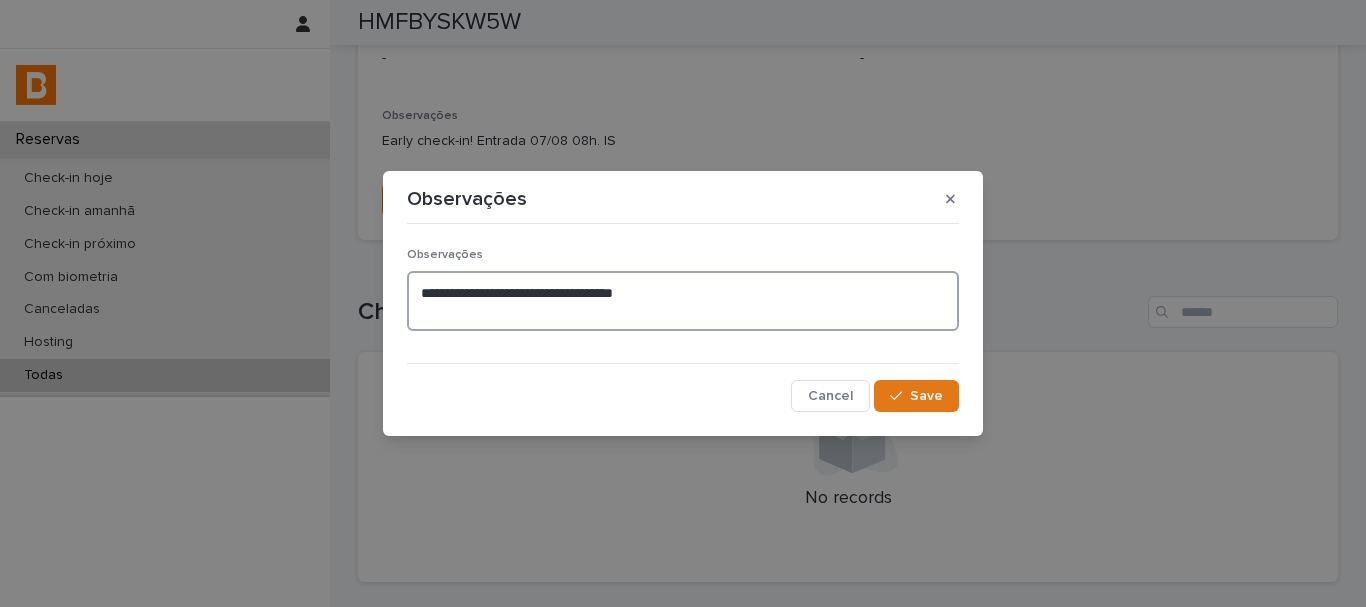 type on "**********" 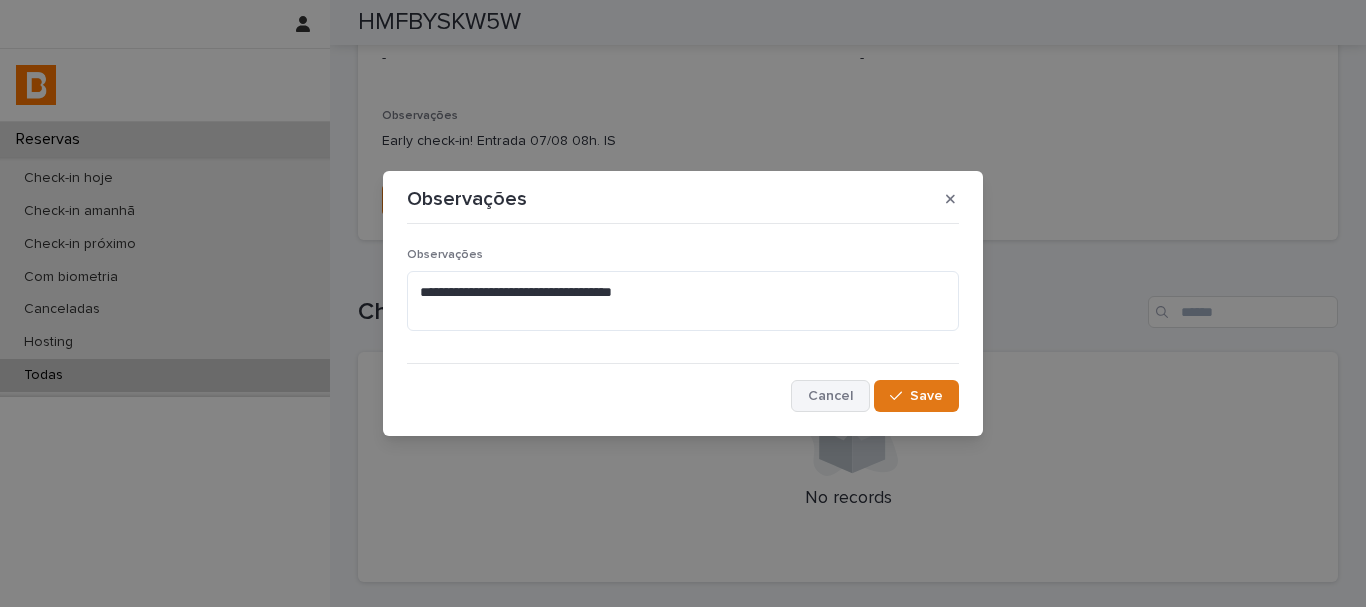 click on "Cancel" at bounding box center [830, 396] 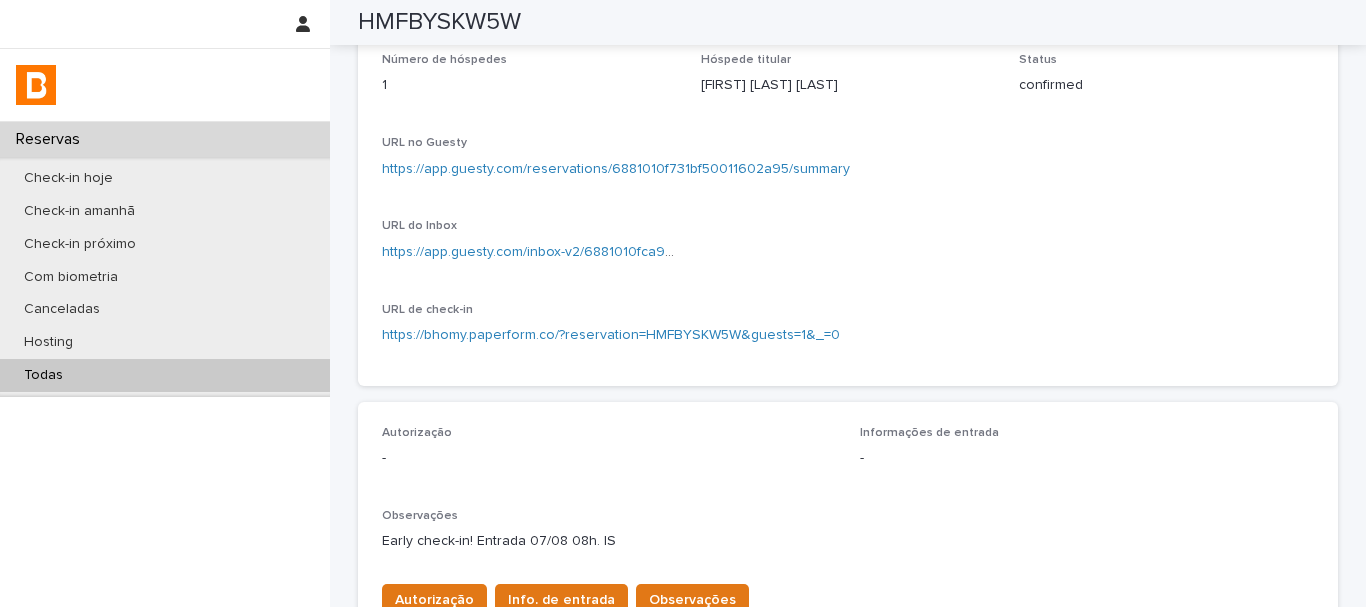 scroll, scrollTop: 0, scrollLeft: 0, axis: both 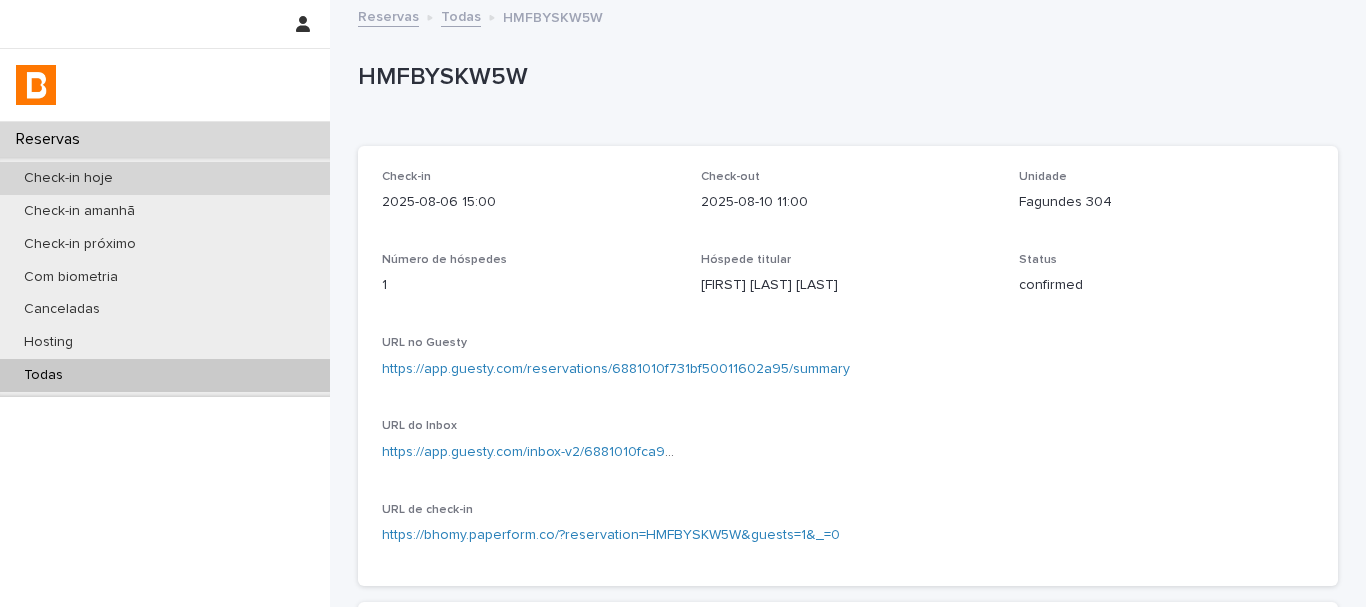 click on "Check-in hoje" at bounding box center (165, 178) 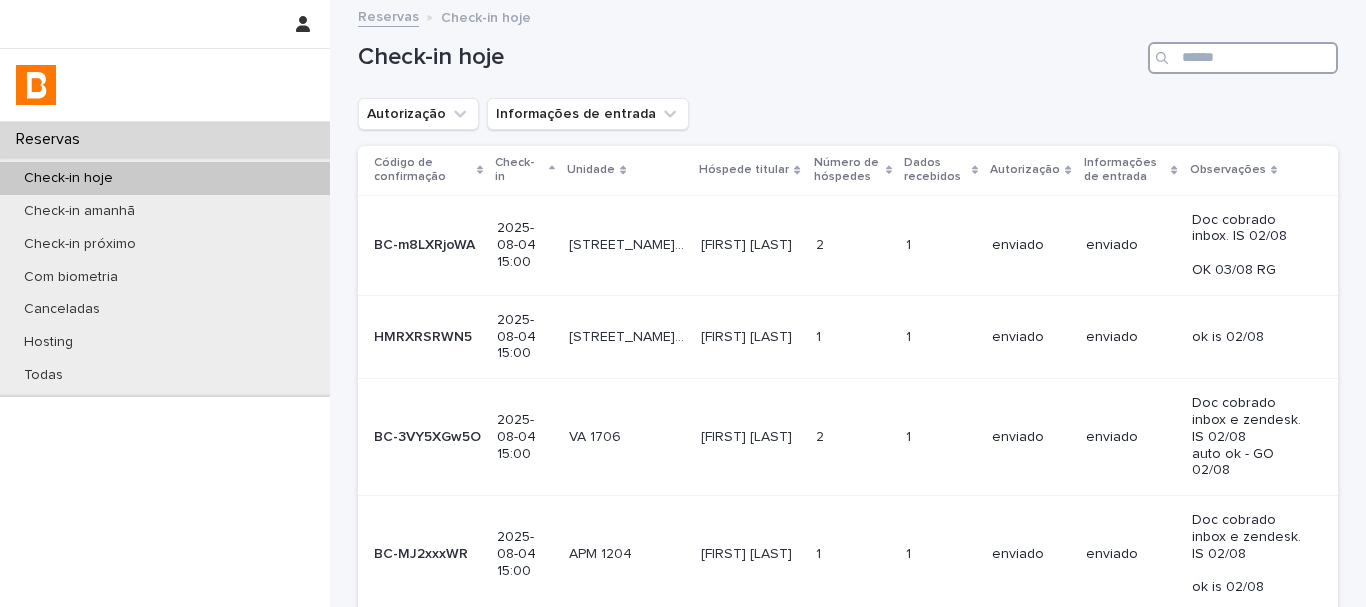 click at bounding box center (1243, 58) 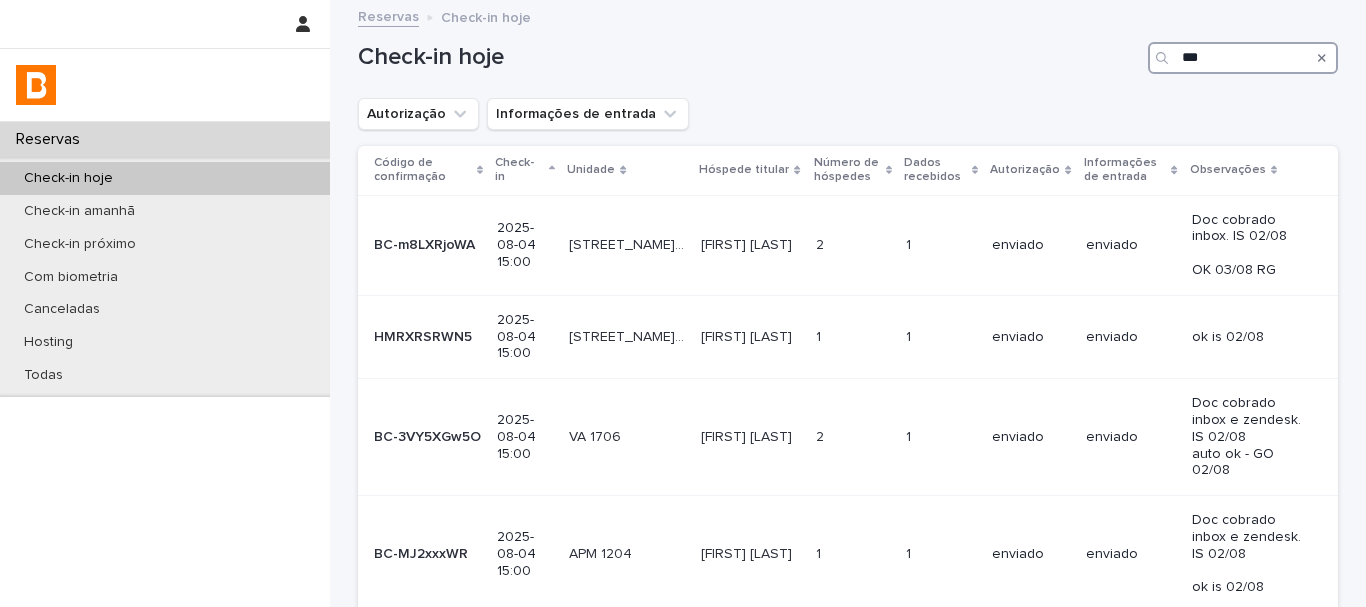 type on "****" 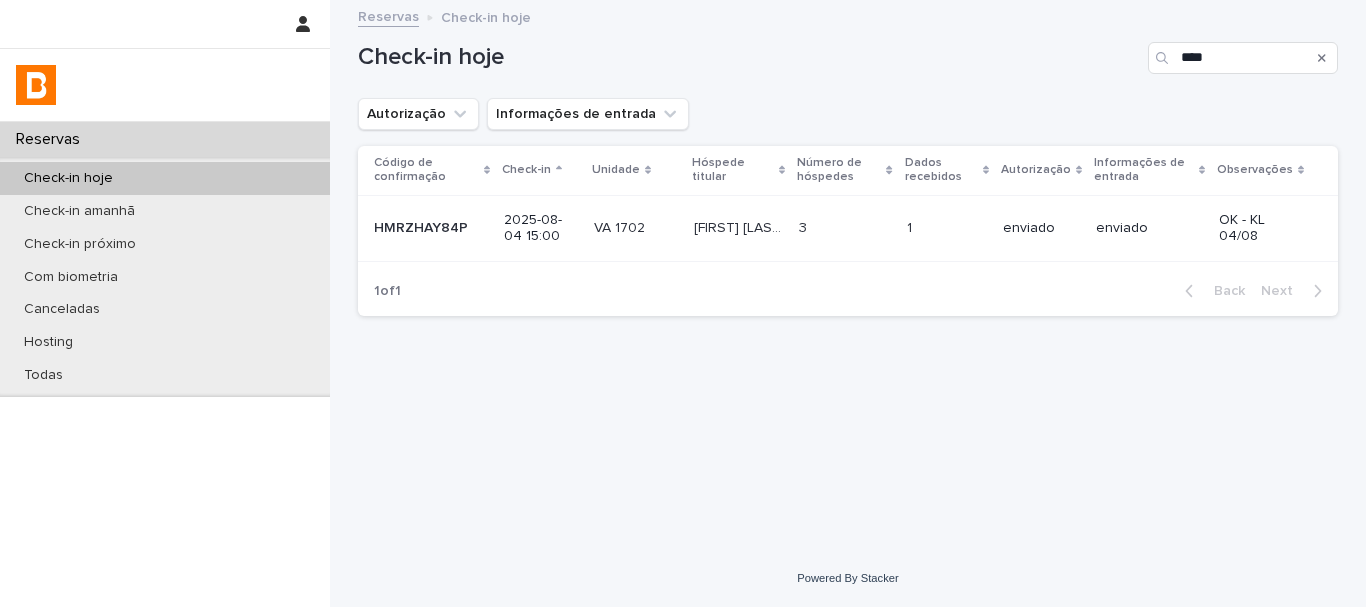 click at bounding box center (845, 228) 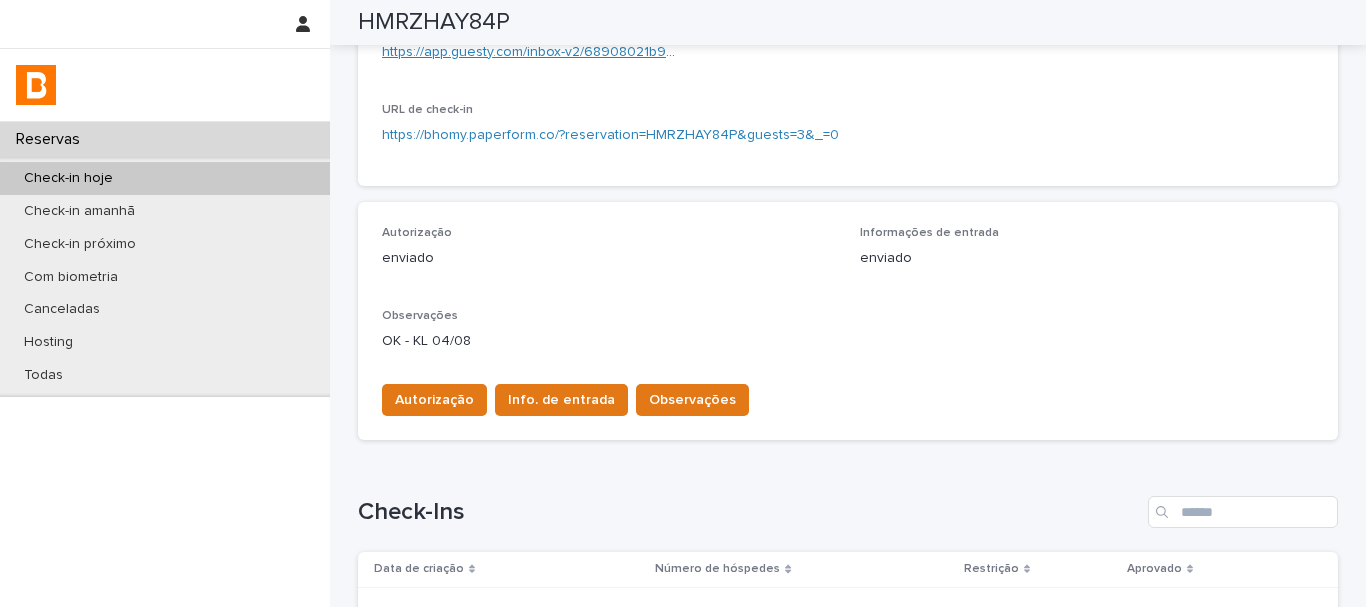 scroll, scrollTop: 600, scrollLeft: 0, axis: vertical 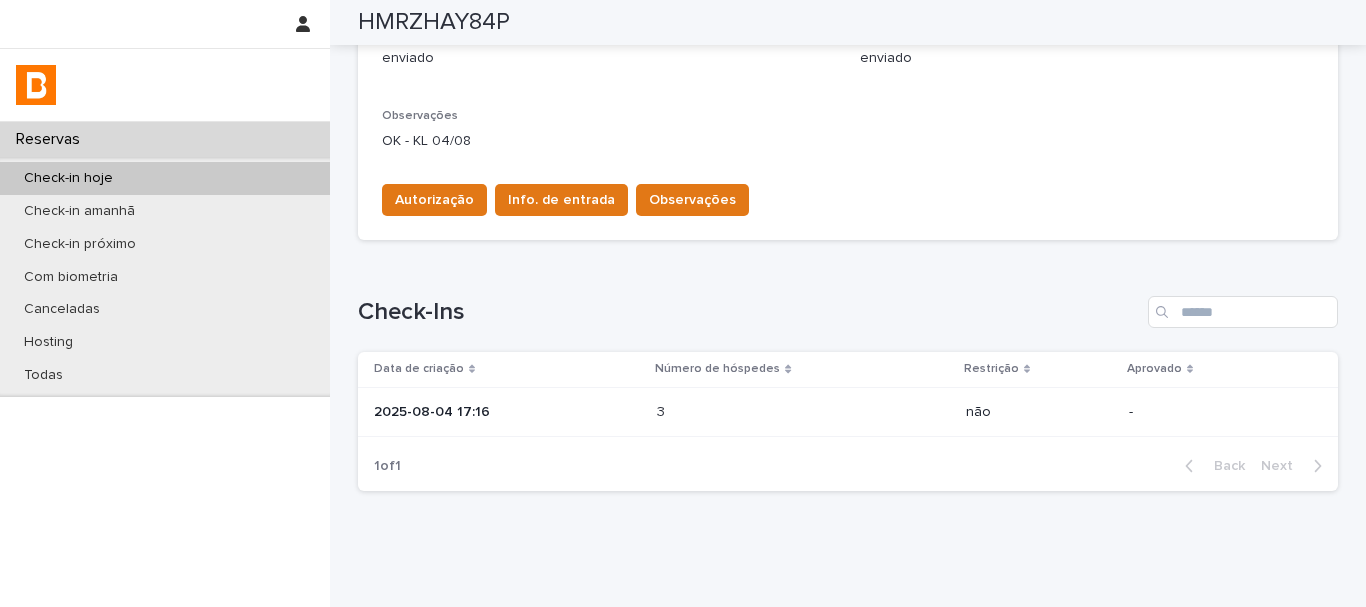 click on "2025-08-04 17:16" at bounding box center [507, 412] 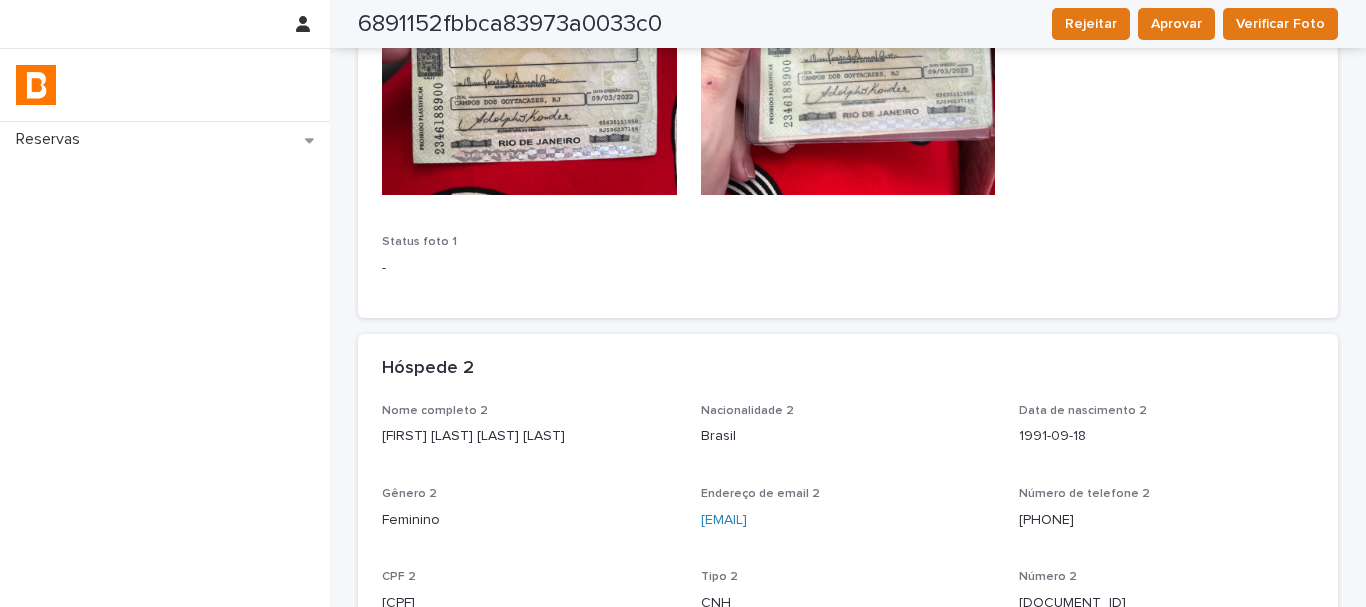 scroll, scrollTop: 85, scrollLeft: 0, axis: vertical 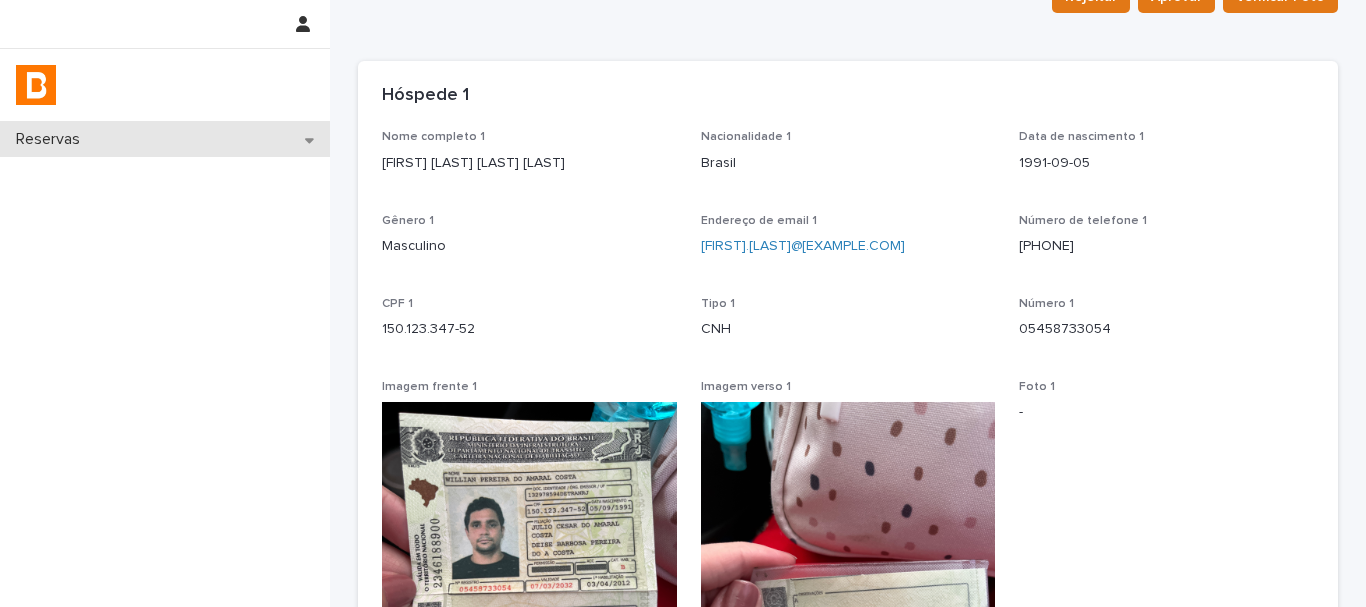 click on "Reservas" at bounding box center (165, 139) 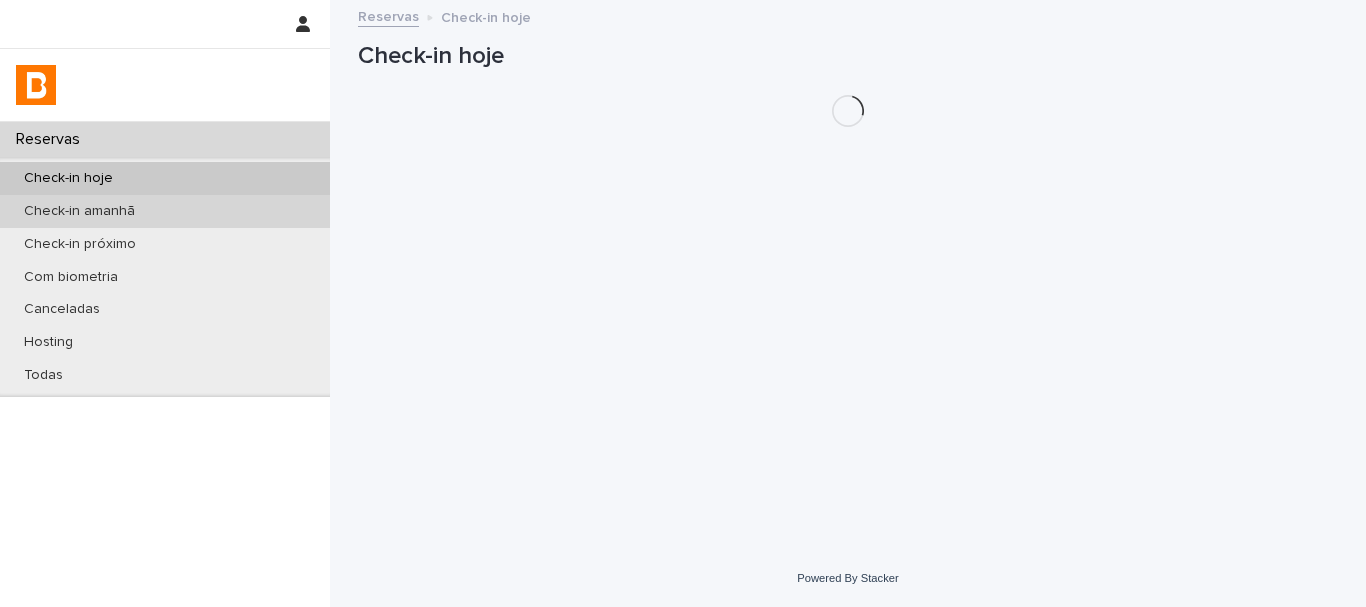 scroll, scrollTop: 0, scrollLeft: 0, axis: both 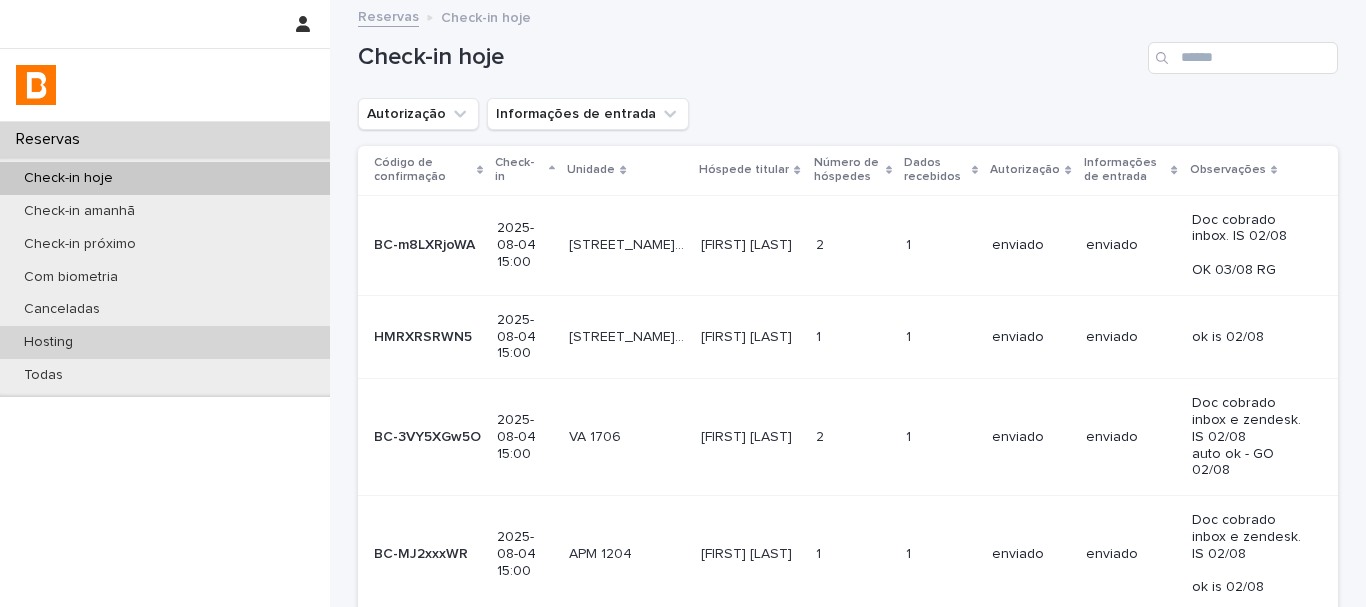 click on "Hosting" at bounding box center [165, 342] 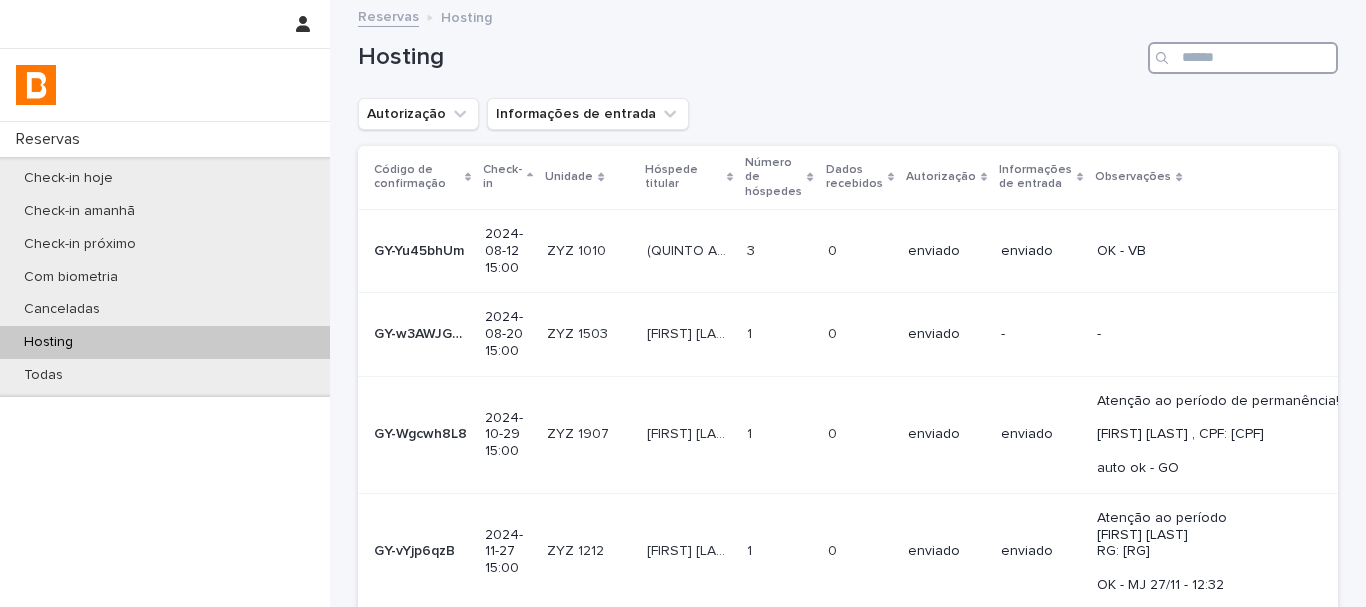 click at bounding box center [1243, 58] 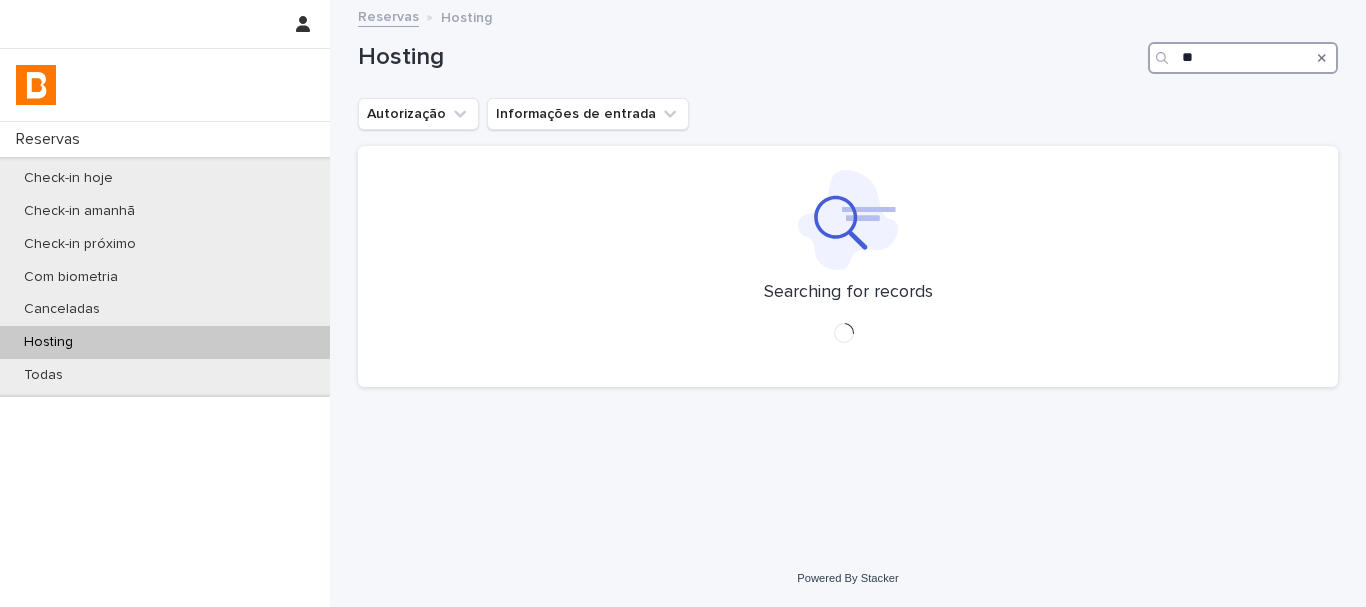 type on "*" 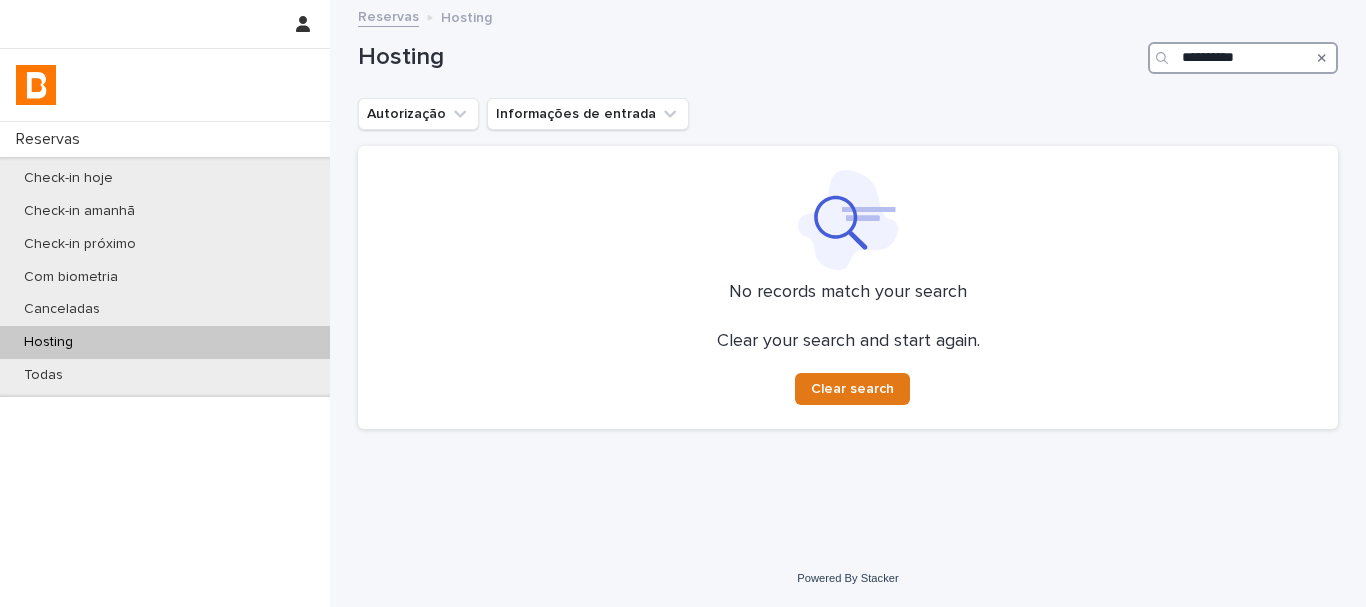type on "**********" 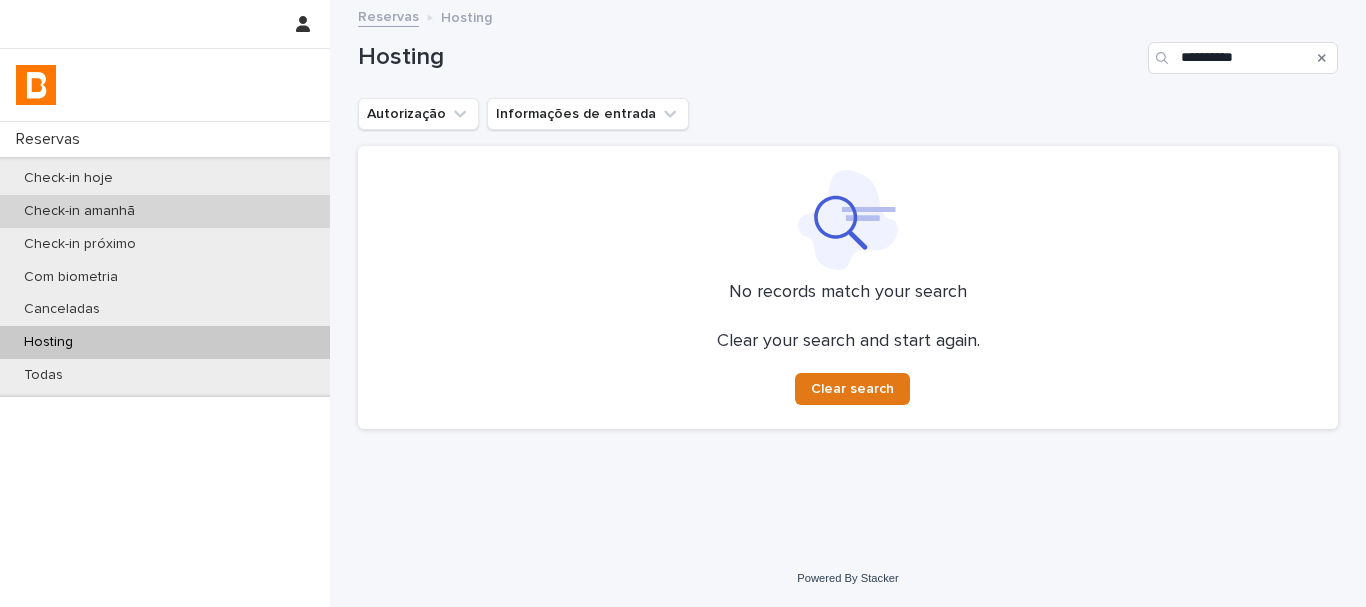 click on "Check-in amanhã" at bounding box center [165, 211] 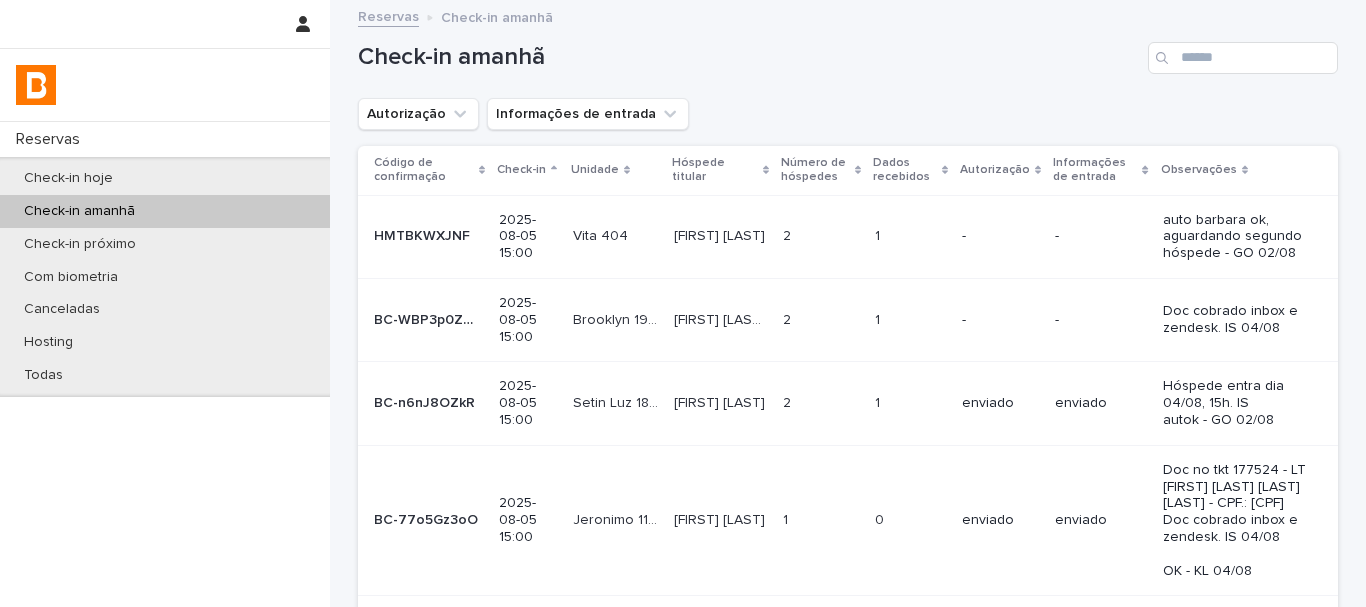 click on "Check-in amanhã" at bounding box center (749, 57) 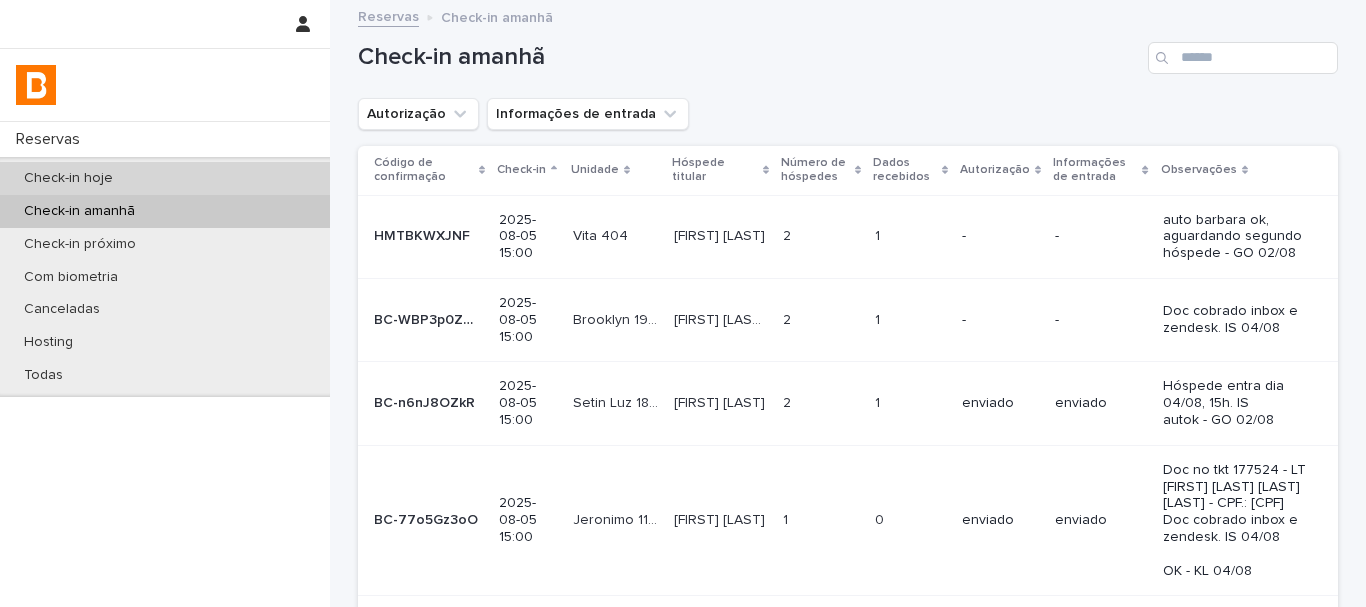 click on "Check-in hoje" at bounding box center (165, 178) 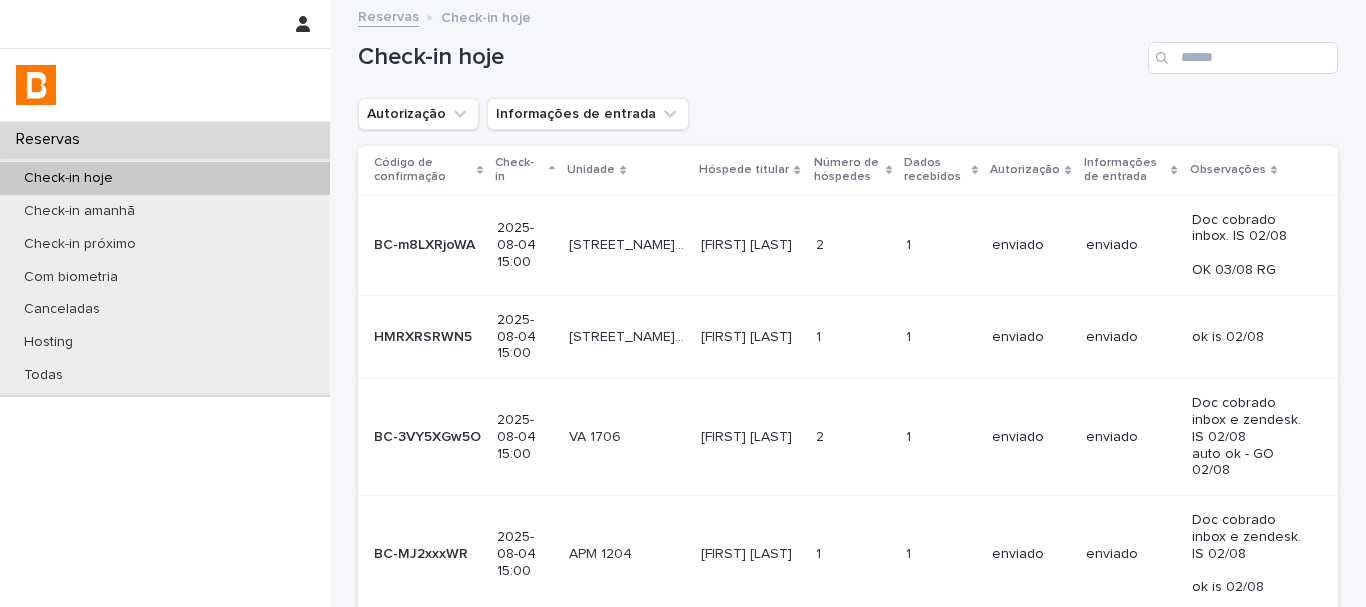 click on "Autorização Informações de entrada" at bounding box center (848, 114) 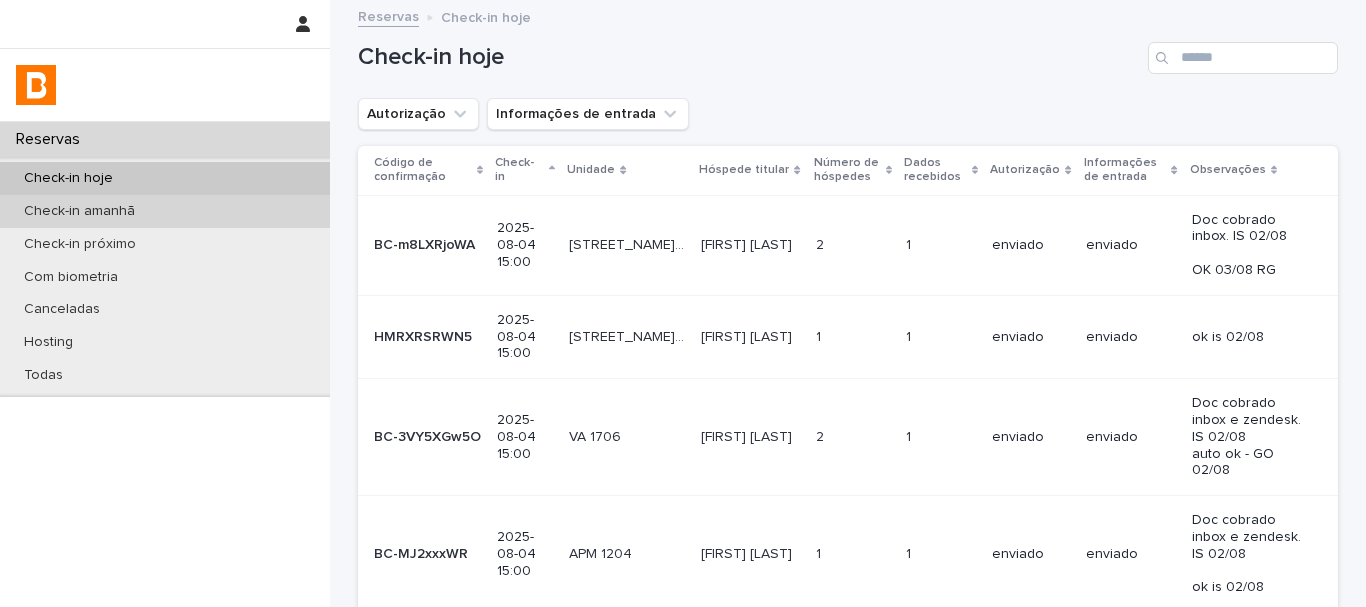 click on "Check-in amanhã" at bounding box center (165, 211) 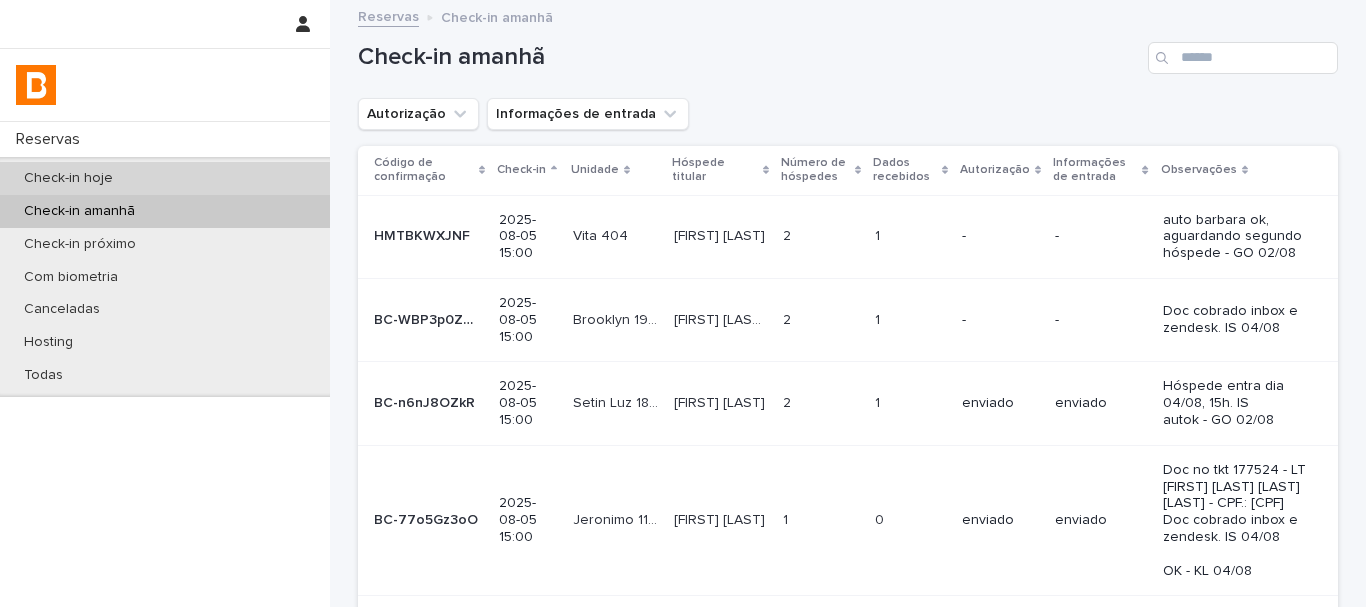 click on "Check-in hoje" at bounding box center [165, 178] 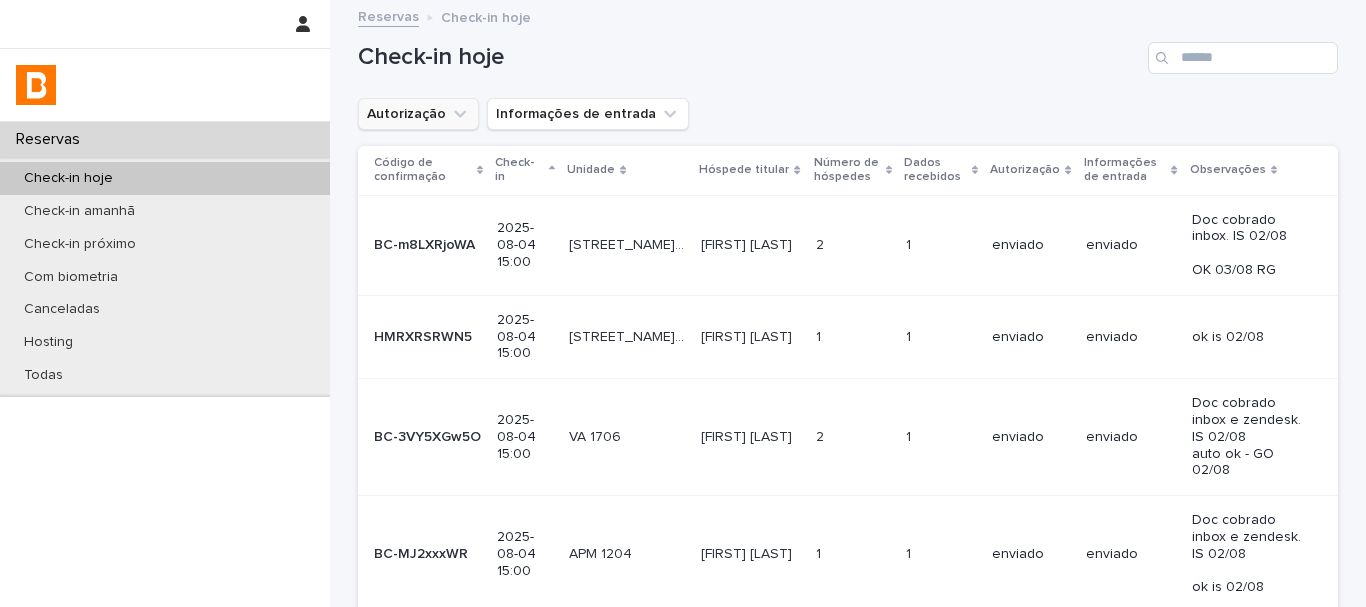 click 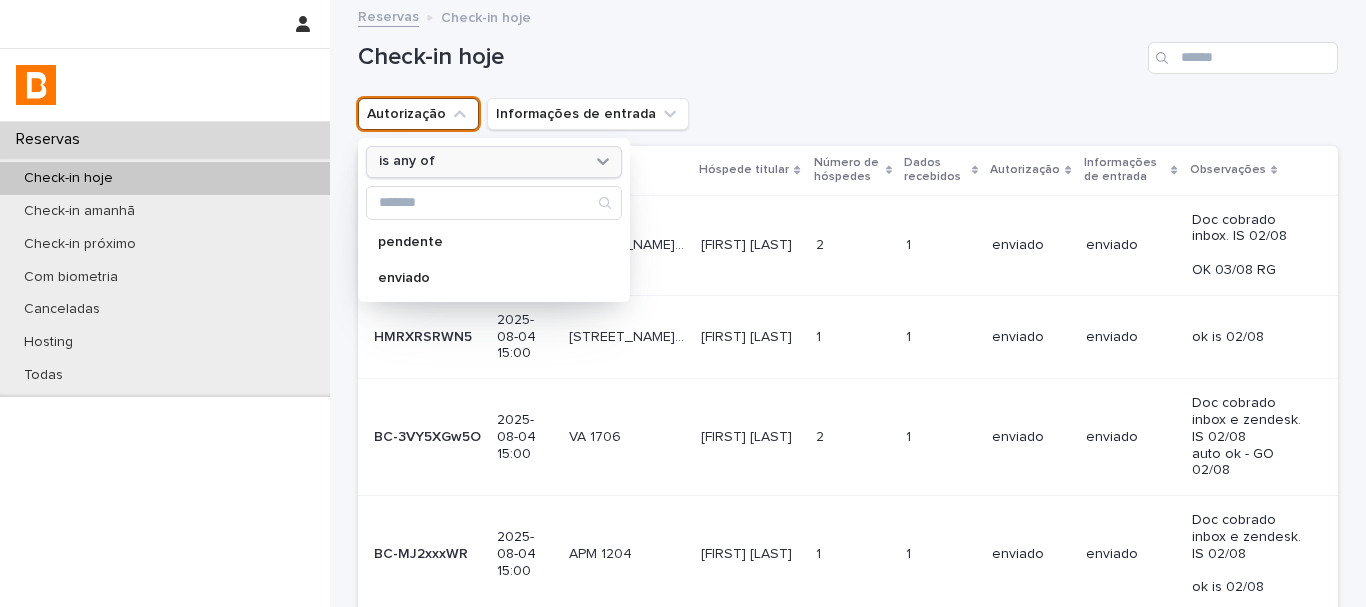 click on "is any of" at bounding box center [481, 161] 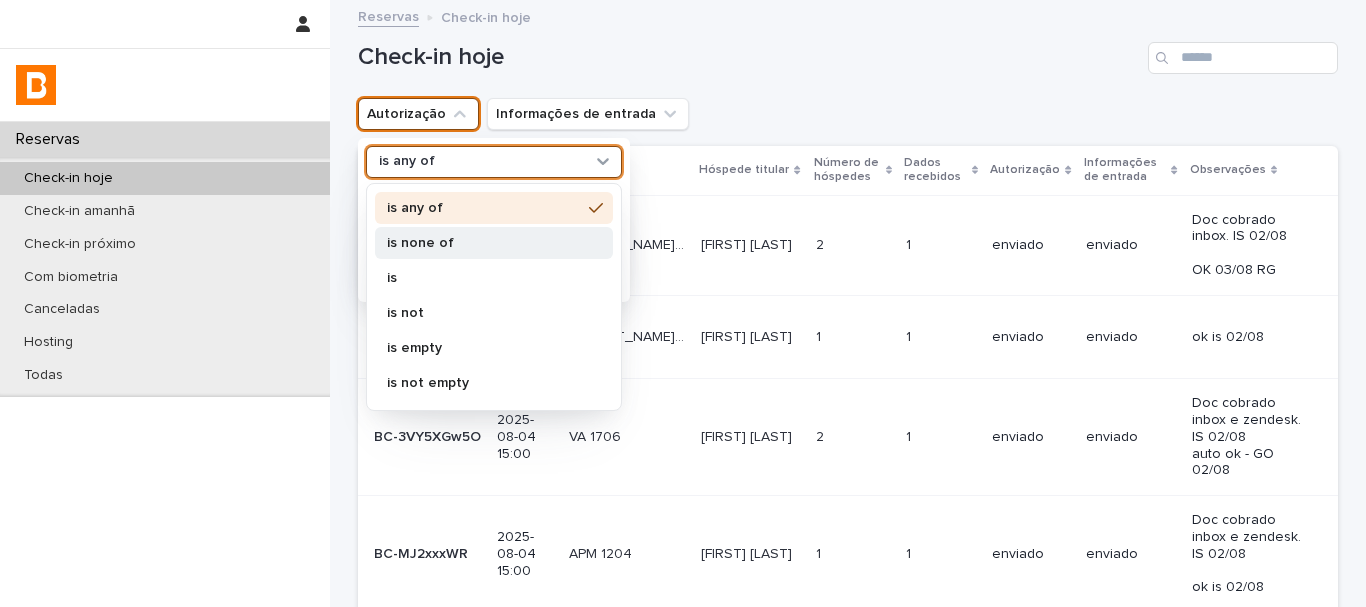 click on "is none of" at bounding box center [484, 243] 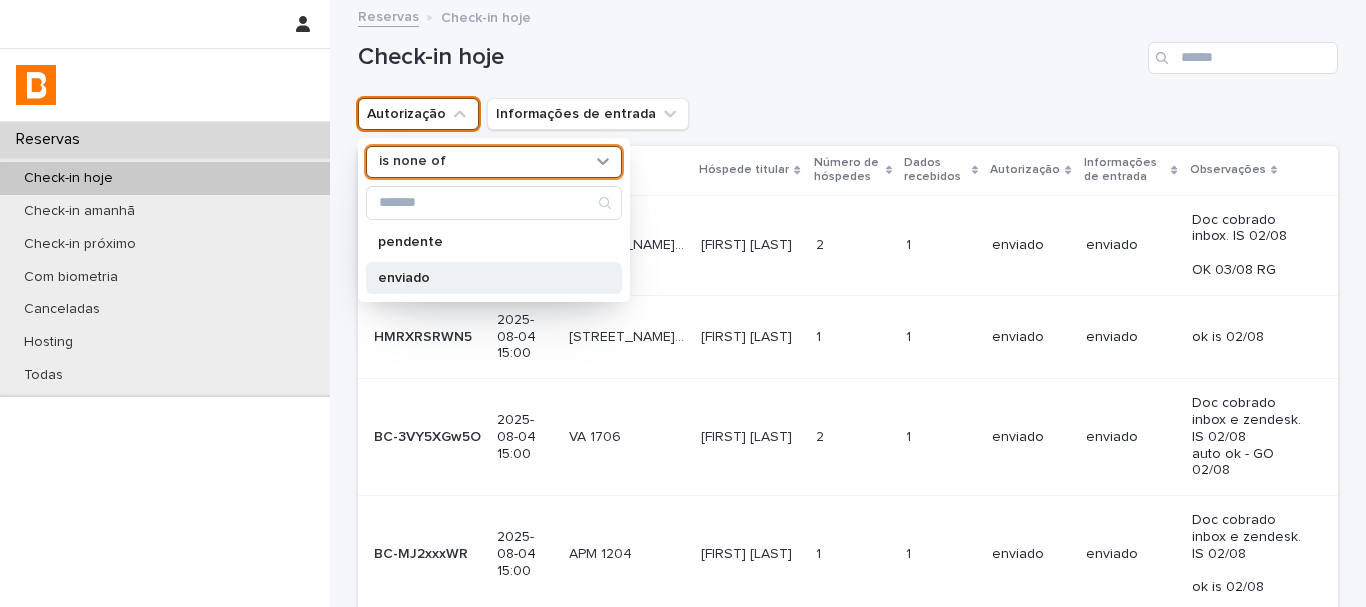 click on "enviado" at bounding box center [484, 278] 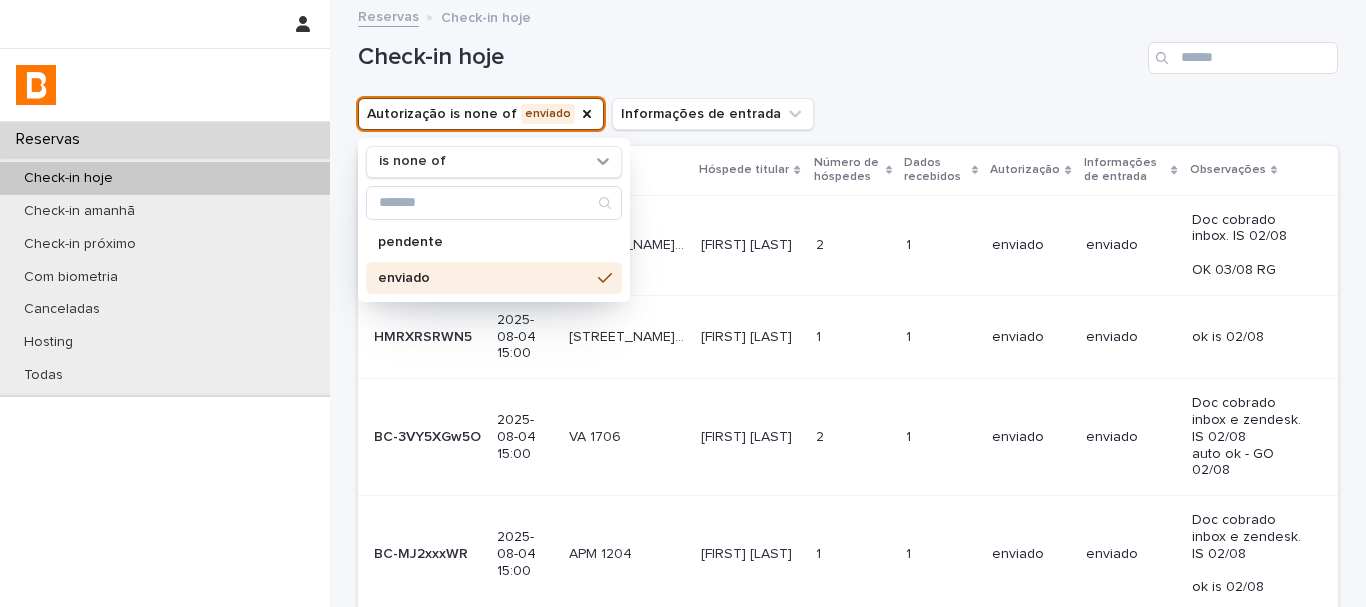 click on "Autorização is none of enviado is none of pendente enviado Informações de entrada" at bounding box center (848, 114) 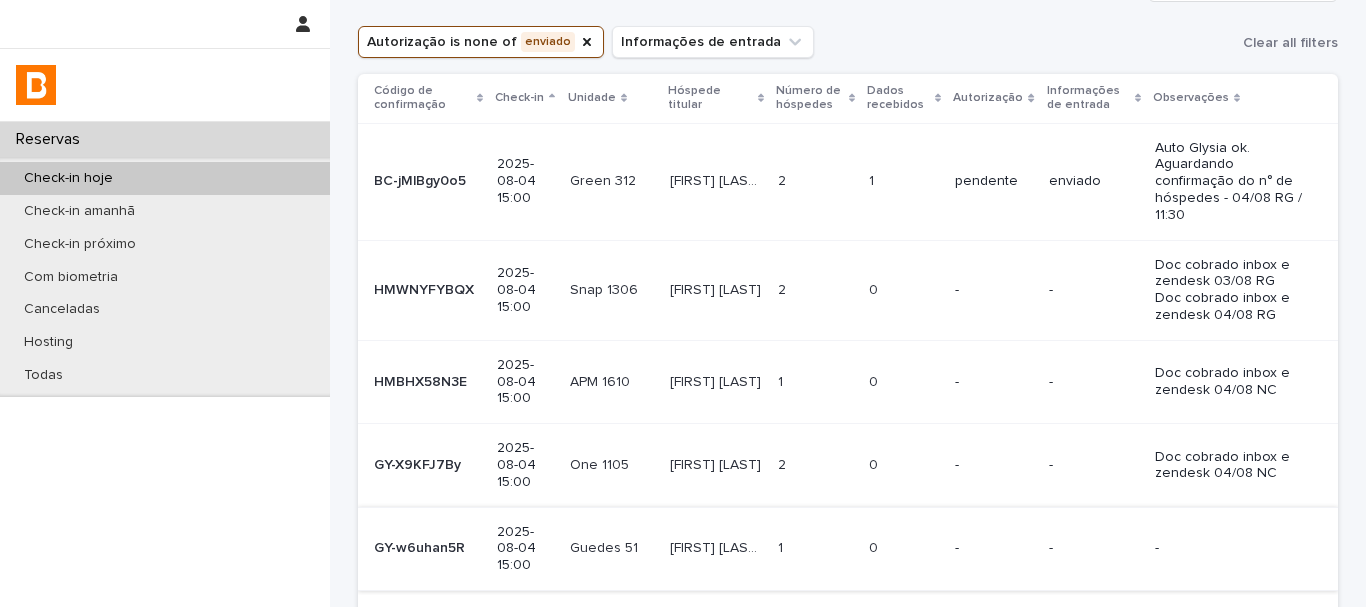 scroll, scrollTop: 66, scrollLeft: 0, axis: vertical 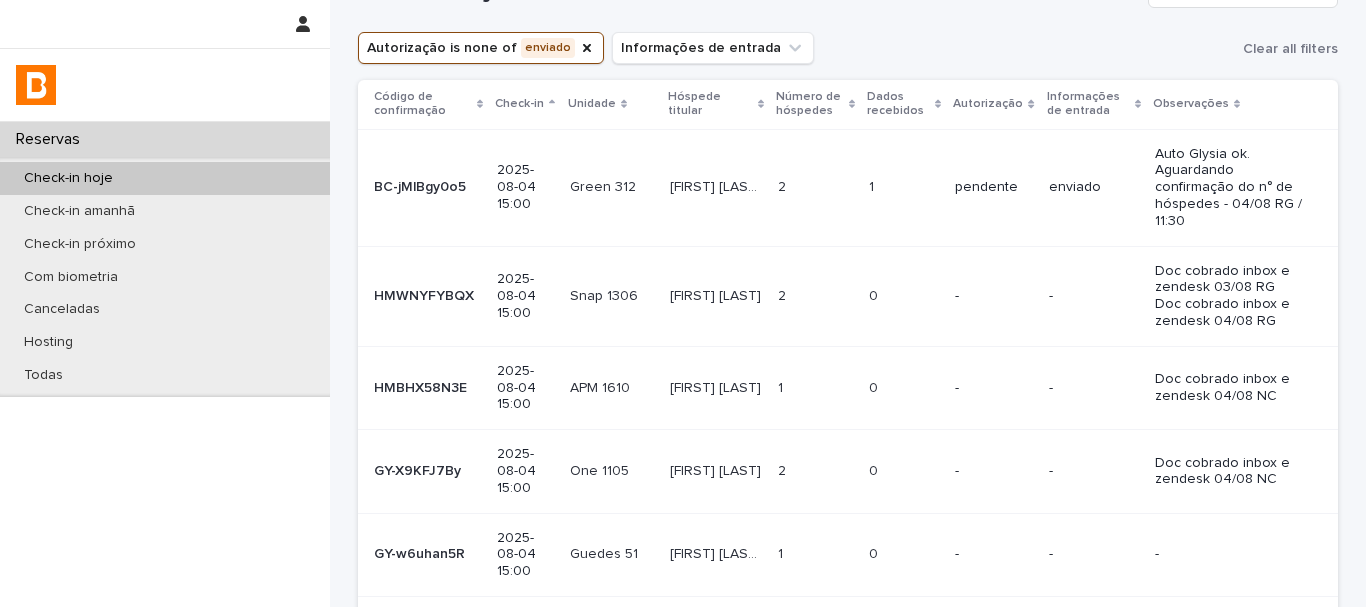 click on "1 1" at bounding box center (904, 187) 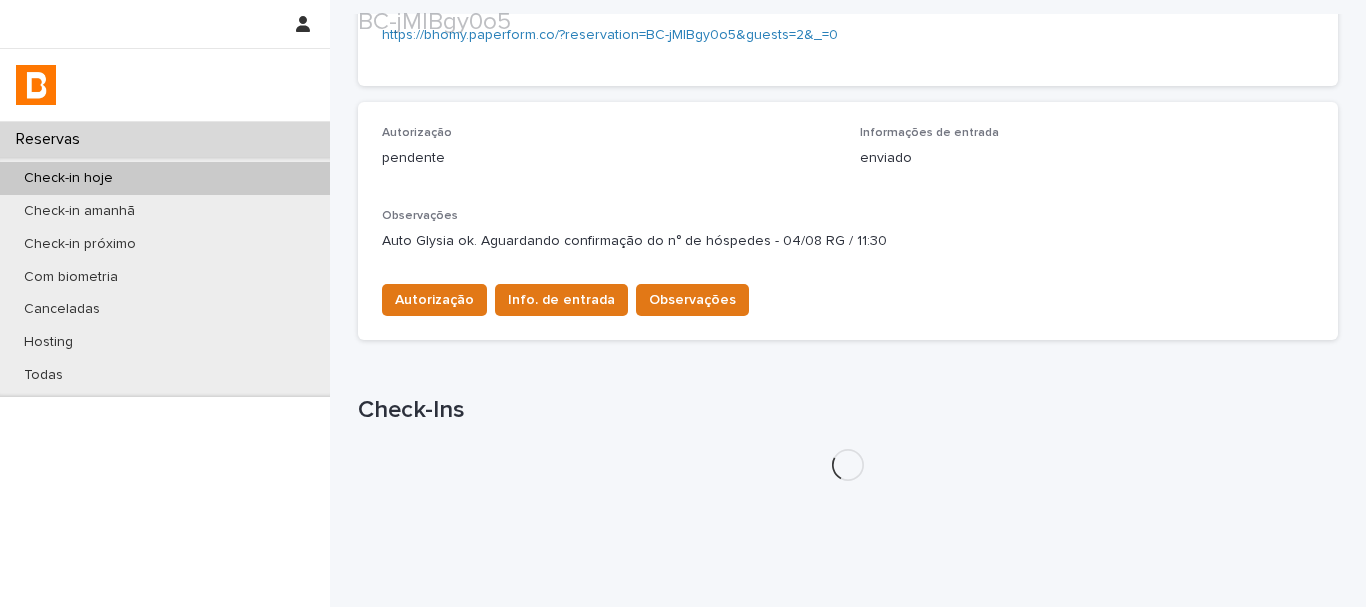 scroll, scrollTop: 555, scrollLeft: 0, axis: vertical 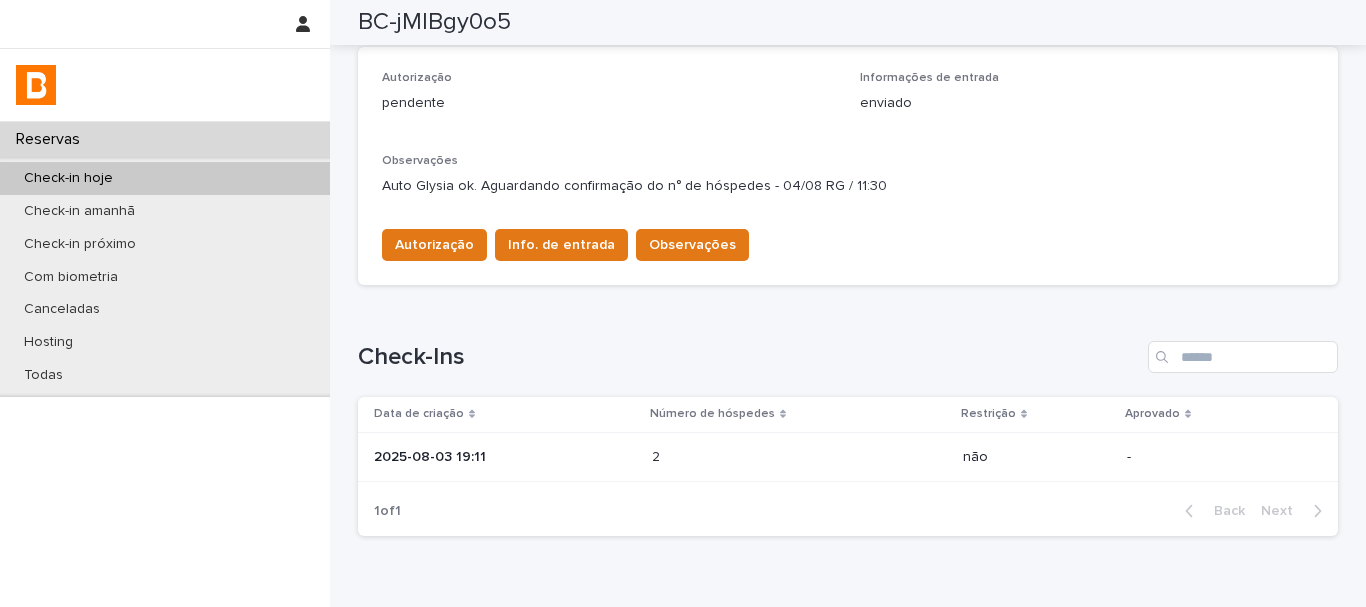 click on "Autorização Info. de entrada Observações" at bounding box center (561, 249) 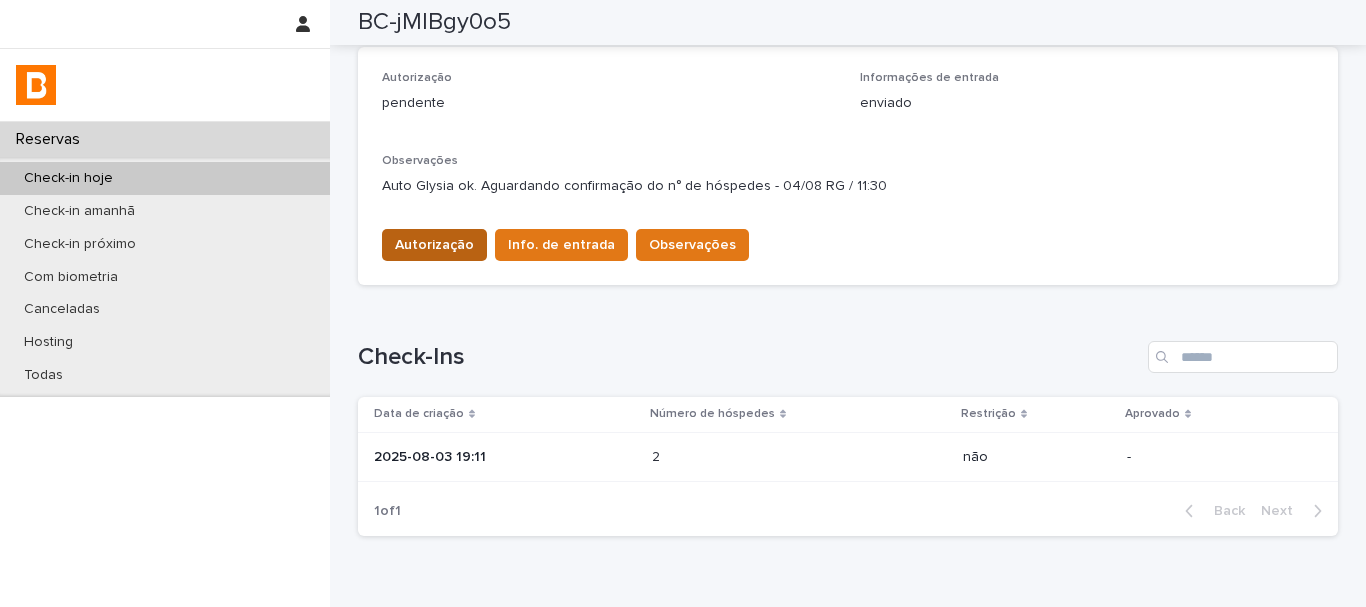 click on "Autorização" at bounding box center [434, 245] 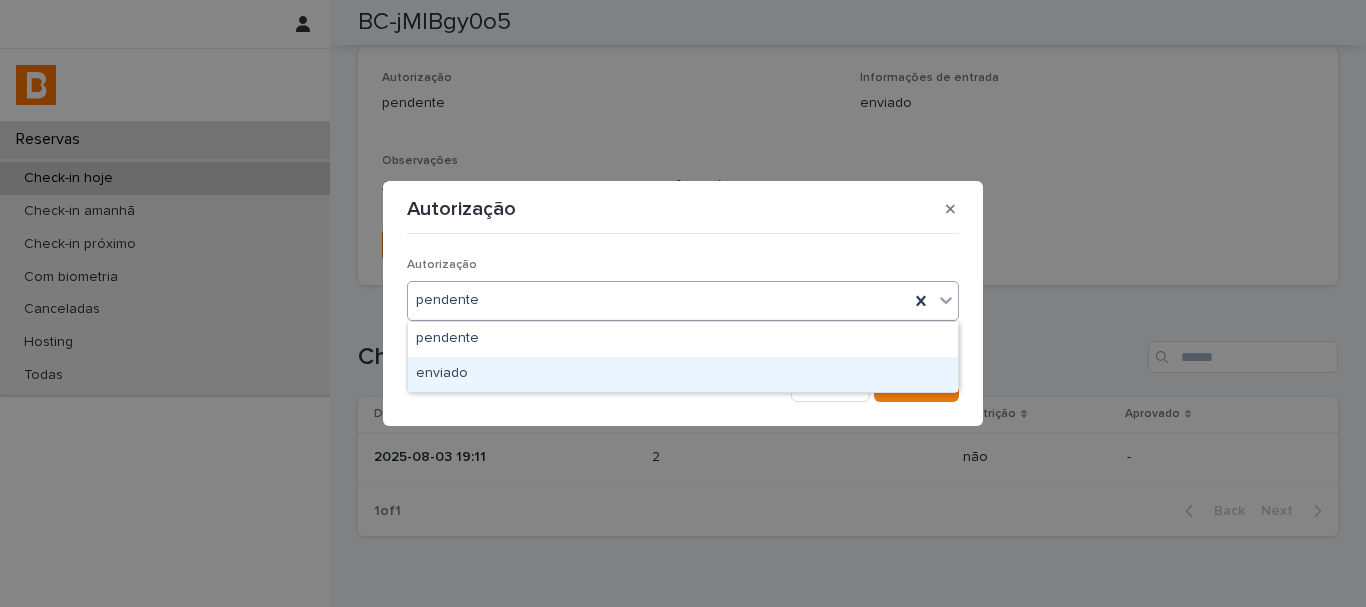 click on "Autorização      option enviado focused, 2 of 2. 2 results available. Use Up and Down to choose options, press Enter to select the currently focused option, press Escape to exit the menu, press Tab to select the option and exit the menu. pendente Cancel Save" at bounding box center (683, 321) 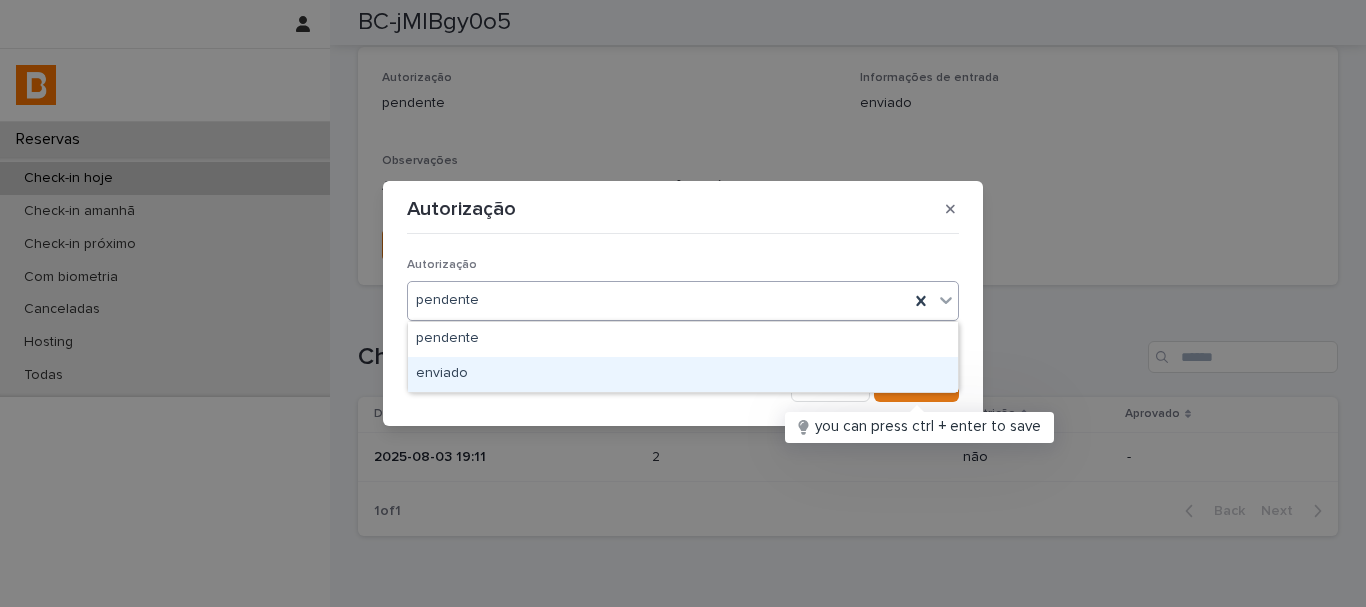click on "enviado" at bounding box center [683, 374] 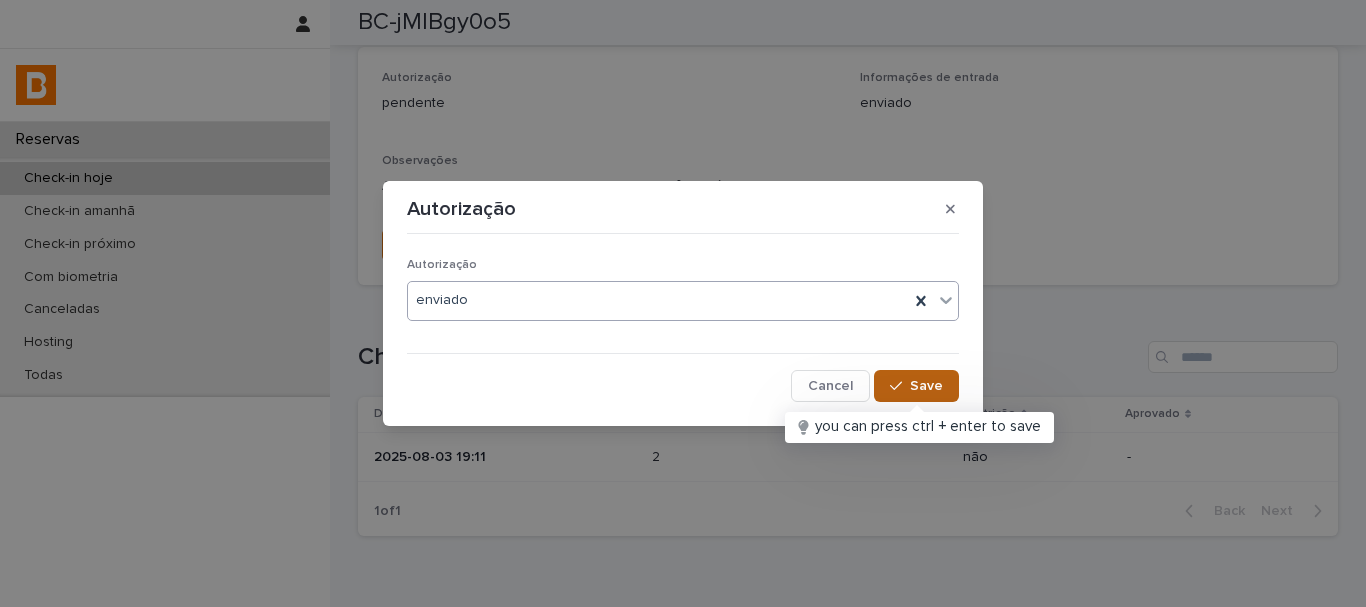 click at bounding box center [900, 386] 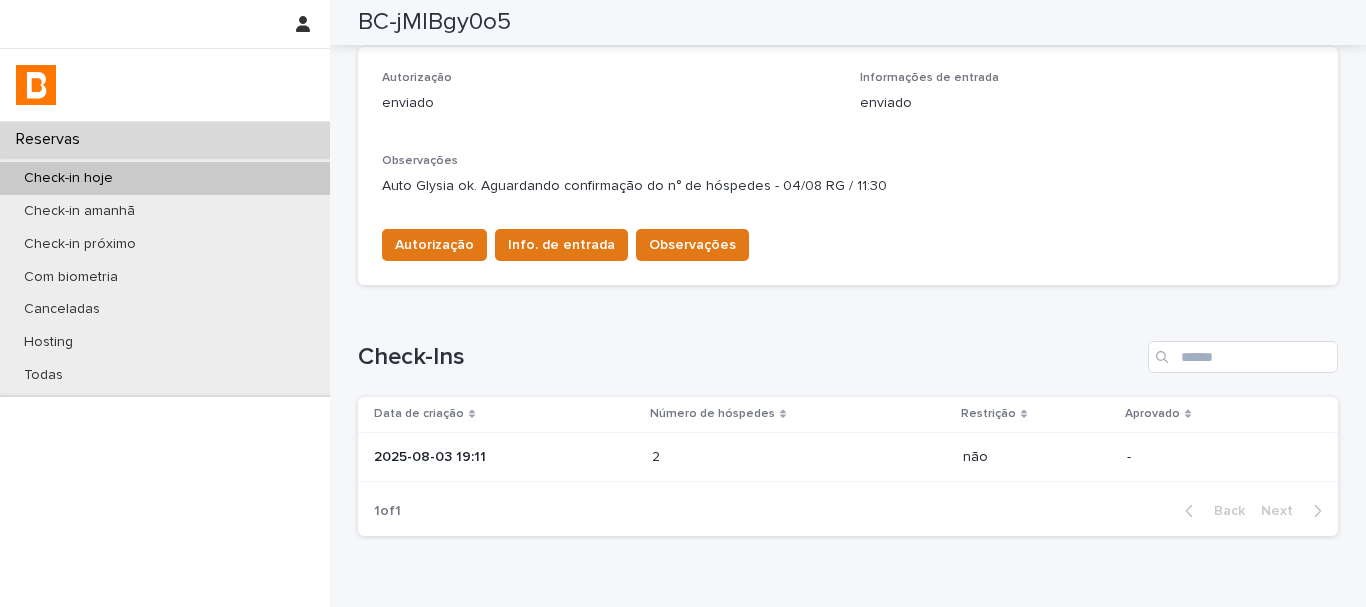 click on "Loading... Saving… Check-Ins Data de criação Número de hóspedes Restrição Aprovado 2025-08-03 19:11 2 2   não - 1  of  1 Back Next" at bounding box center (848, 426) 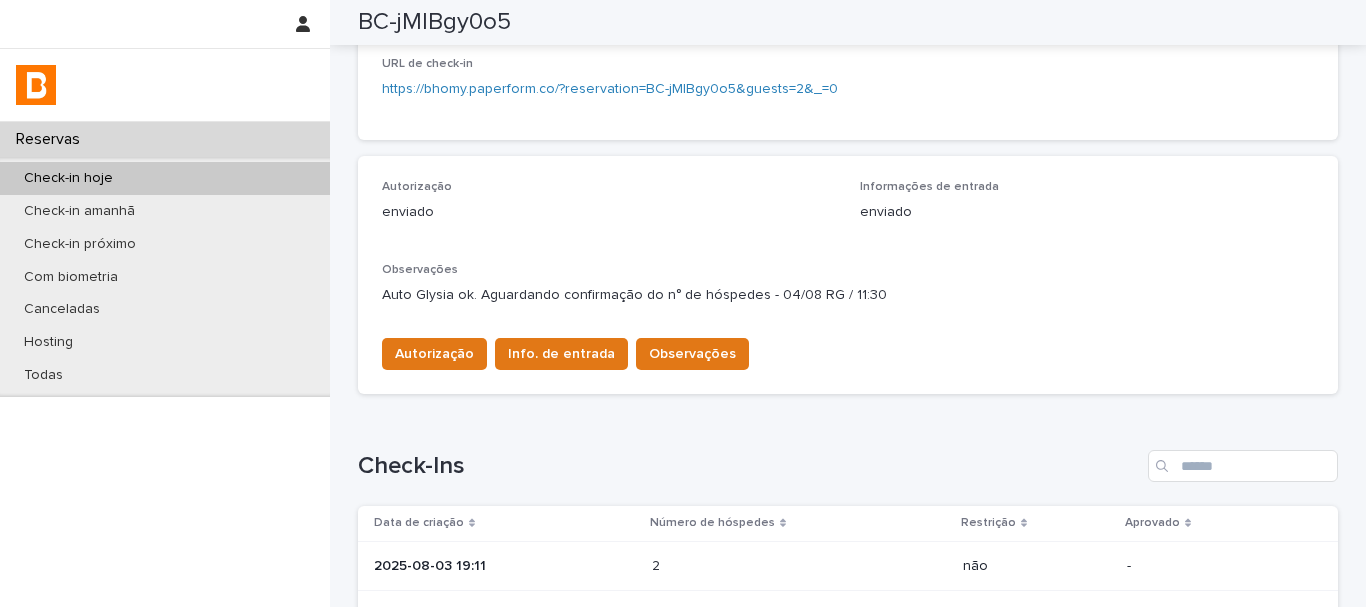scroll, scrollTop: 55, scrollLeft: 0, axis: vertical 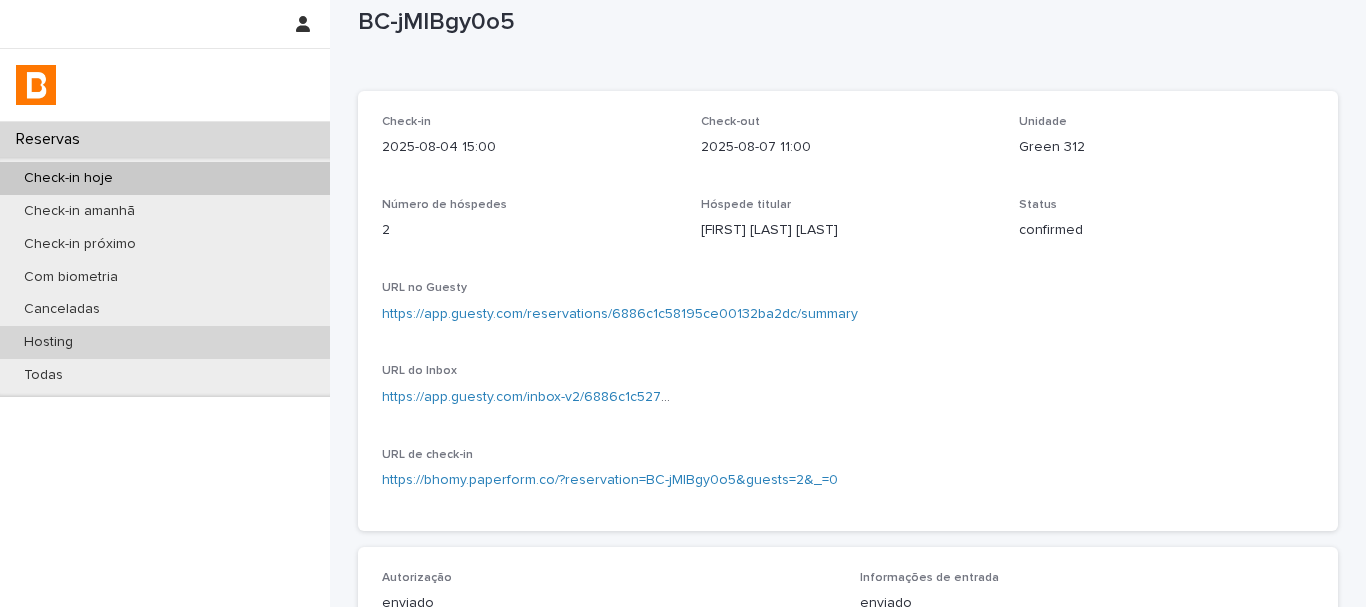 click on "Hosting" at bounding box center (48, 342) 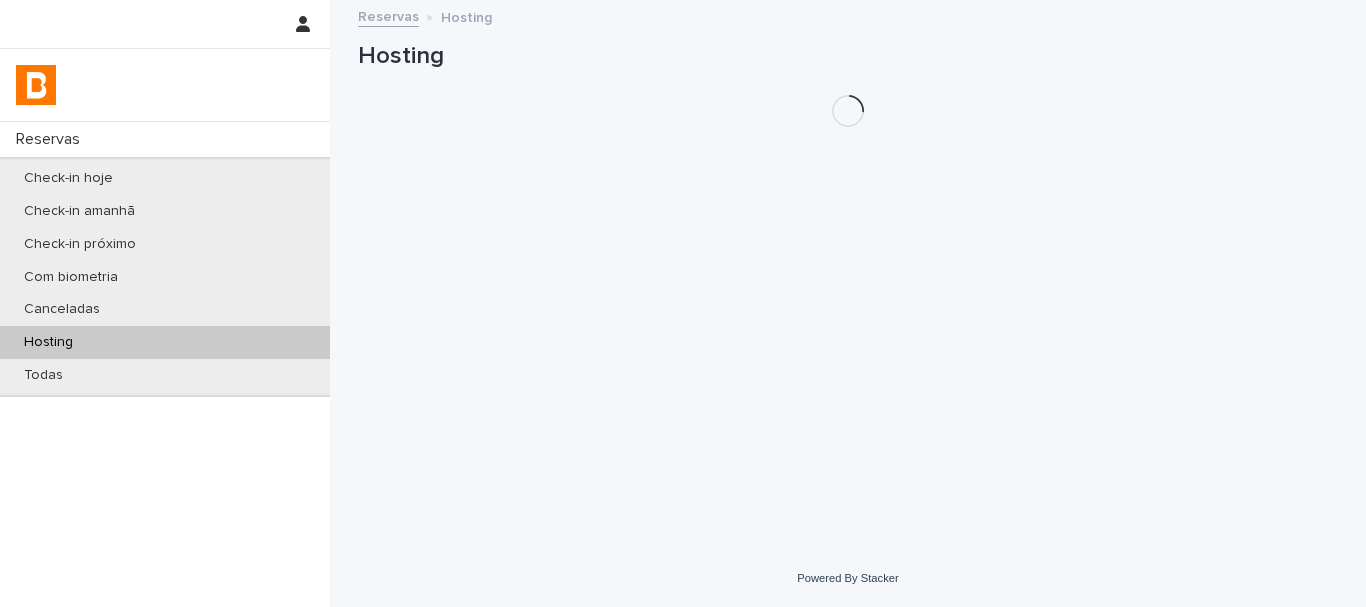 scroll, scrollTop: 0, scrollLeft: 0, axis: both 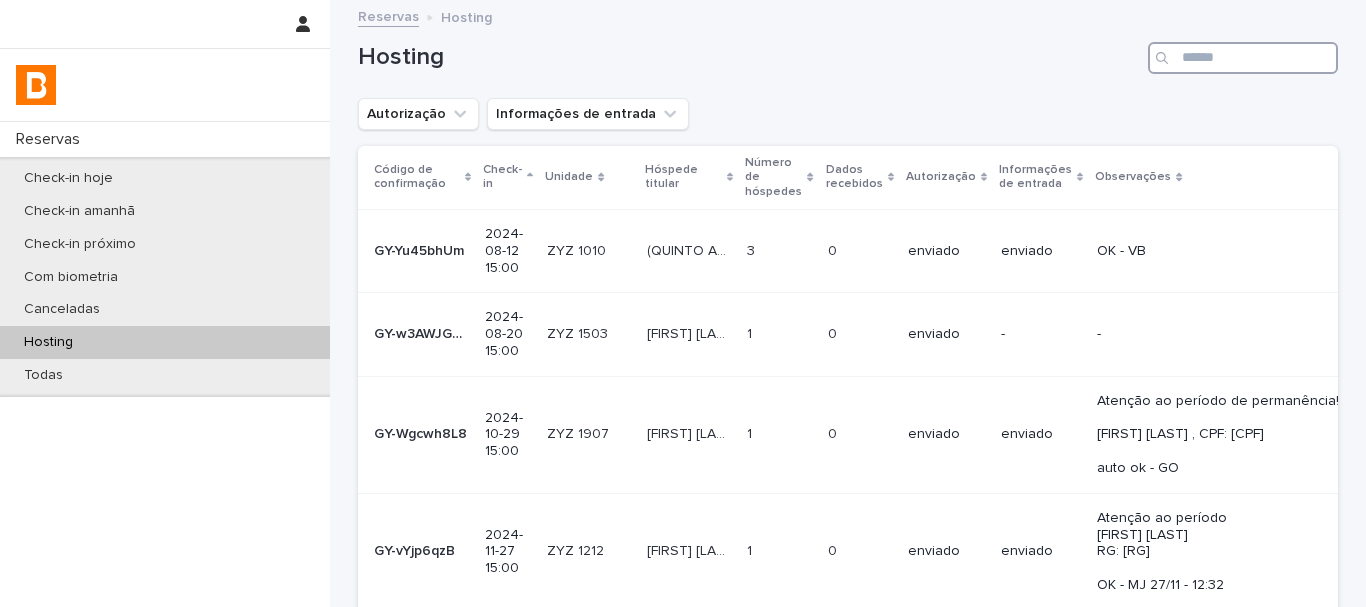 click at bounding box center (1243, 58) 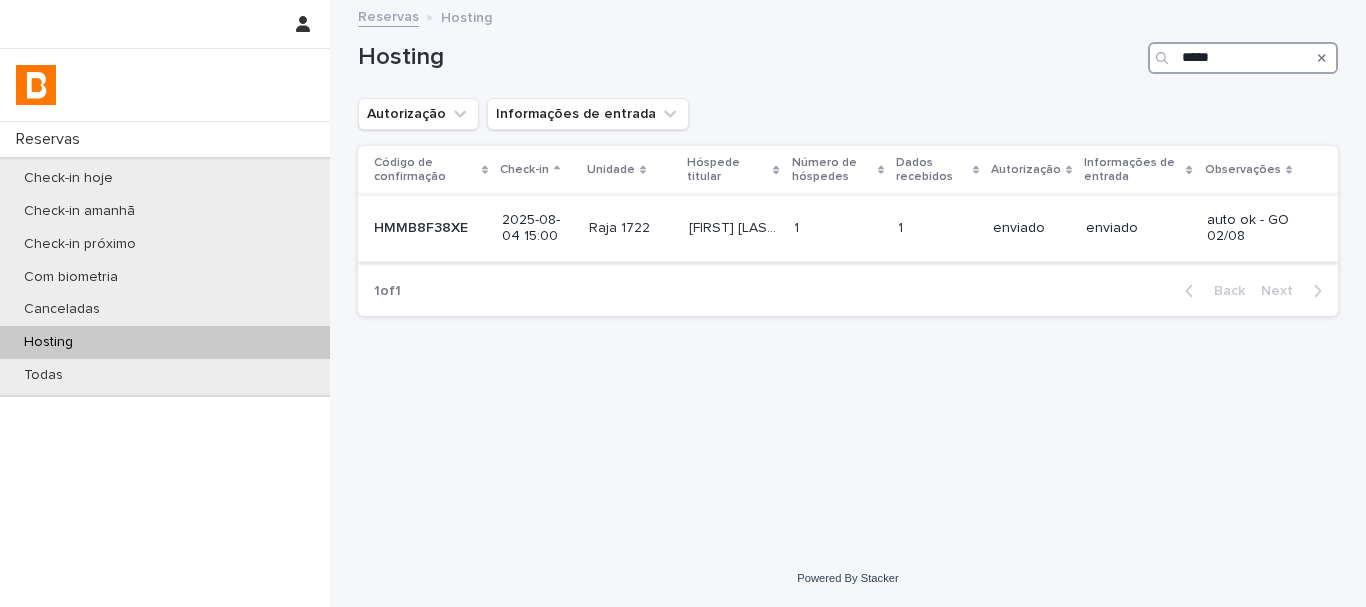 type on "*****" 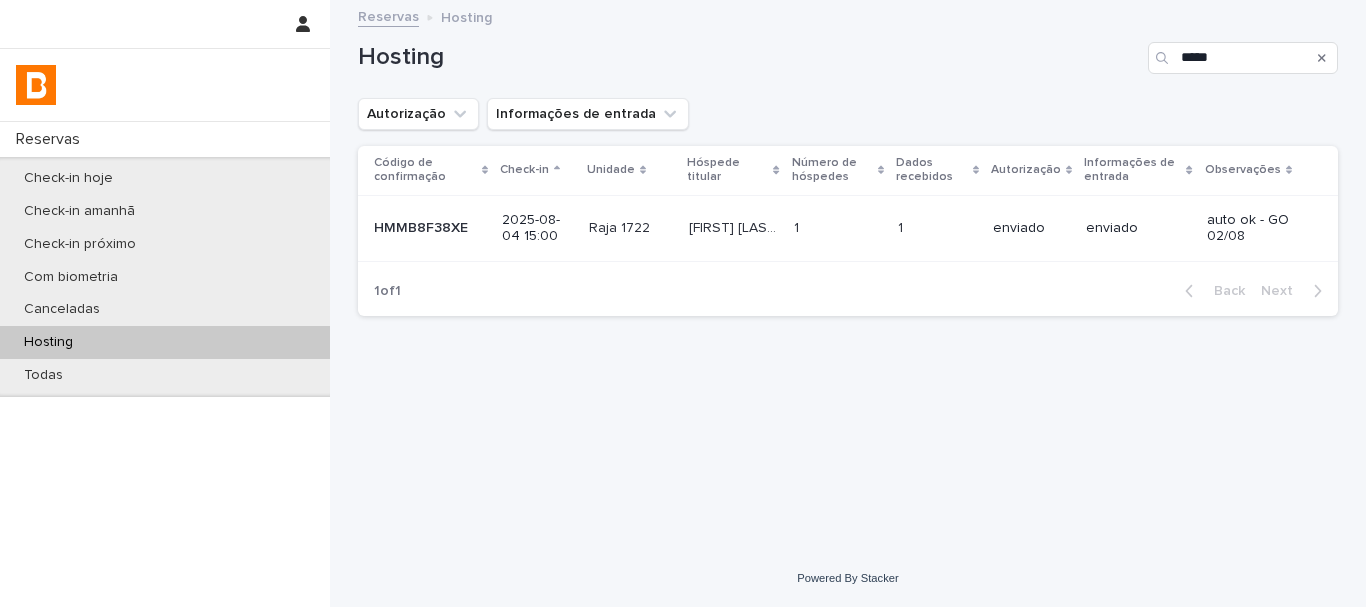 click on "HMMB8F38XE" at bounding box center (423, 226) 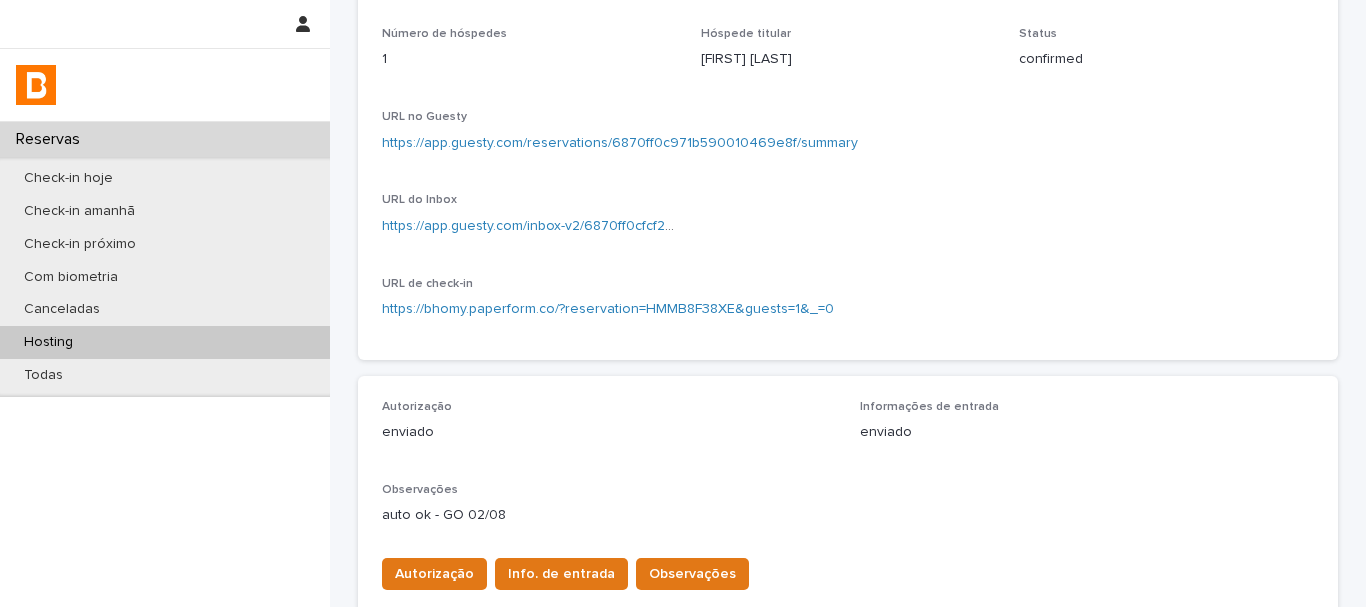scroll, scrollTop: 600, scrollLeft: 0, axis: vertical 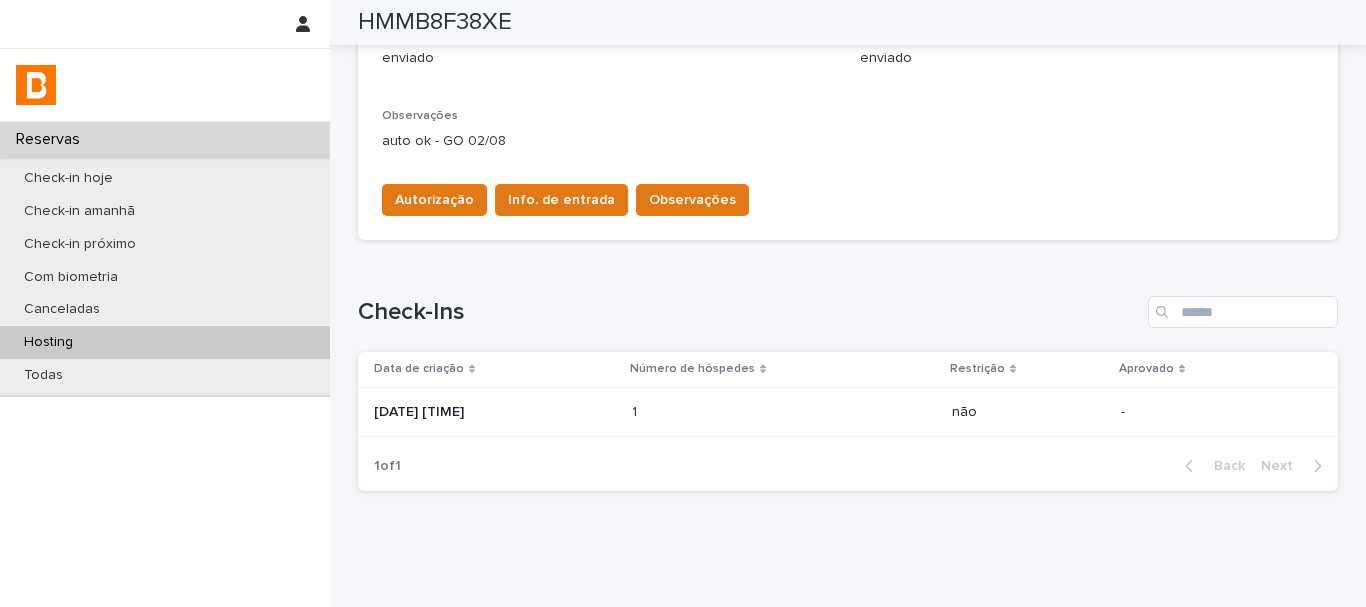 click on "[DATE] [TIME]" at bounding box center [491, 412] 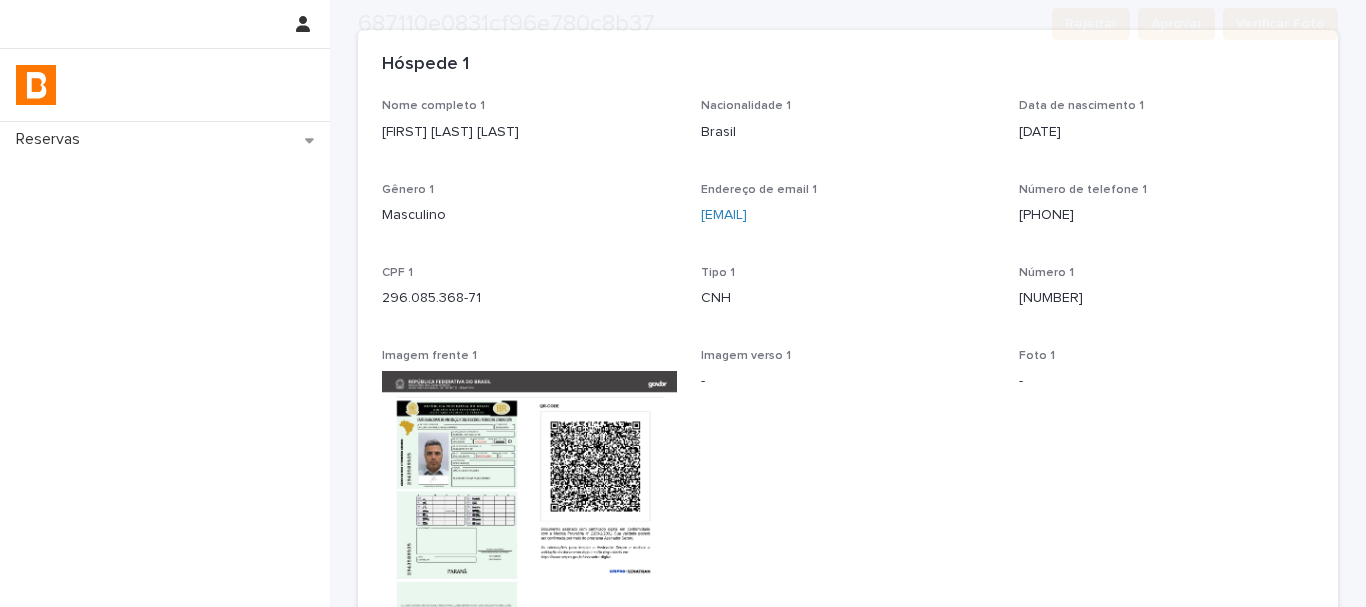 scroll, scrollTop: 400, scrollLeft: 0, axis: vertical 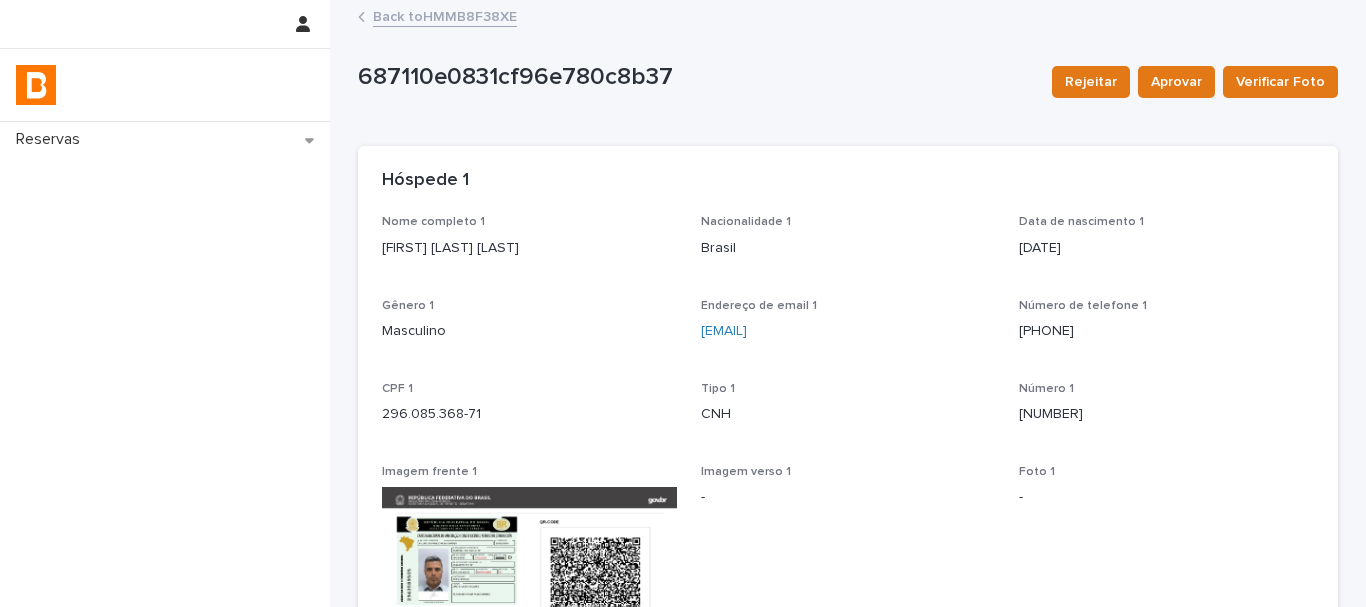 click on "Back to  HMMB8F38XE" at bounding box center [445, 15] 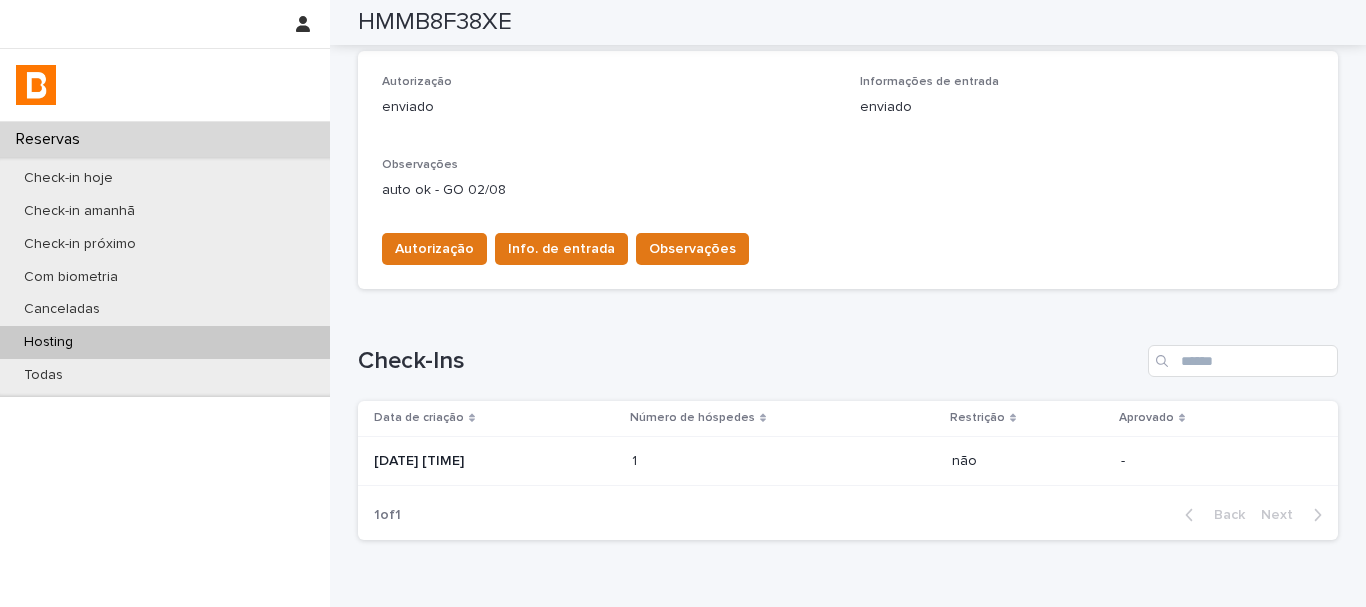 scroll, scrollTop: 657, scrollLeft: 0, axis: vertical 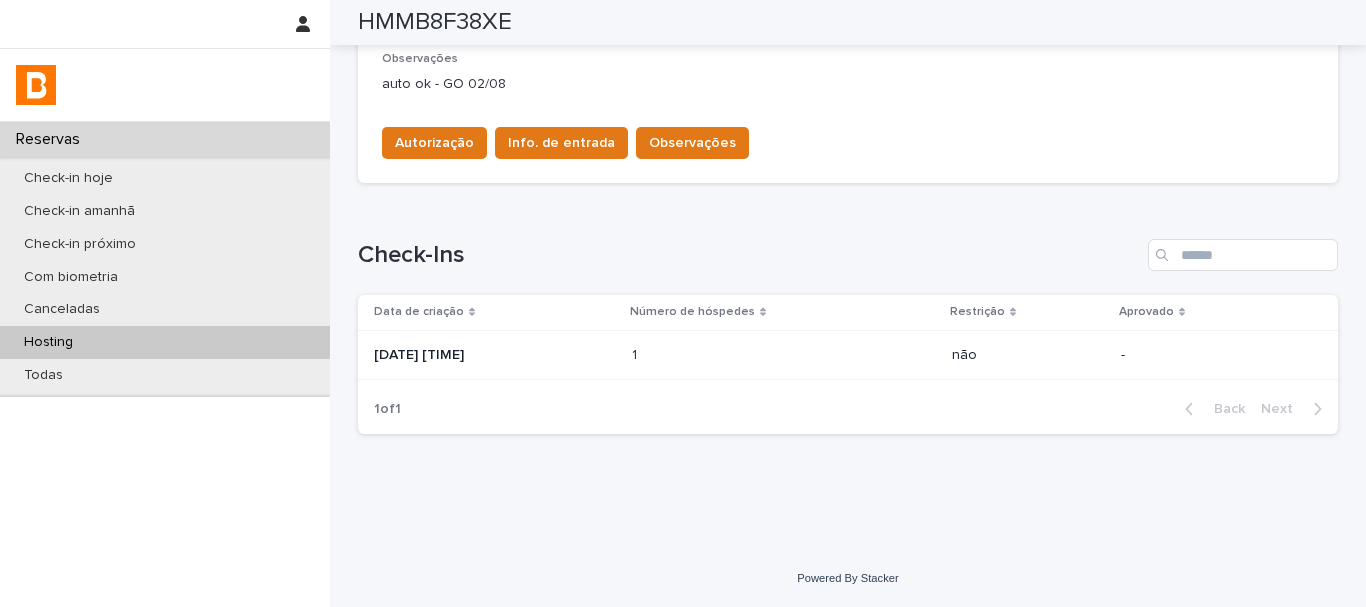 click on "1 1" at bounding box center [784, 355] 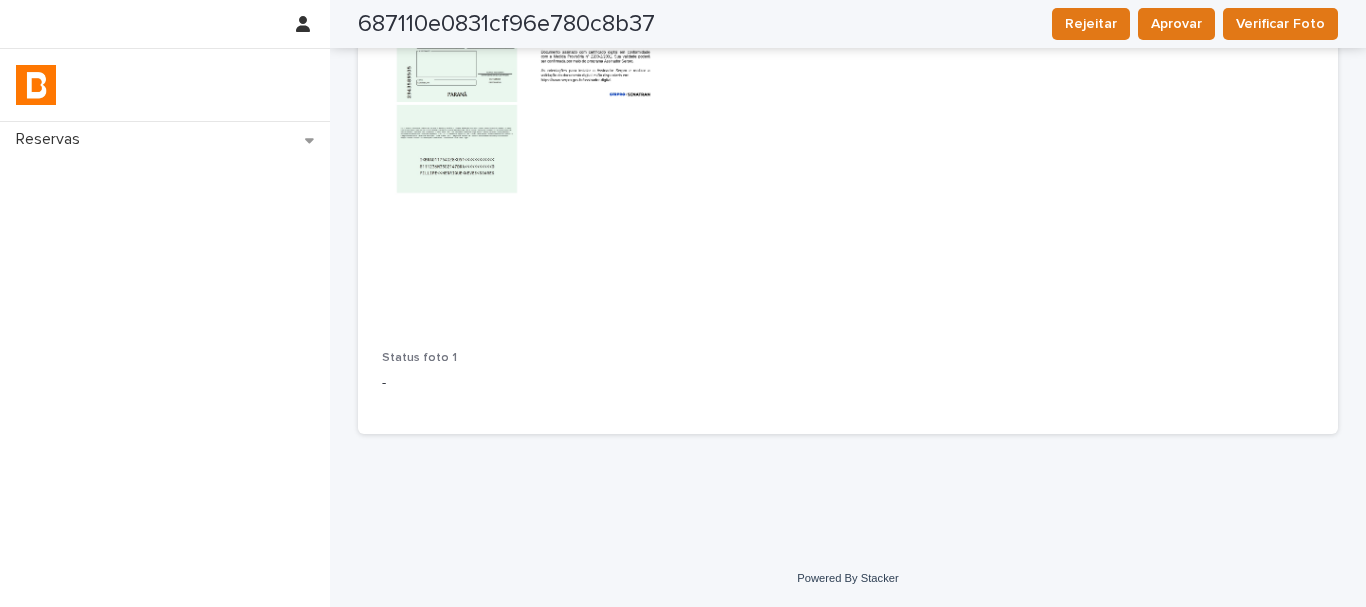 scroll, scrollTop: 0, scrollLeft: 0, axis: both 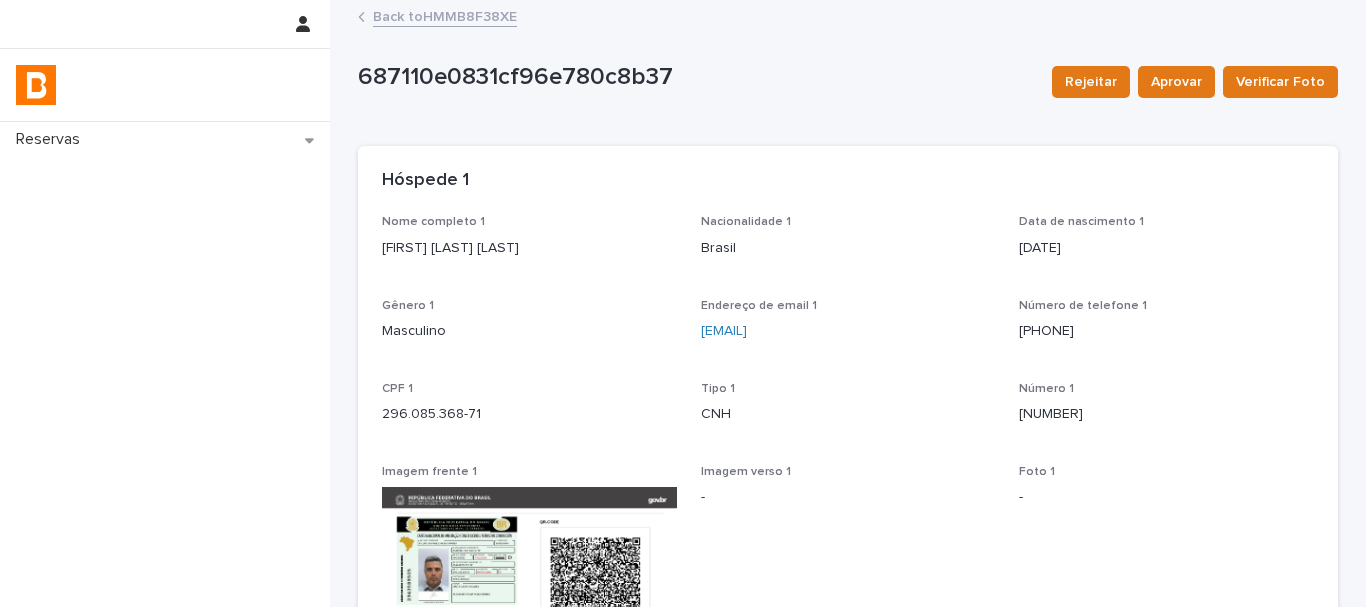 click on "[FIRST] [LAST] [LAST]" at bounding box center [529, 248] 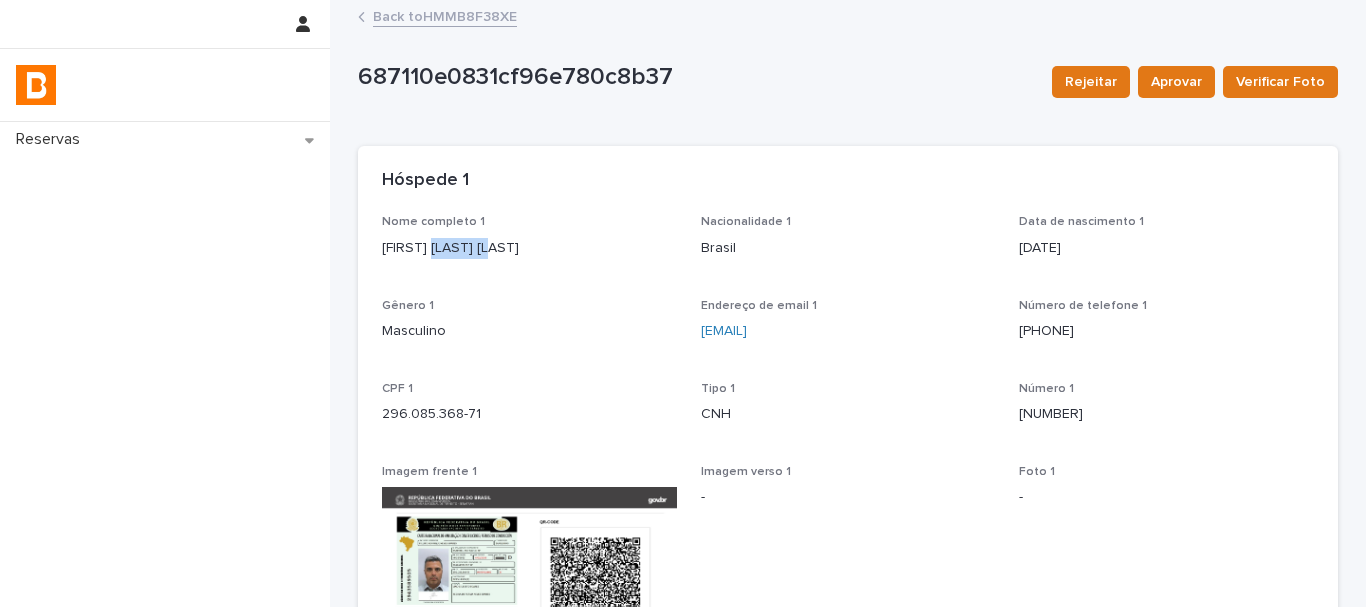 click on "[FIRST] [LAST] [LAST]" at bounding box center [529, 248] 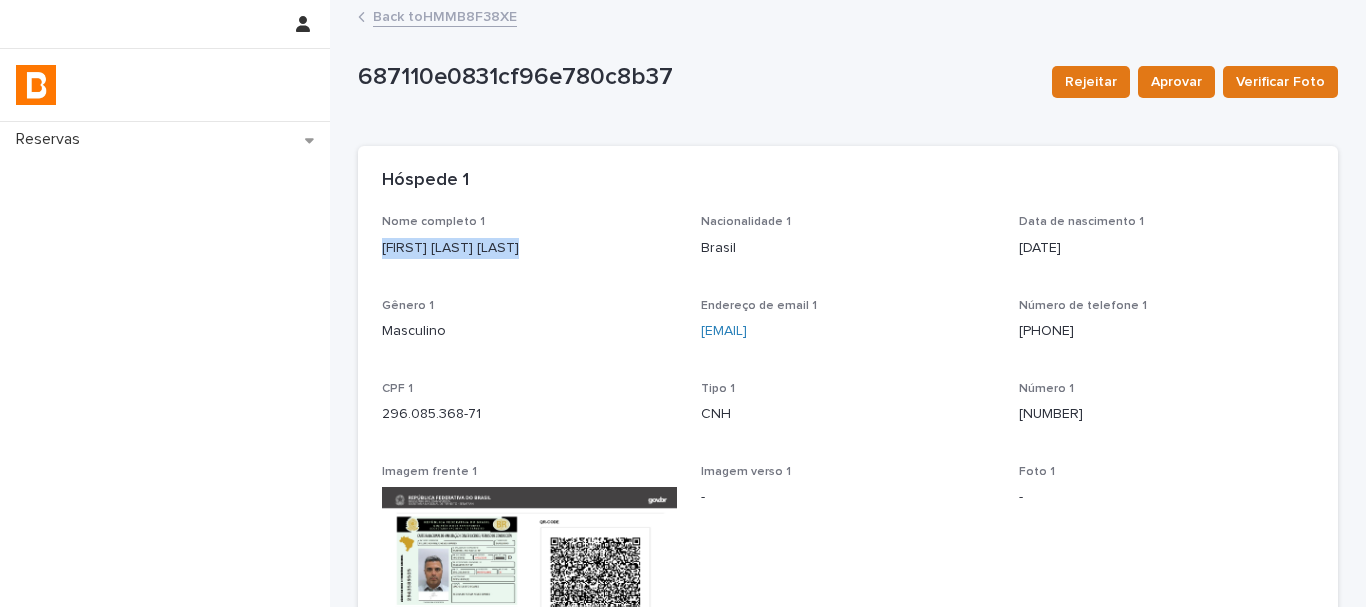 click on "[FIRST] [LAST] [LAST]" at bounding box center [529, 248] 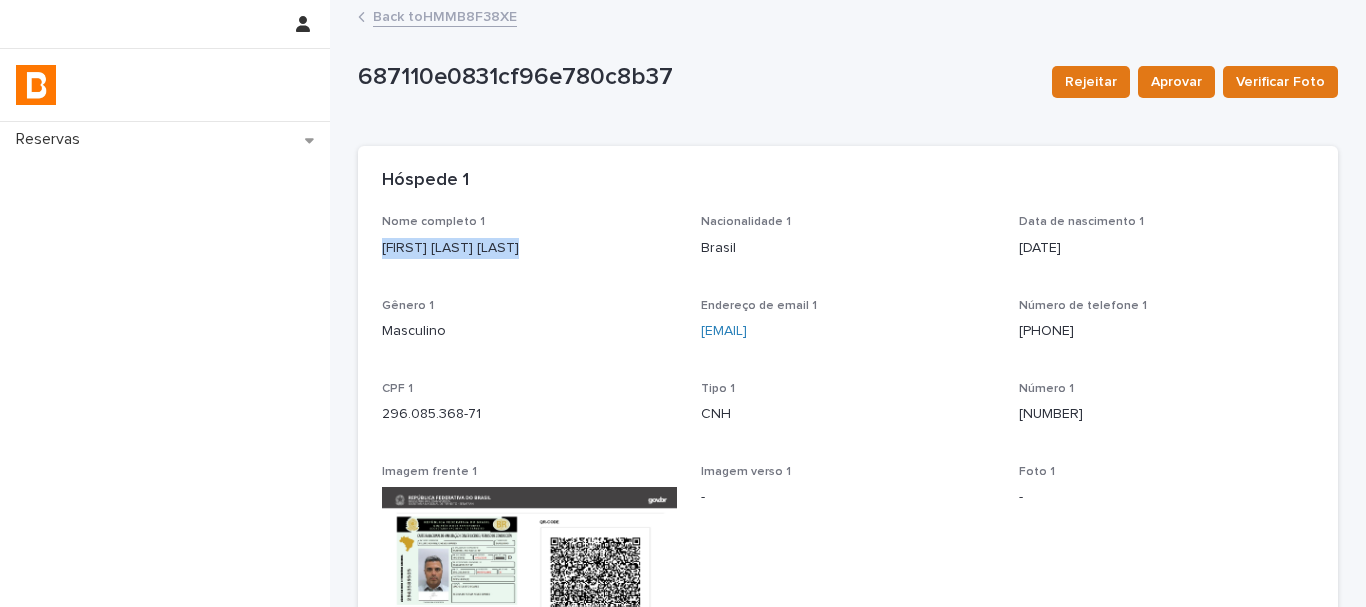 copy on "[FIRST] [LAST] [LAST]" 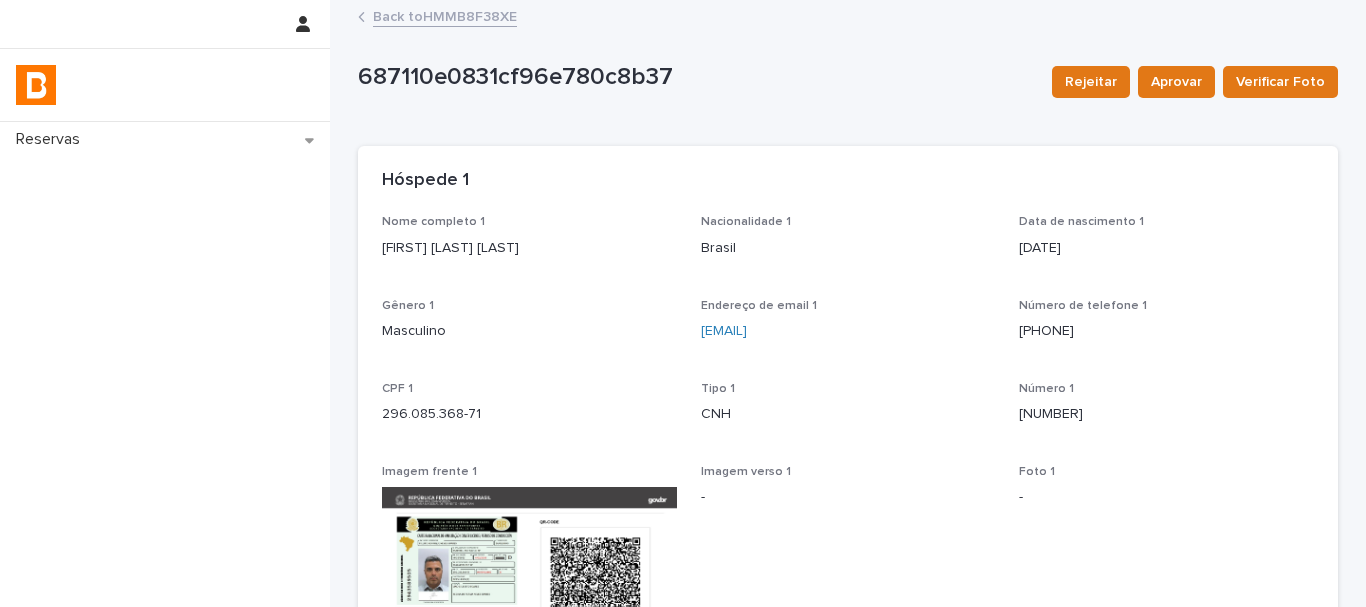 click on "Hóspede 1" at bounding box center (848, 181) 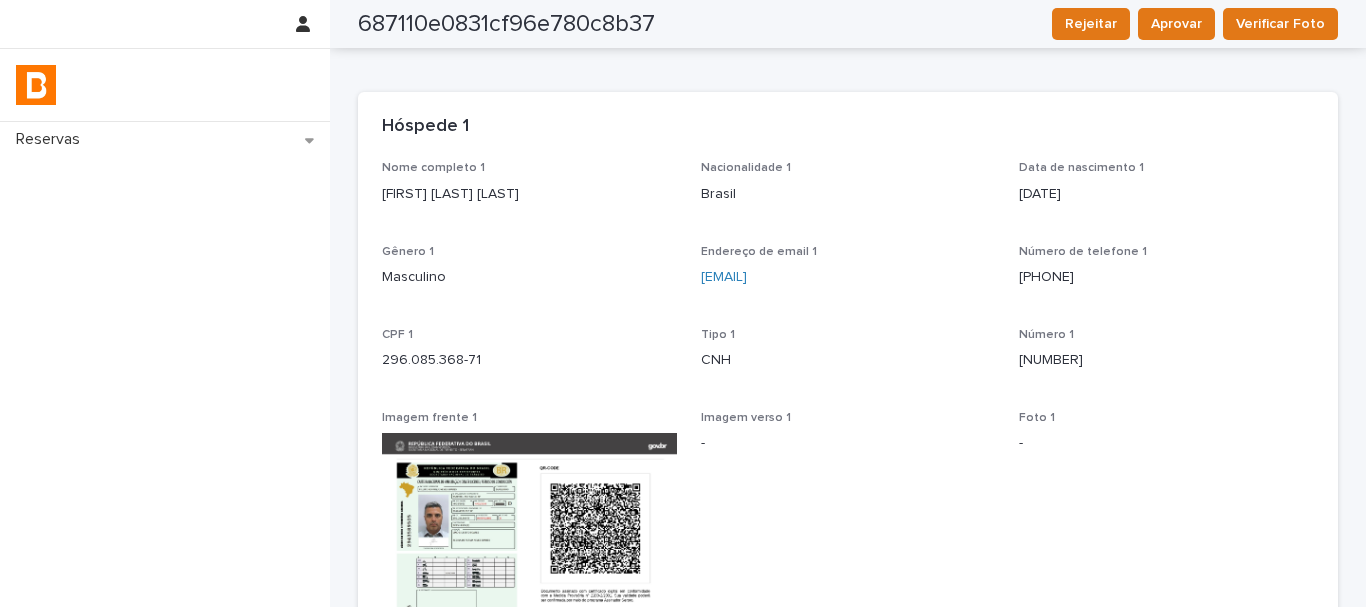 scroll, scrollTop: 0, scrollLeft: 0, axis: both 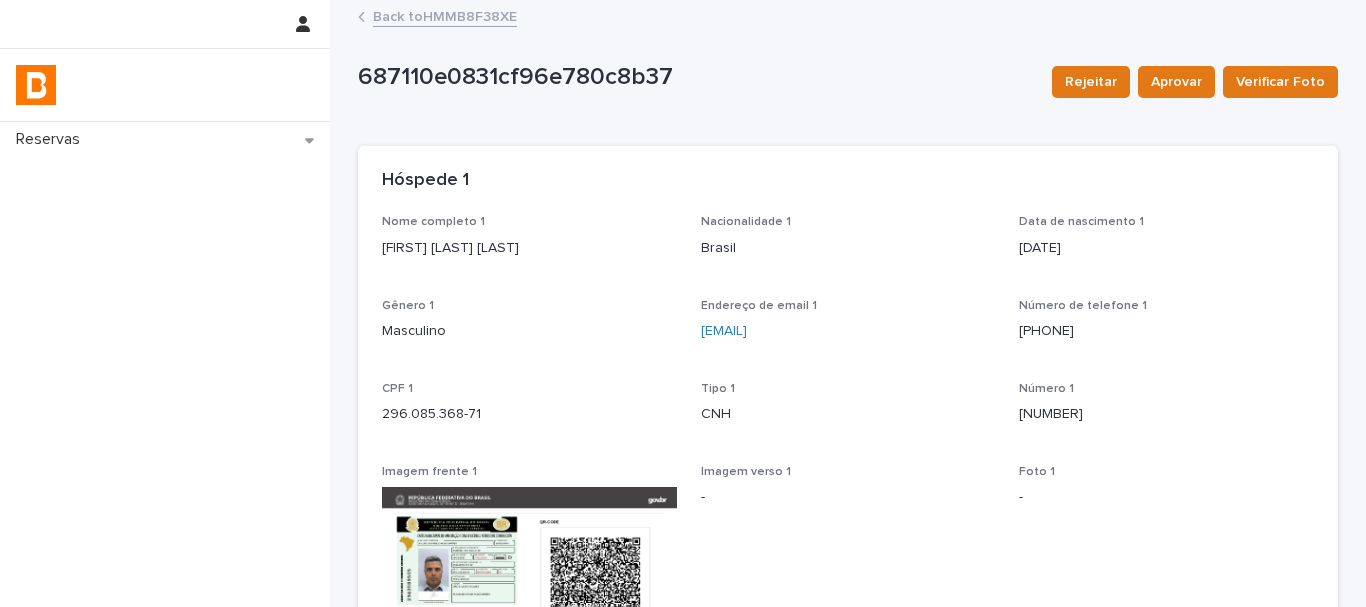 click on "Back to  HMMB8F38XE" at bounding box center (445, 15) 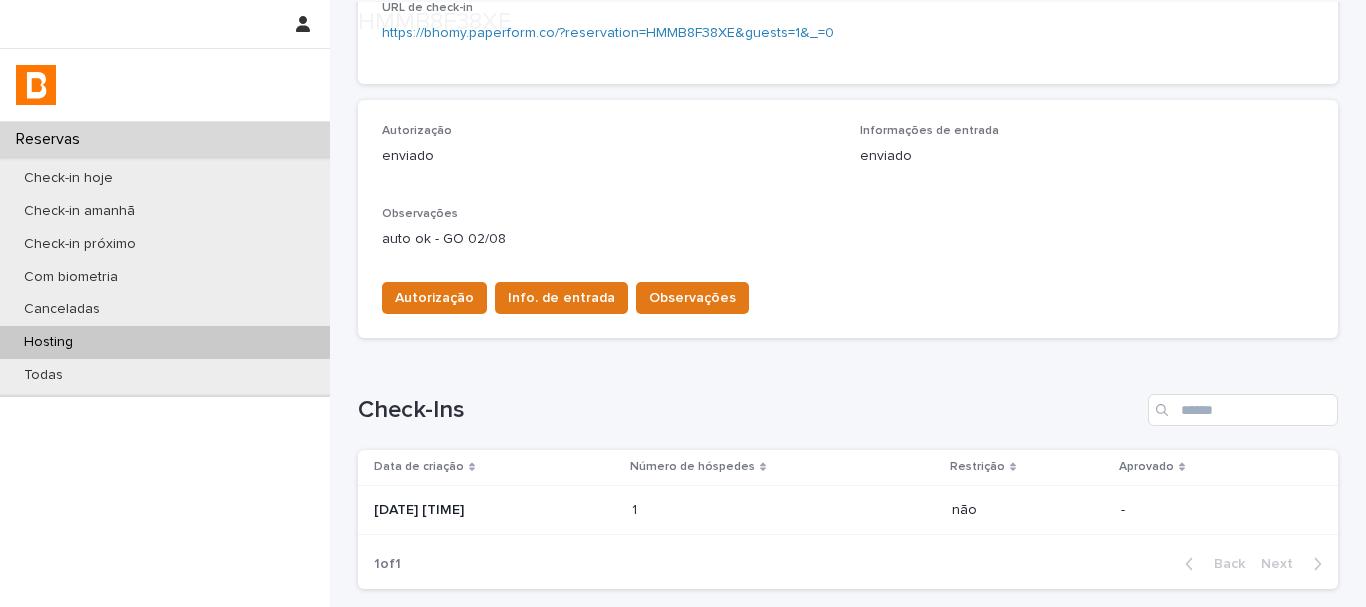 scroll, scrollTop: 600, scrollLeft: 0, axis: vertical 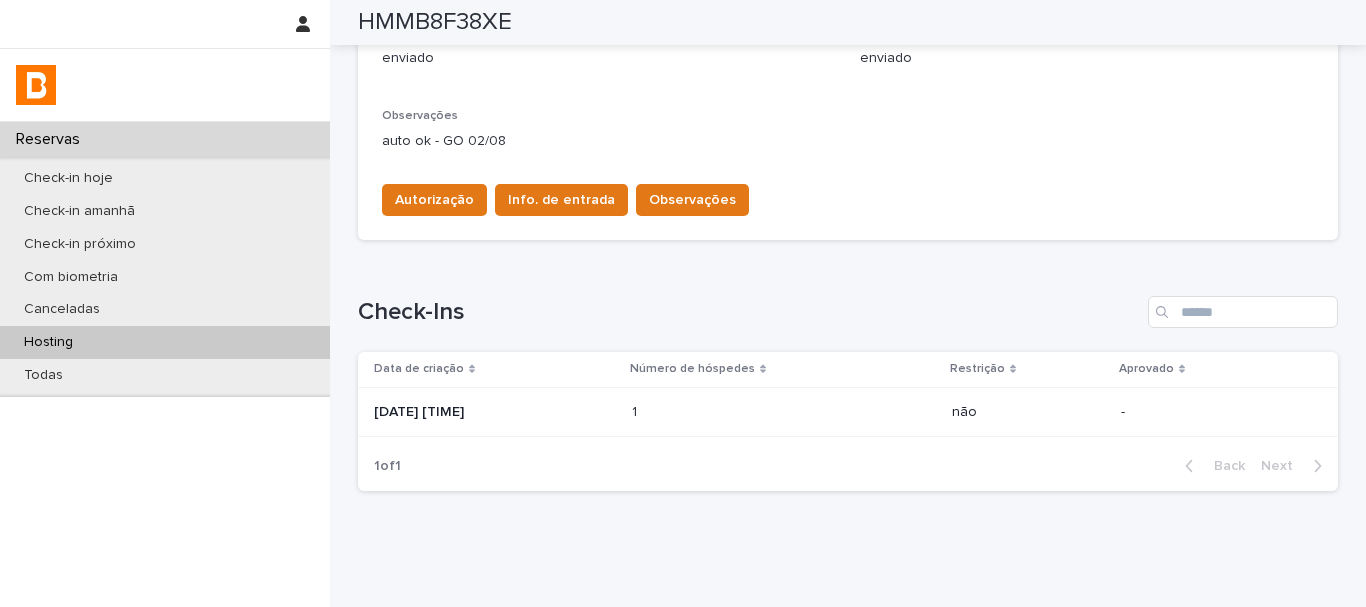 click on "1 1" at bounding box center [784, 412] 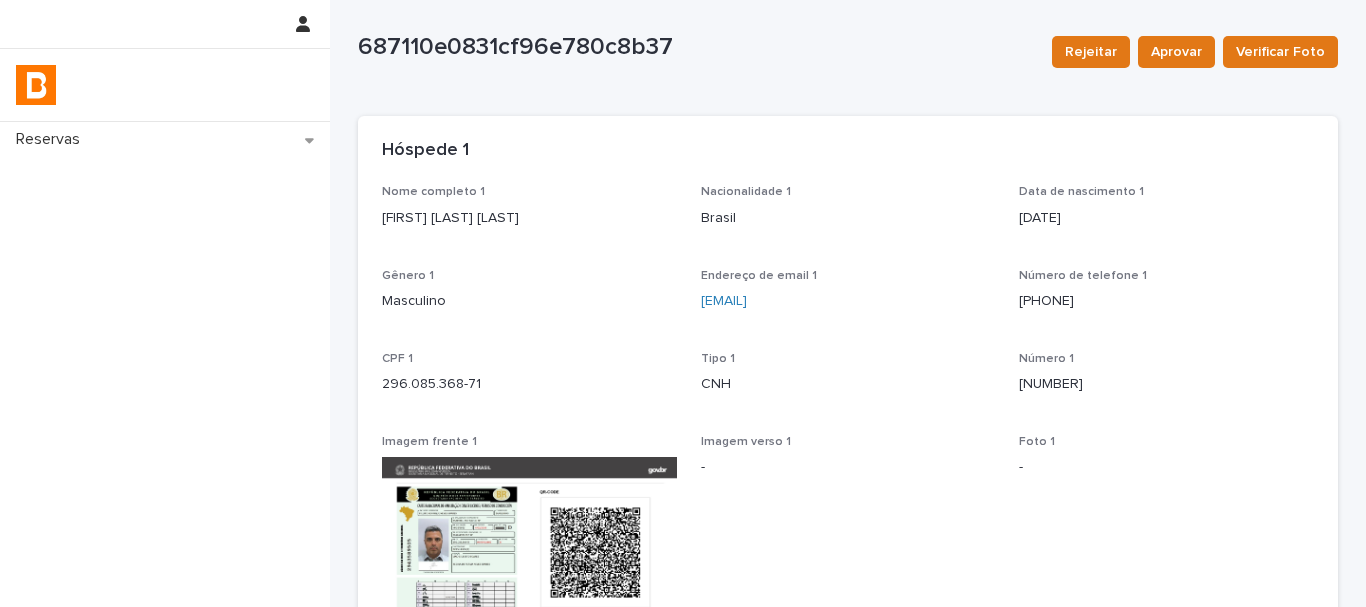 scroll, scrollTop: 0, scrollLeft: 0, axis: both 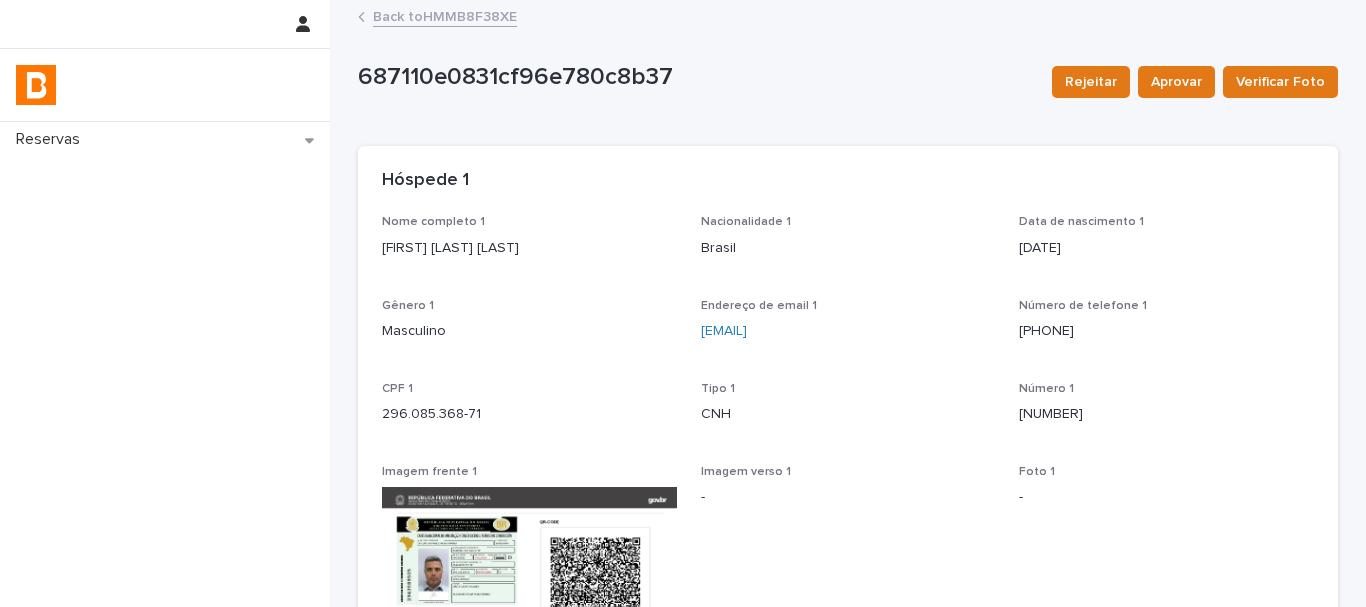 click on "Back to  HMMB8F38XE" at bounding box center [445, 15] 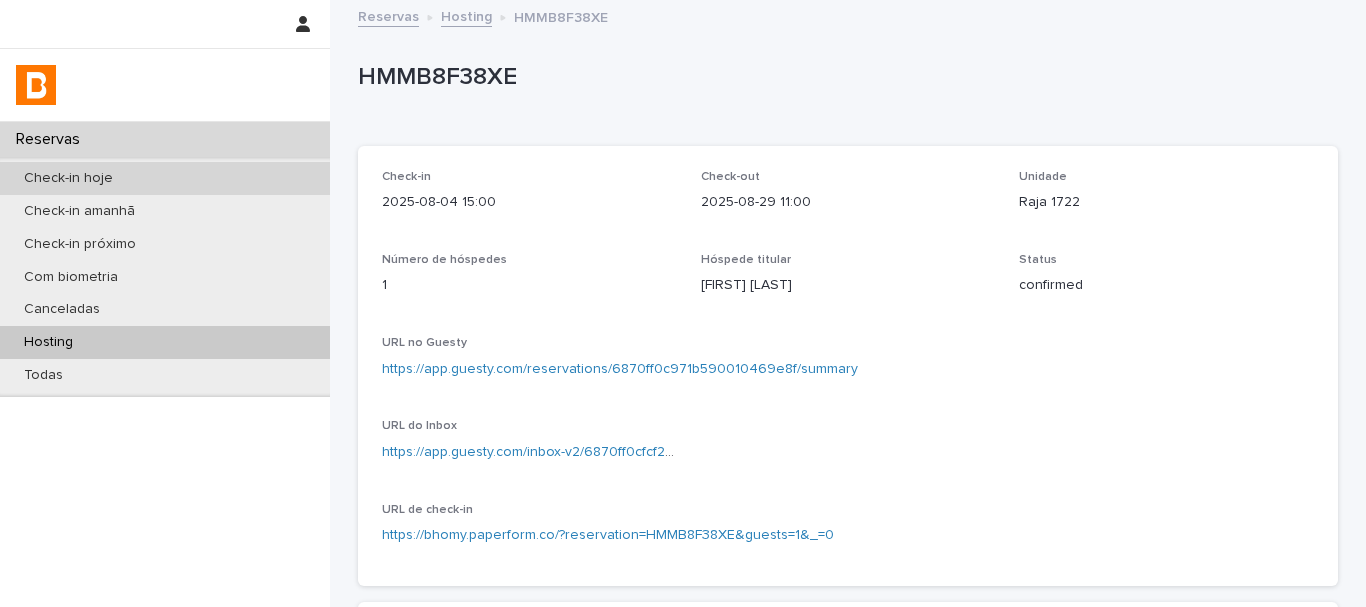 click on "Check-in hoje" at bounding box center (165, 178) 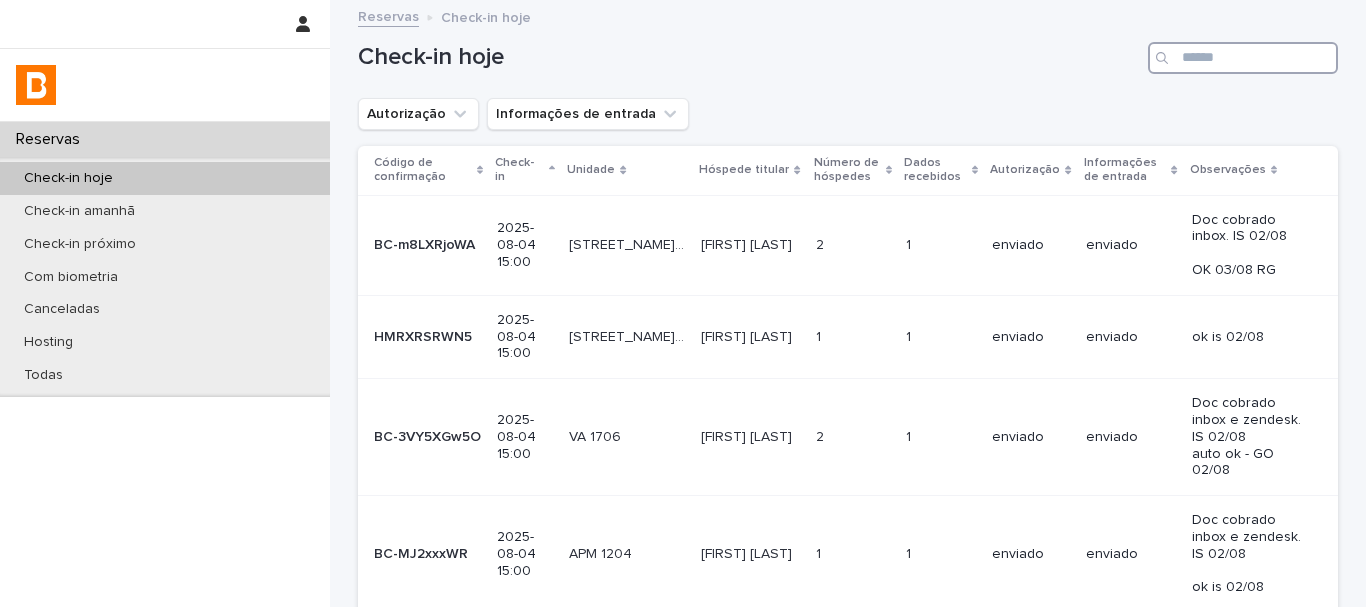 click at bounding box center (1243, 58) 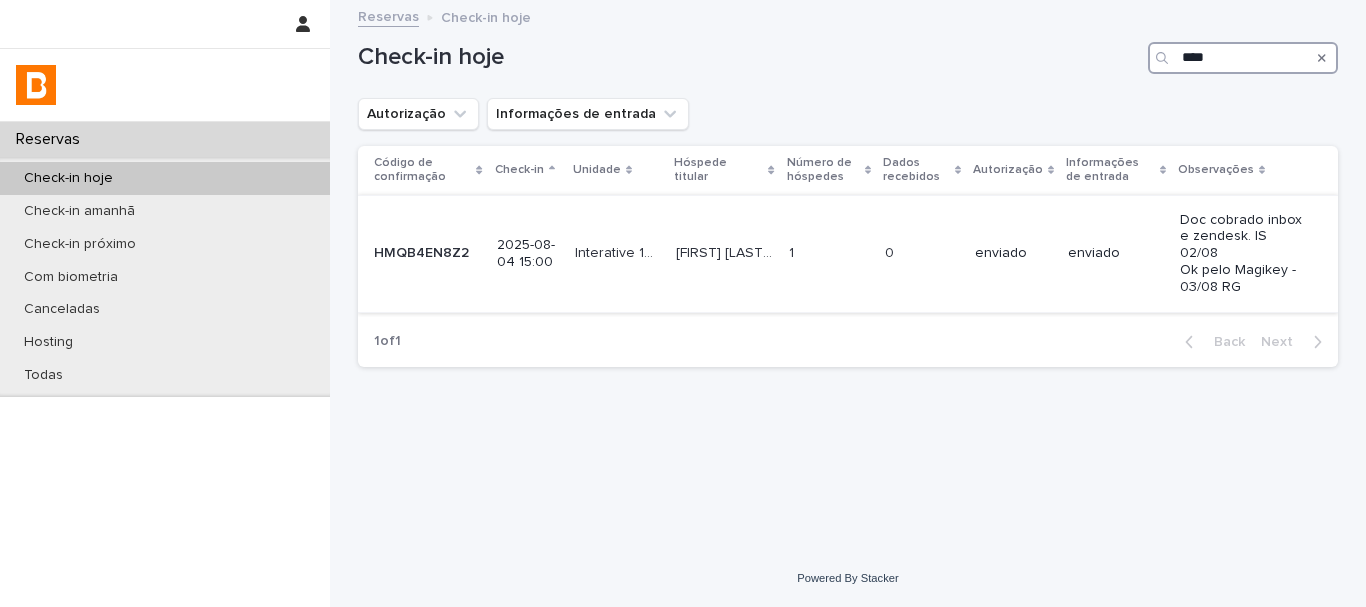 type on "****" 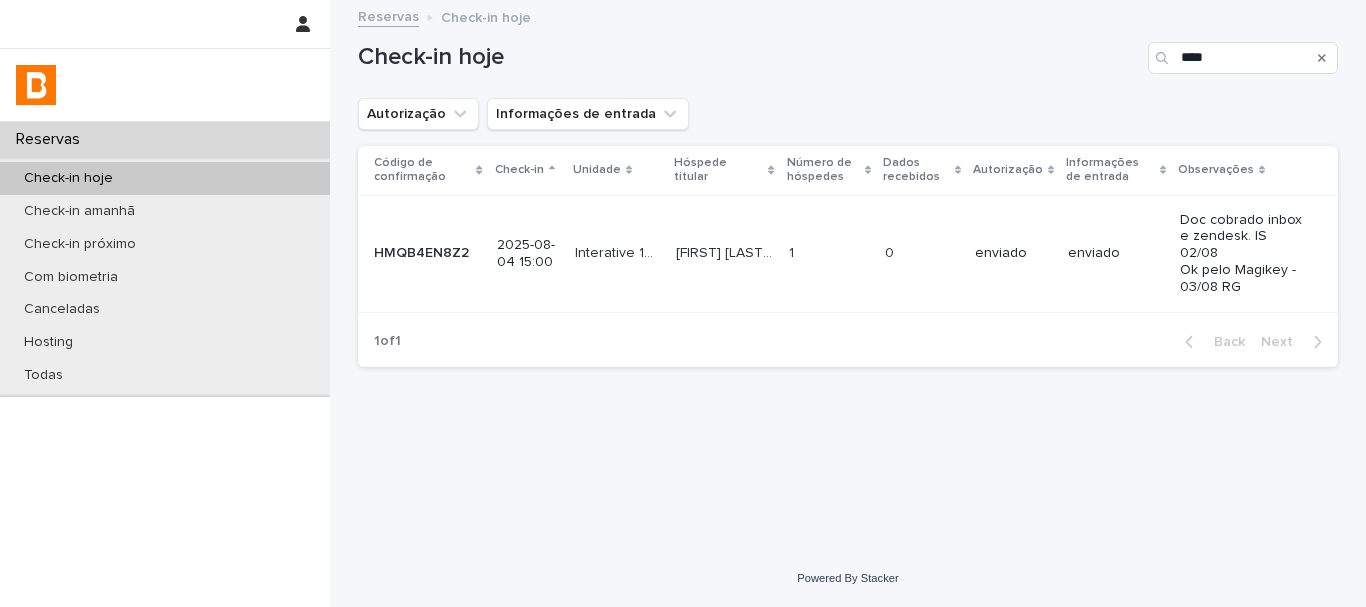 click at bounding box center (922, 253) 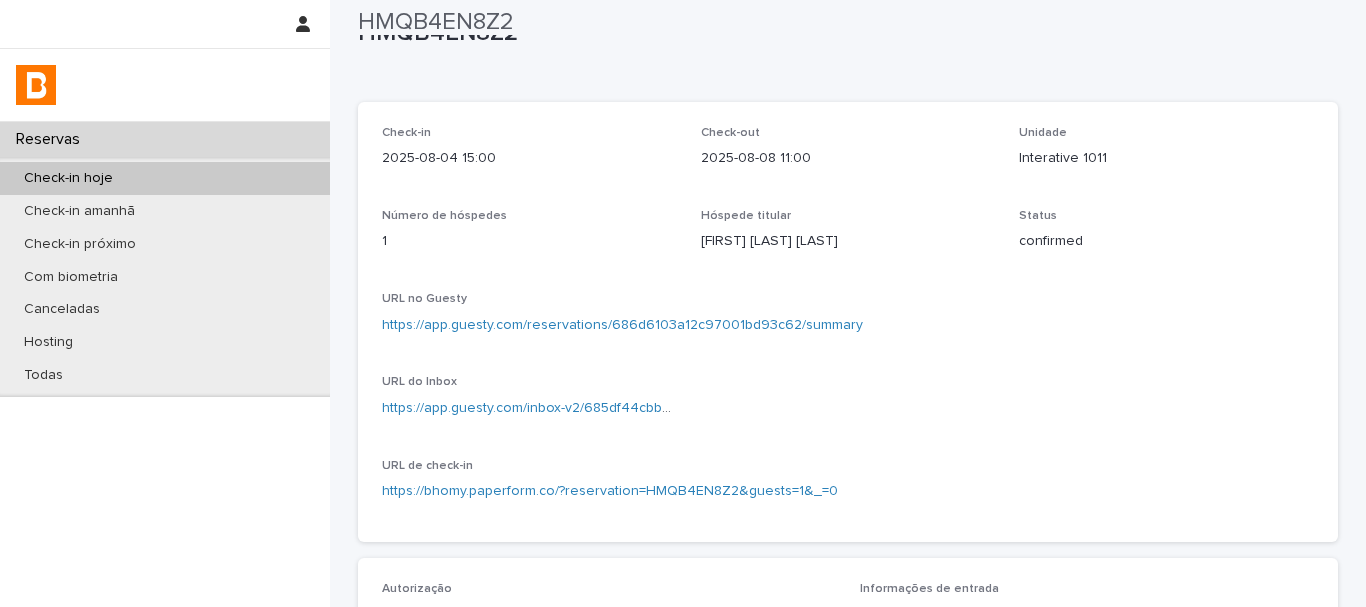 scroll, scrollTop: 0, scrollLeft: 0, axis: both 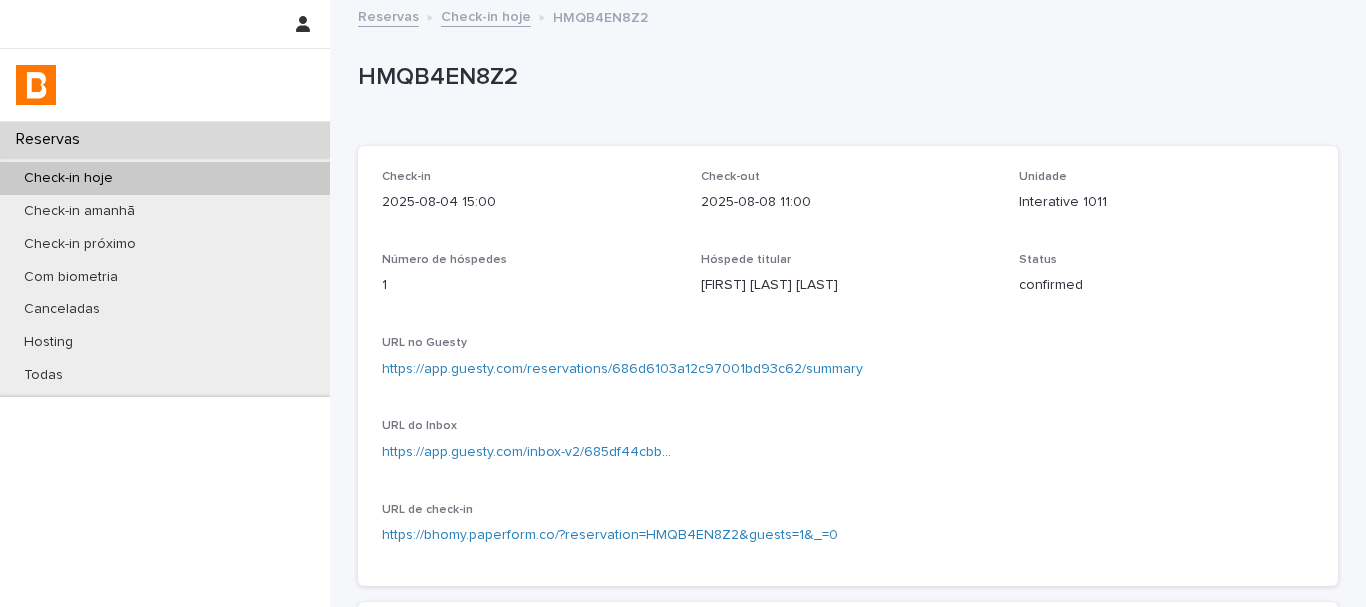click on "2025-08-08 11:00" at bounding box center (848, 202) 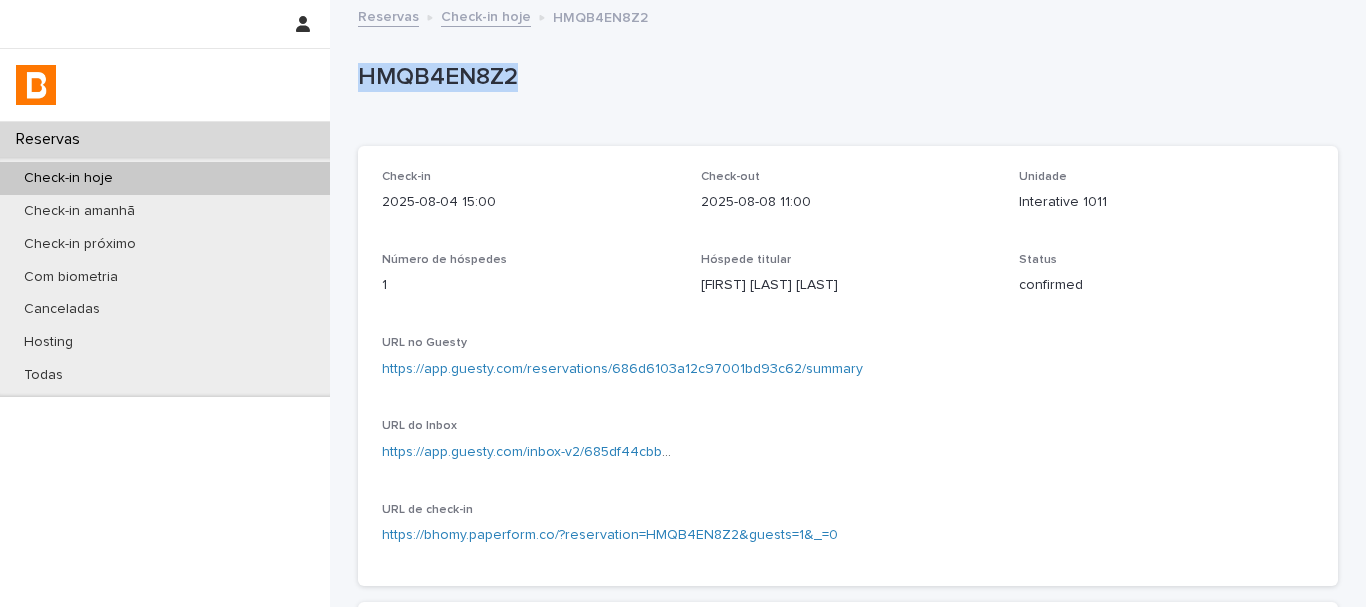 click on "HMQB4EN8Z2" at bounding box center (844, 77) 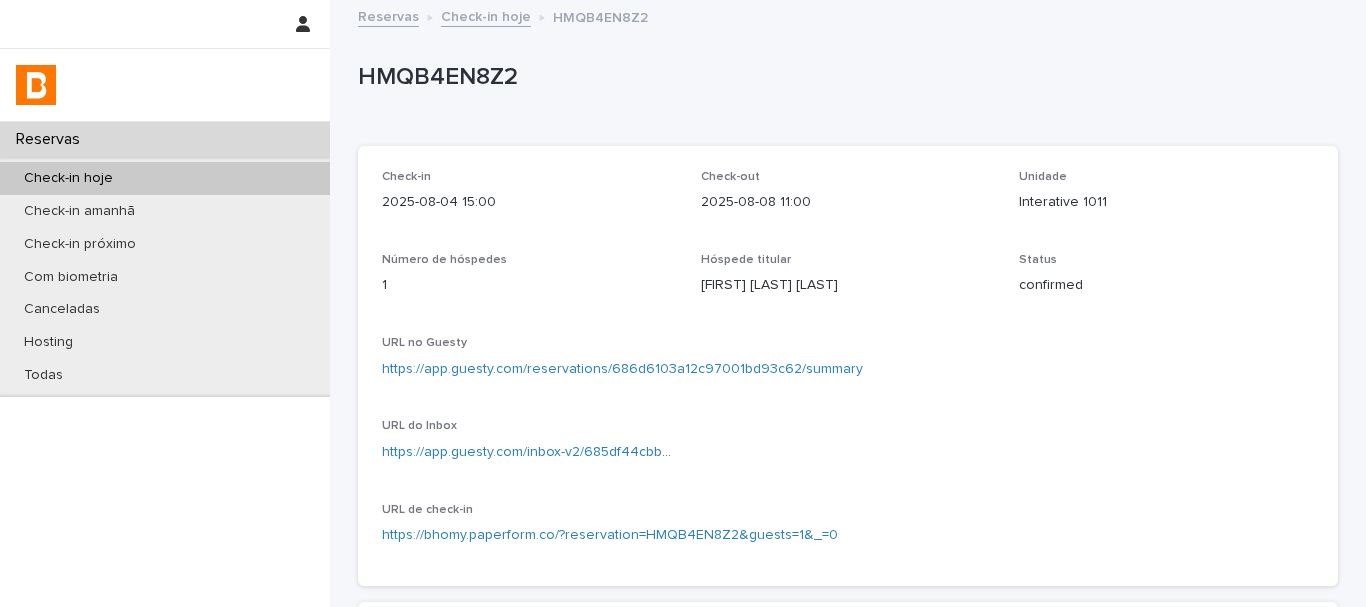 click on "Check-in 2025-08-04 15:00 Check-out 2025-08-08 11:00 Unidade Interative 1011 Número de hóspedes 1 Hóspede titular [FIRST] [LAST] [LAST] Status confirmed URL no Guesty https://app.guesty.com/reservations/686d6103a12c97001bd93c62/summary URL do Inbox https://app.guesty.com/inbox-v2/685df44cbb836d0013667dd0?reservationId=686d6103a12c97001bd93c62 URL de check-in https://bhomy.paperform.co/?reservation=HMQB4EN8Z2&guests=1&_=0" at bounding box center (848, 366) 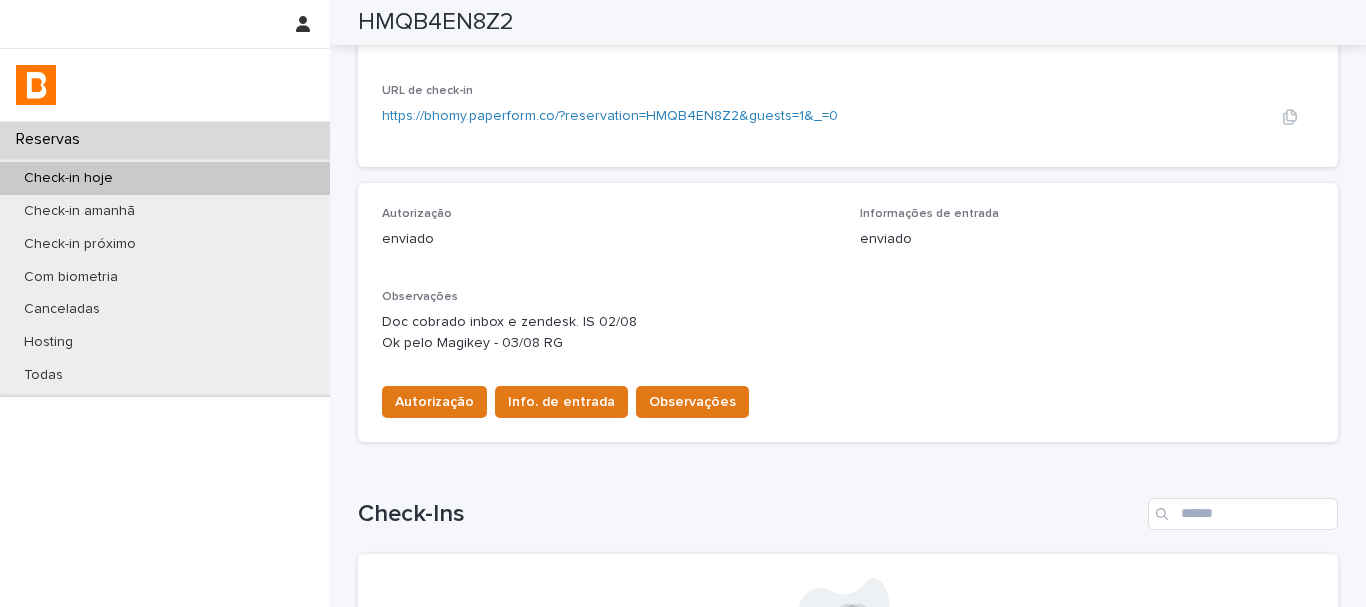 scroll, scrollTop: 268, scrollLeft: 0, axis: vertical 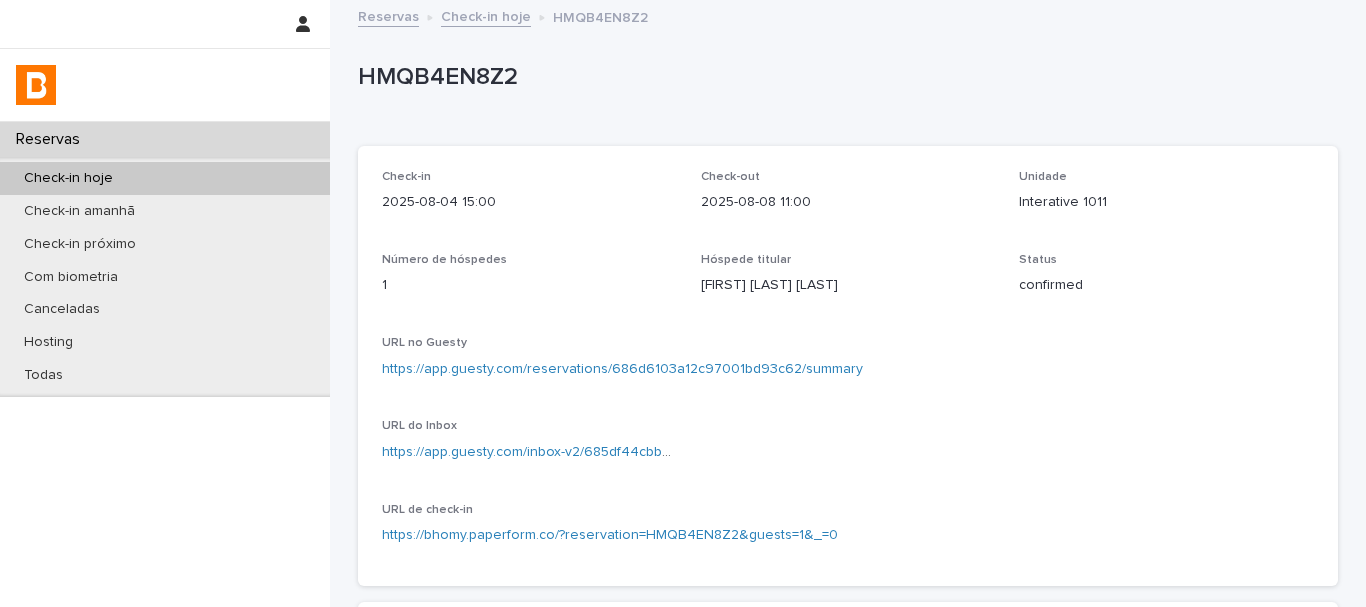 click on "HMQB4EN8Z2" at bounding box center [844, 77] 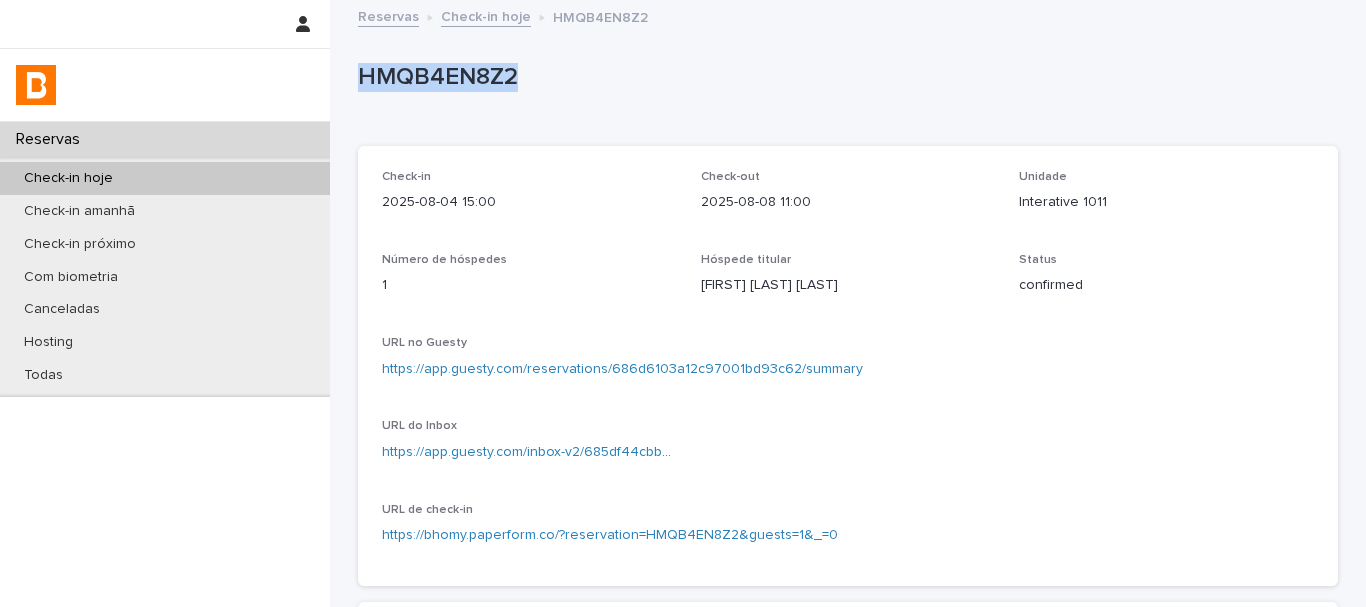 click on "HMQB4EN8Z2" at bounding box center [844, 77] 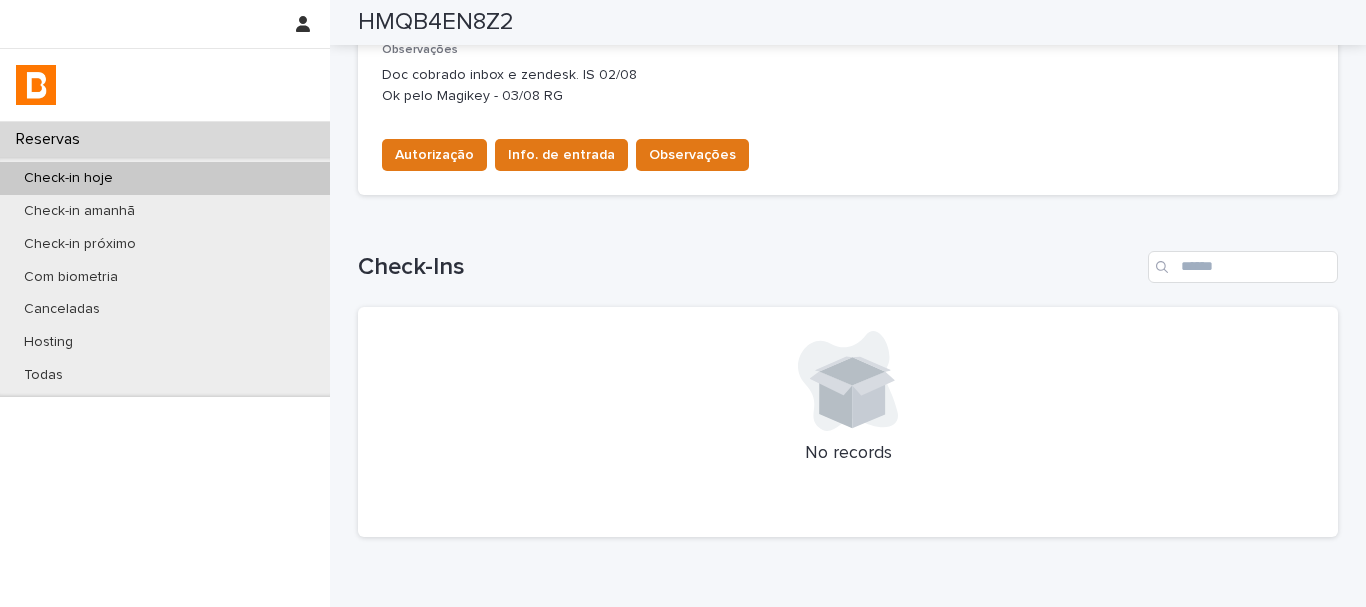 scroll, scrollTop: 368, scrollLeft: 0, axis: vertical 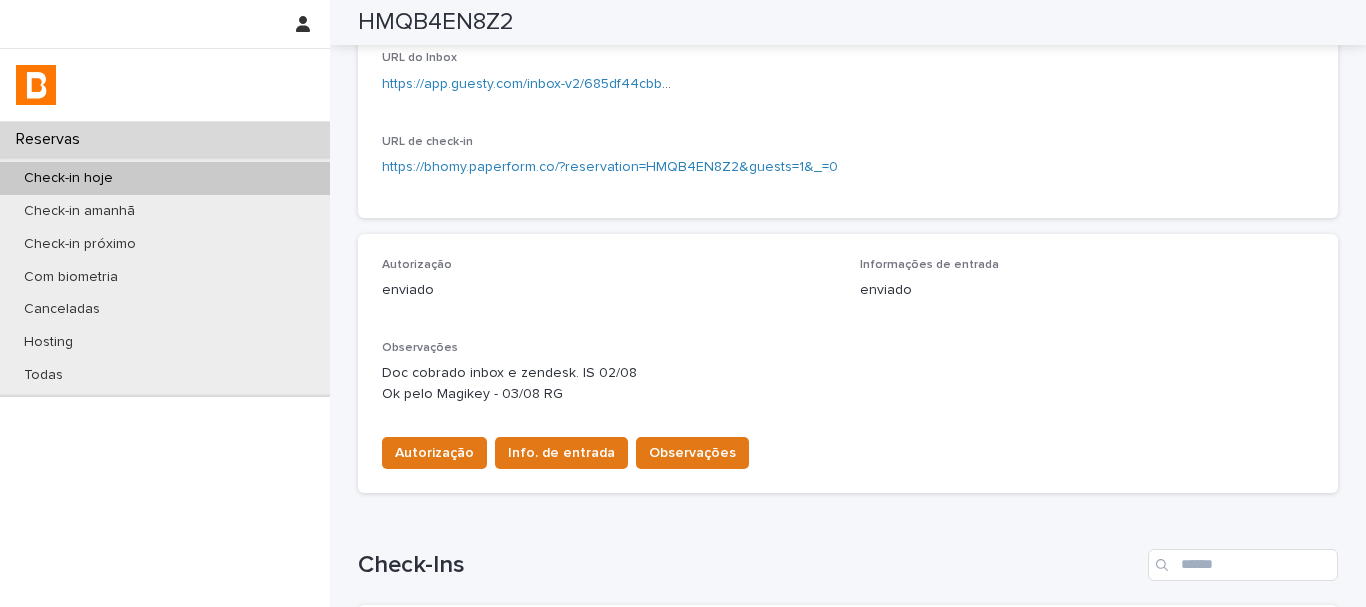 click on "HMQB4EN8Z2" at bounding box center (436, 22) 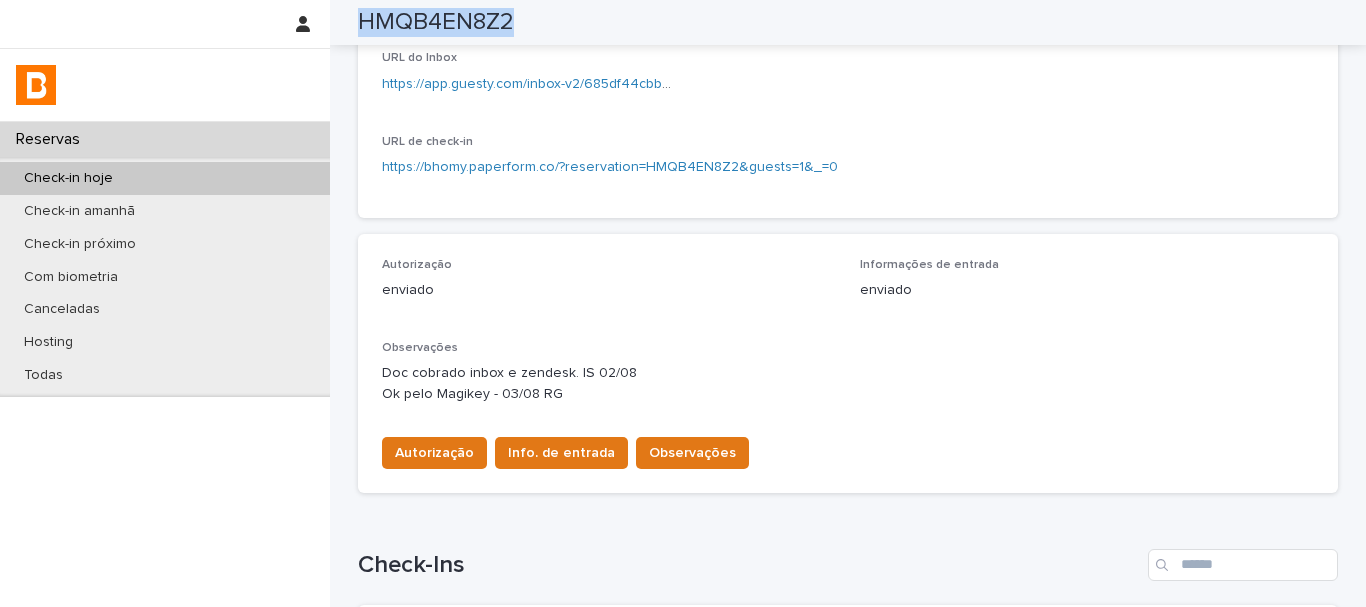 click on "HMQB4EN8Z2" at bounding box center [436, 22] 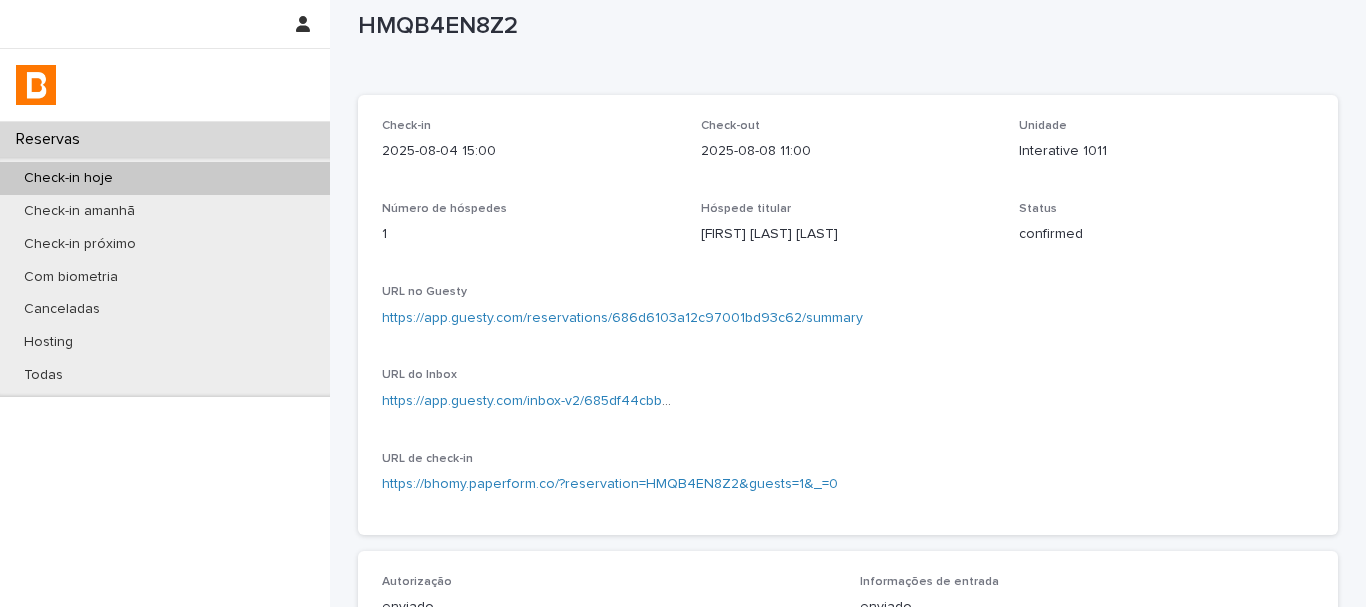 scroll, scrollTop: 0, scrollLeft: 0, axis: both 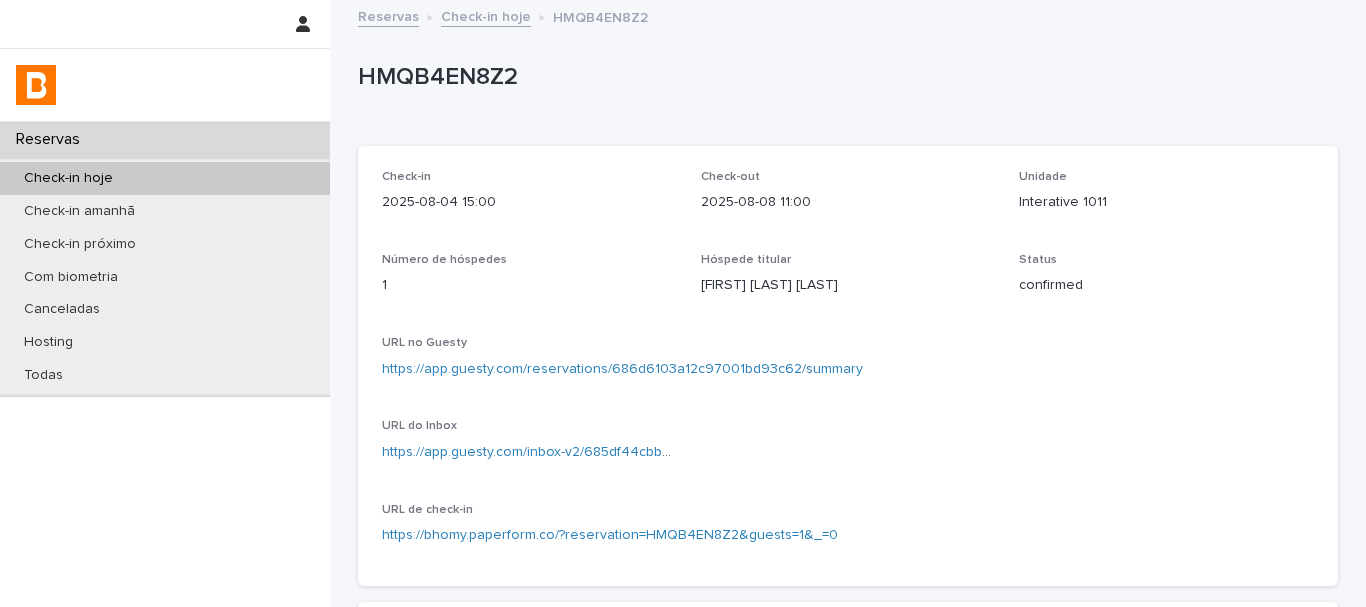 click on "HMQB4EN8Z2" at bounding box center [844, 77] 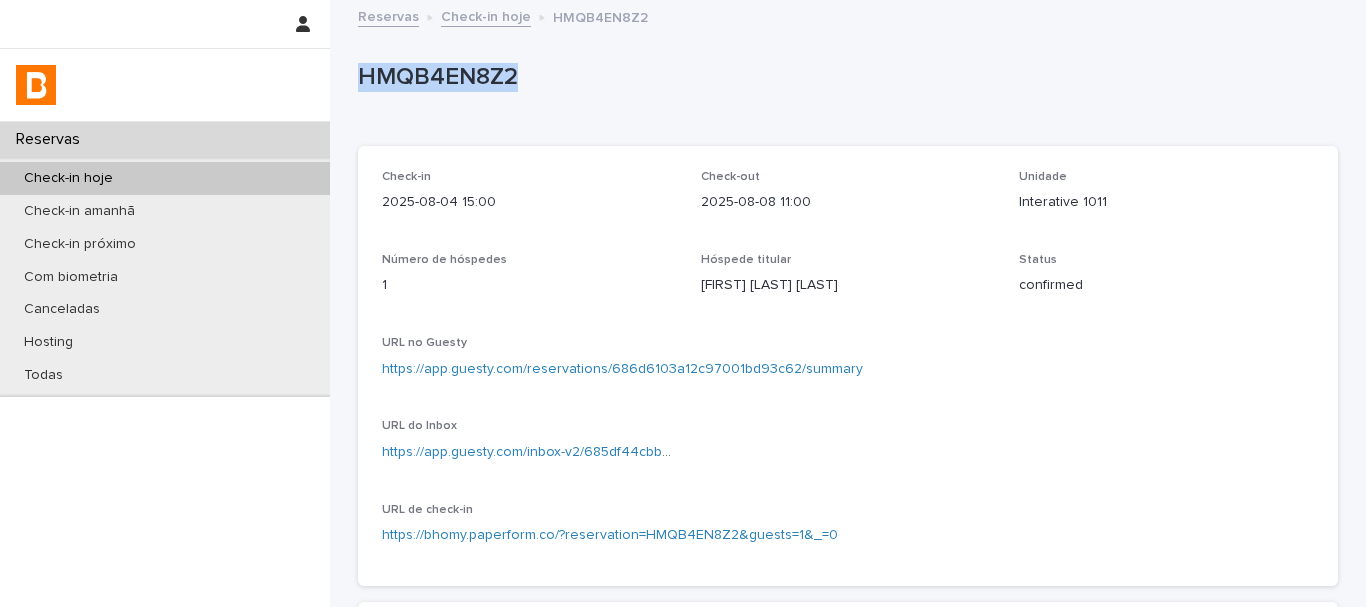 click on "HMQB4EN8Z2" at bounding box center (844, 77) 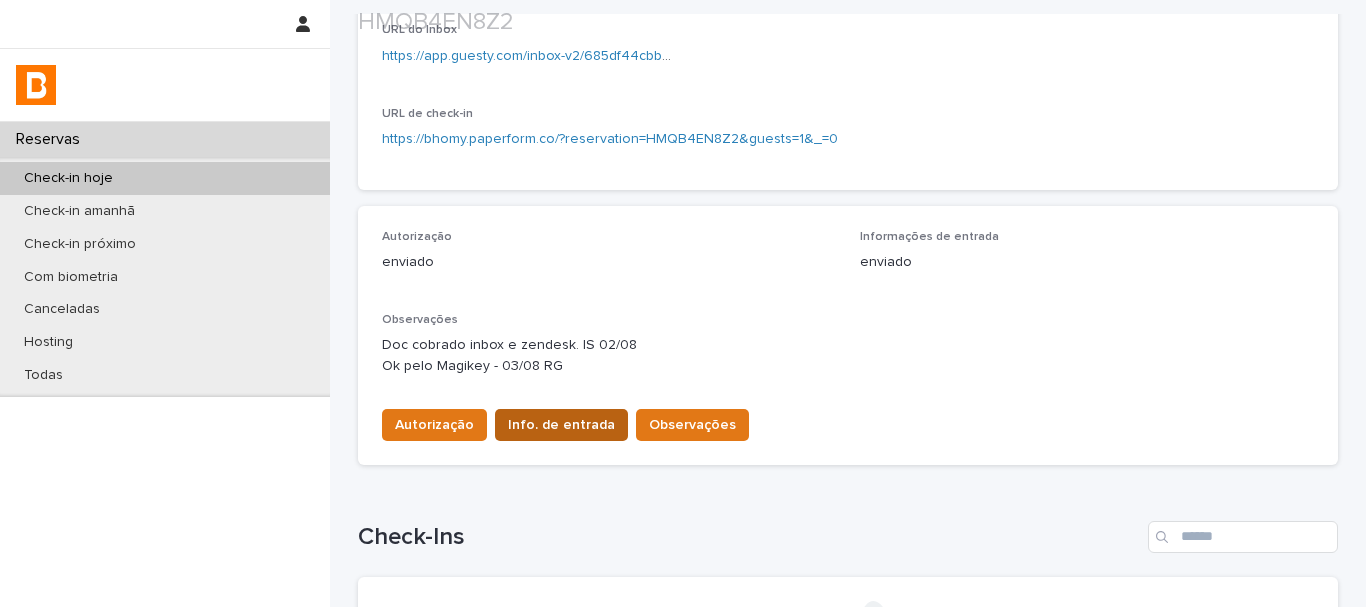 scroll, scrollTop: 600, scrollLeft: 0, axis: vertical 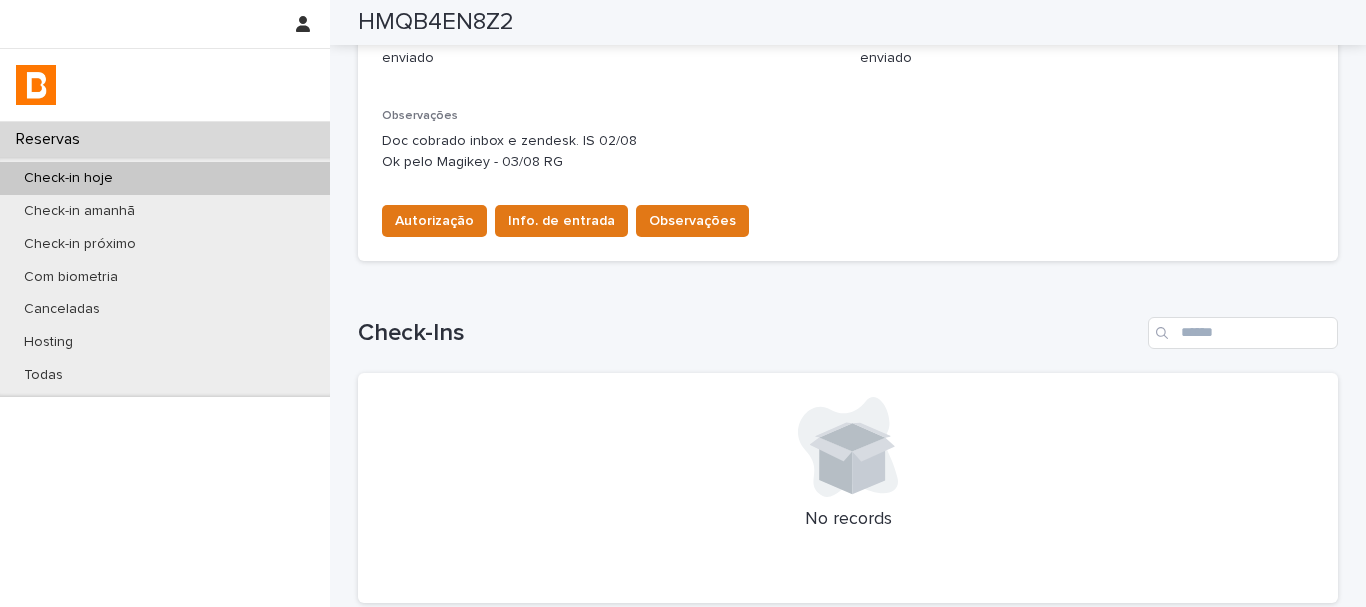 click on "HMQB4EN8Z2" at bounding box center (436, 22) 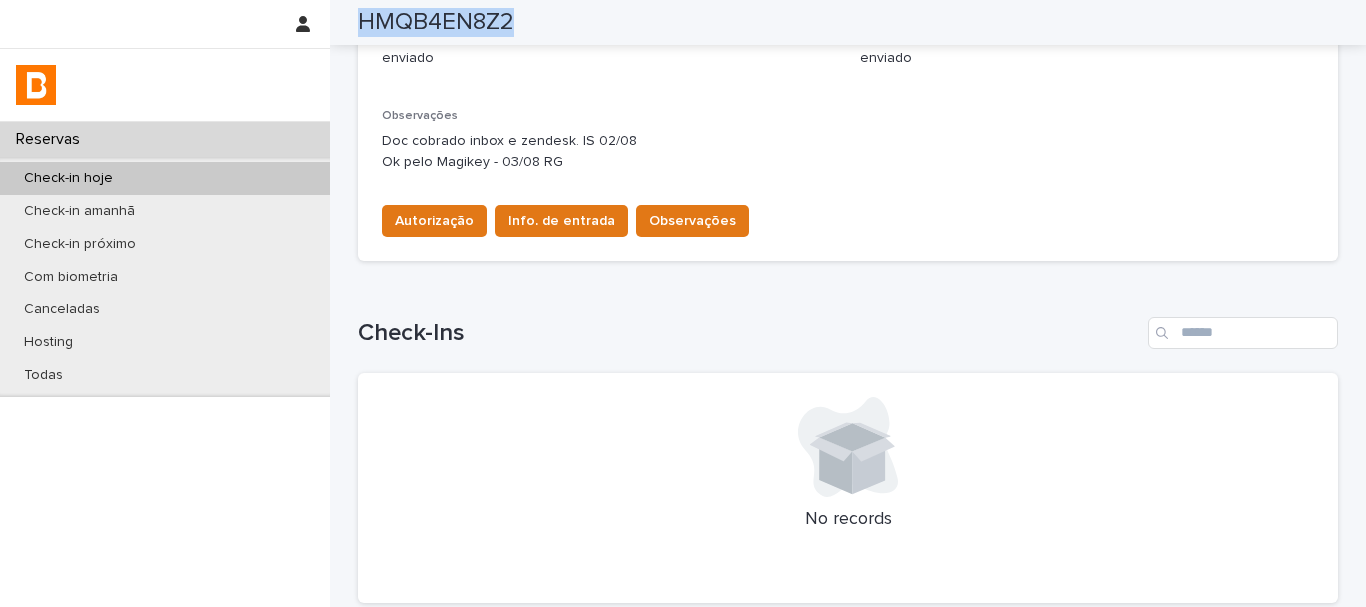click on "HMQB4EN8Z2" at bounding box center (436, 22) 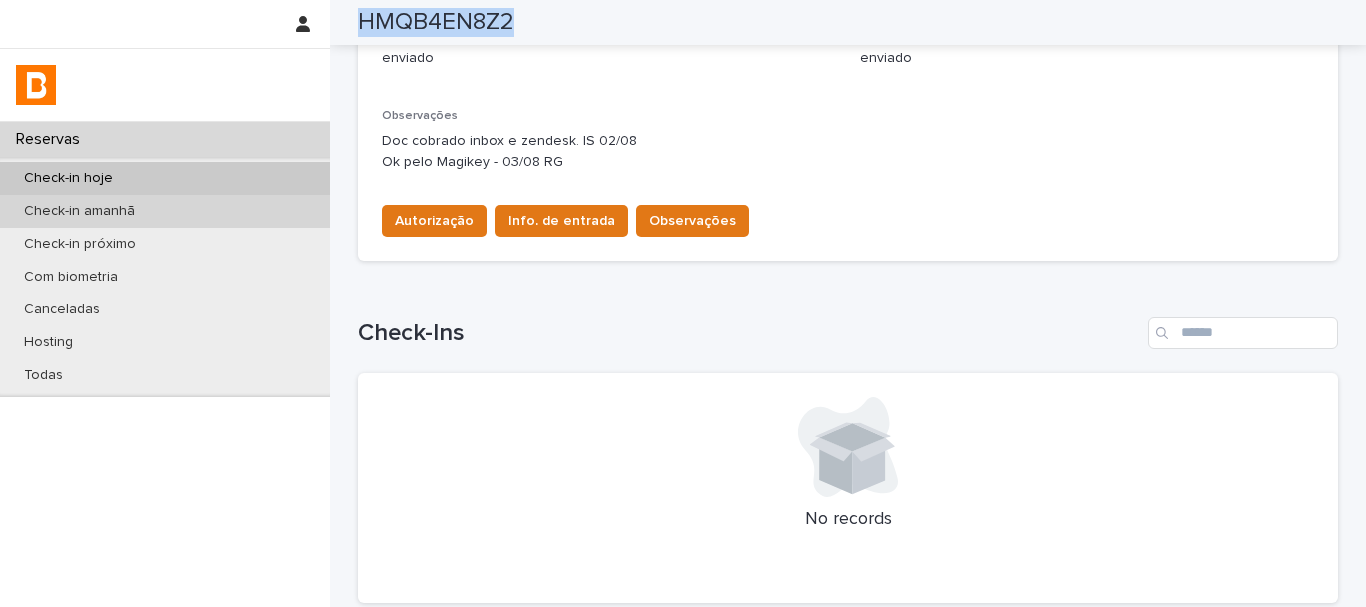click on "Check-in amanhã" at bounding box center [165, 211] 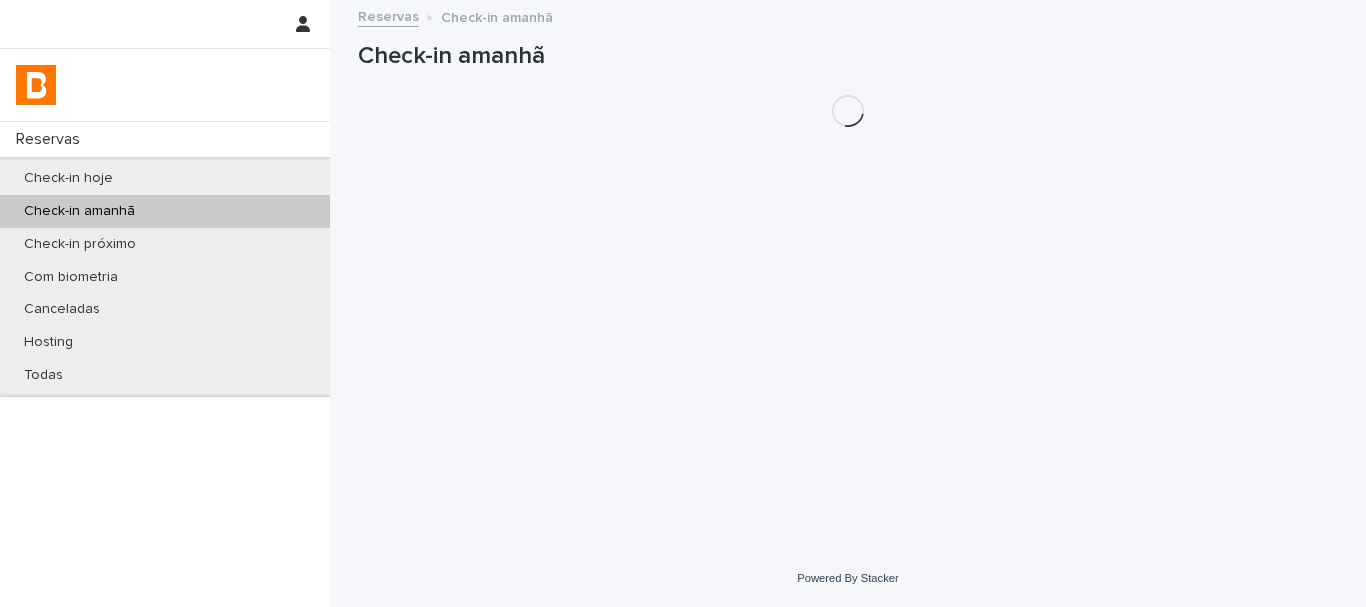 scroll, scrollTop: 0, scrollLeft: 0, axis: both 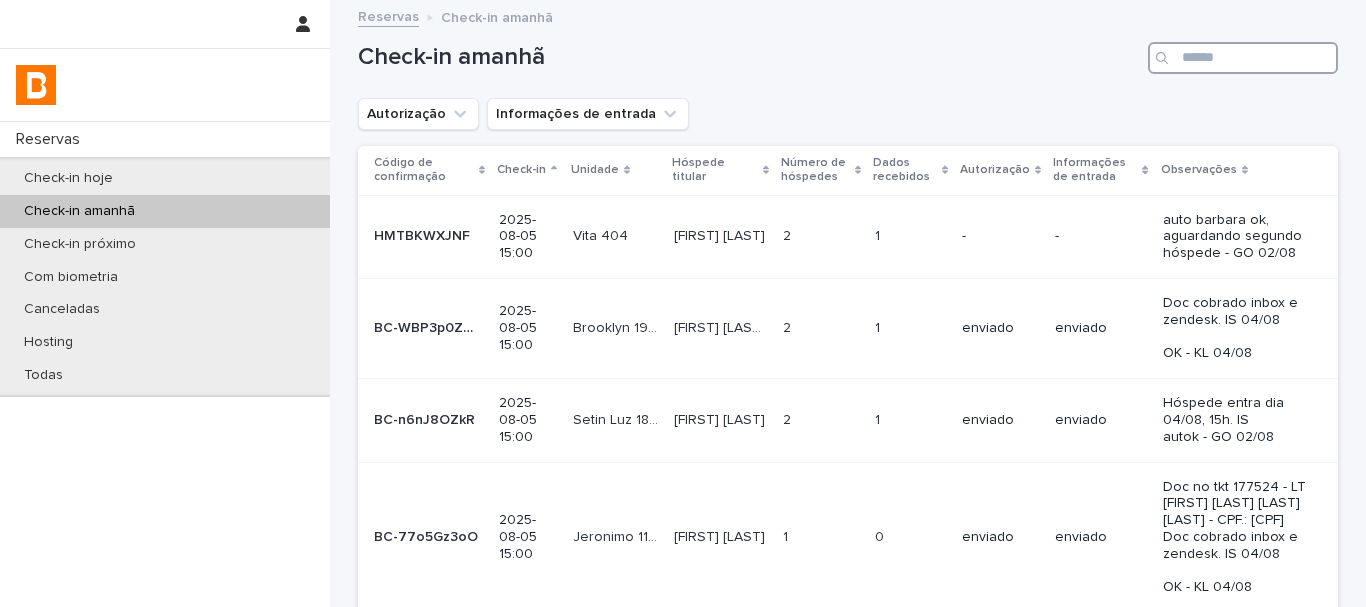 click at bounding box center [1243, 58] 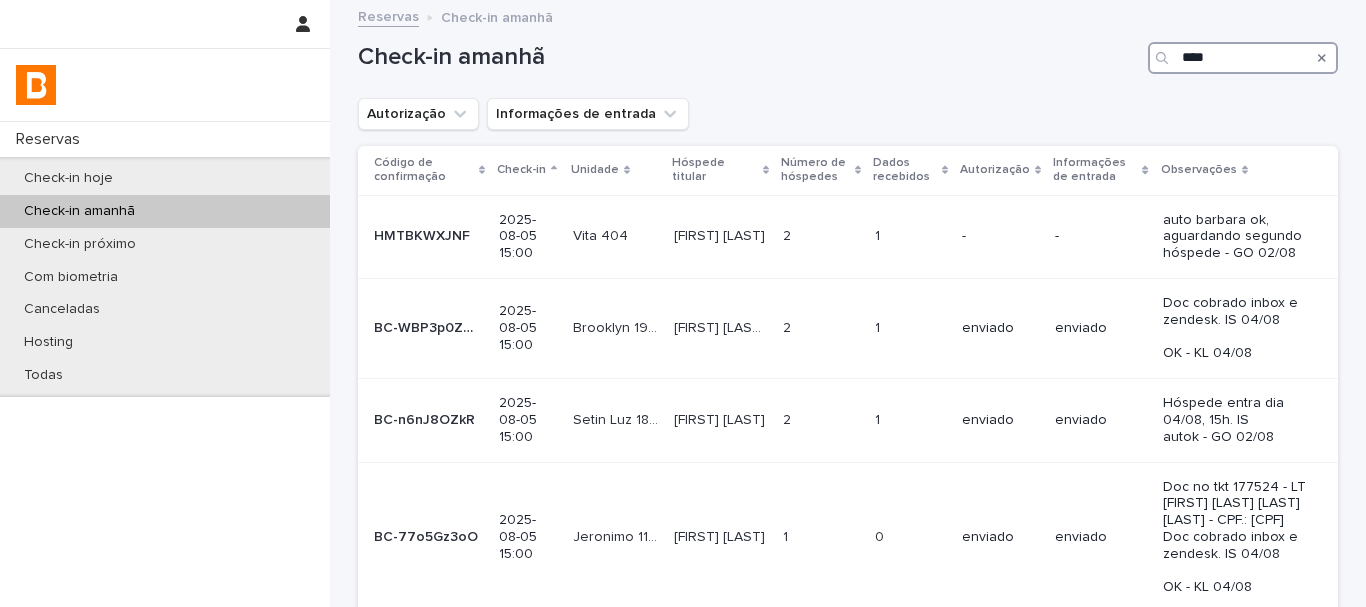 type on "*****" 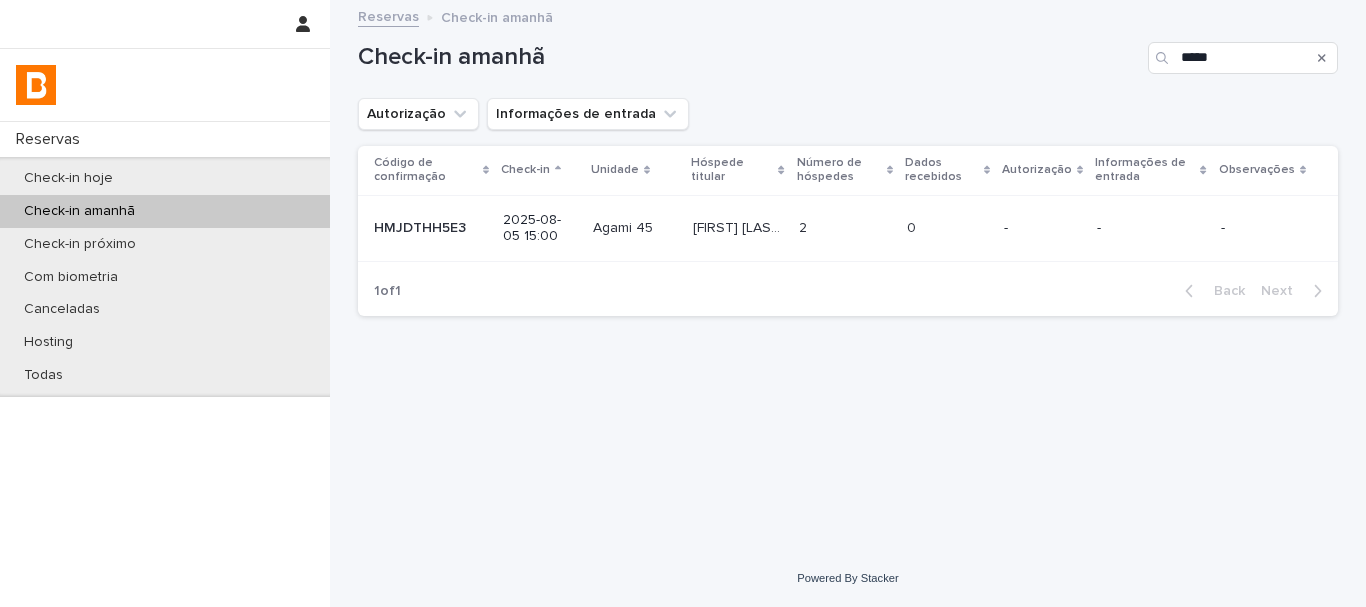 click on "-" at bounding box center [1042, 228] 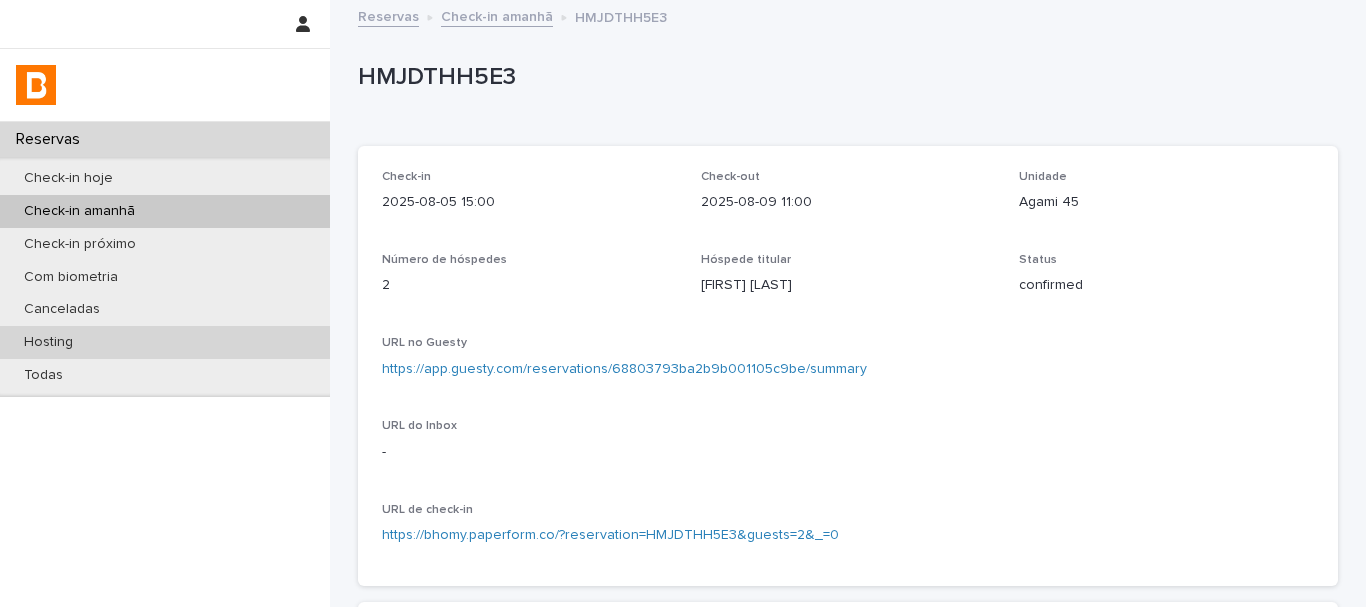 click on "Hosting" at bounding box center [48, 342] 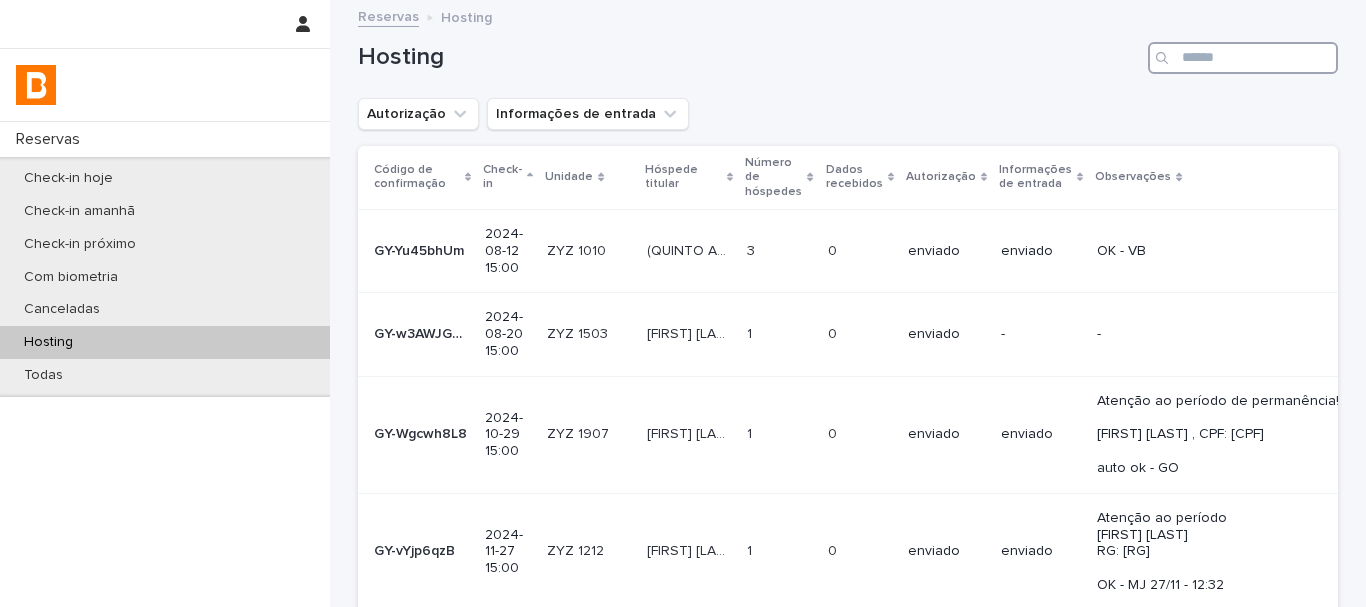 click at bounding box center (1243, 58) 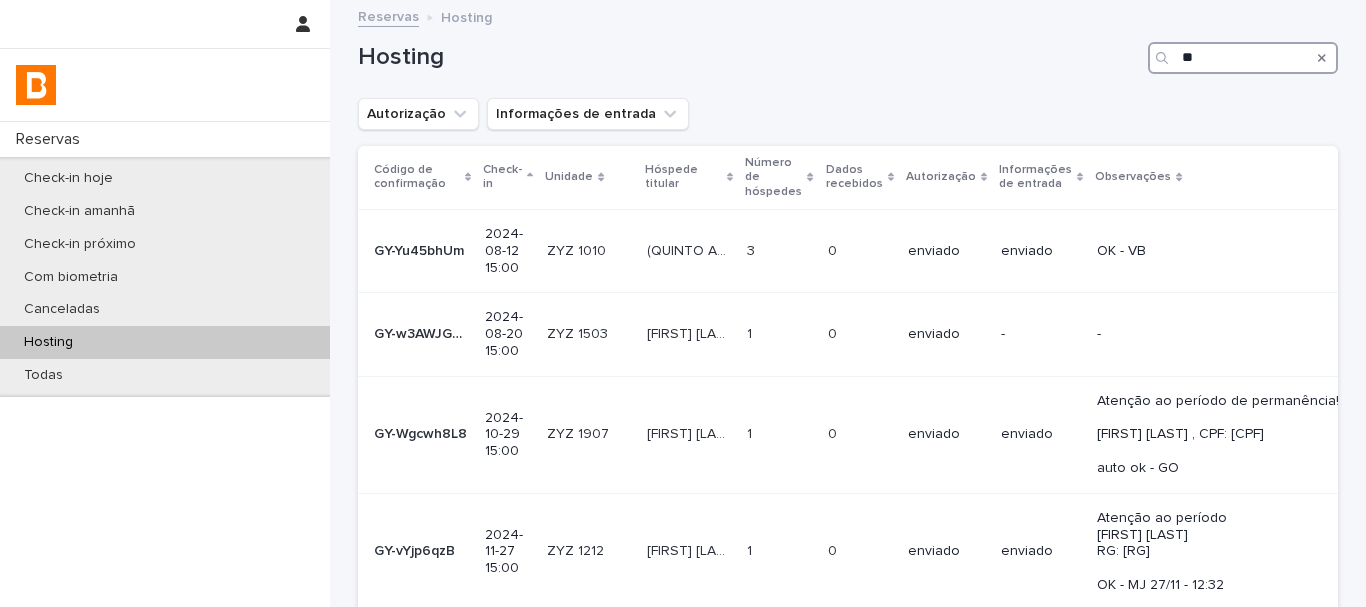 type on "***" 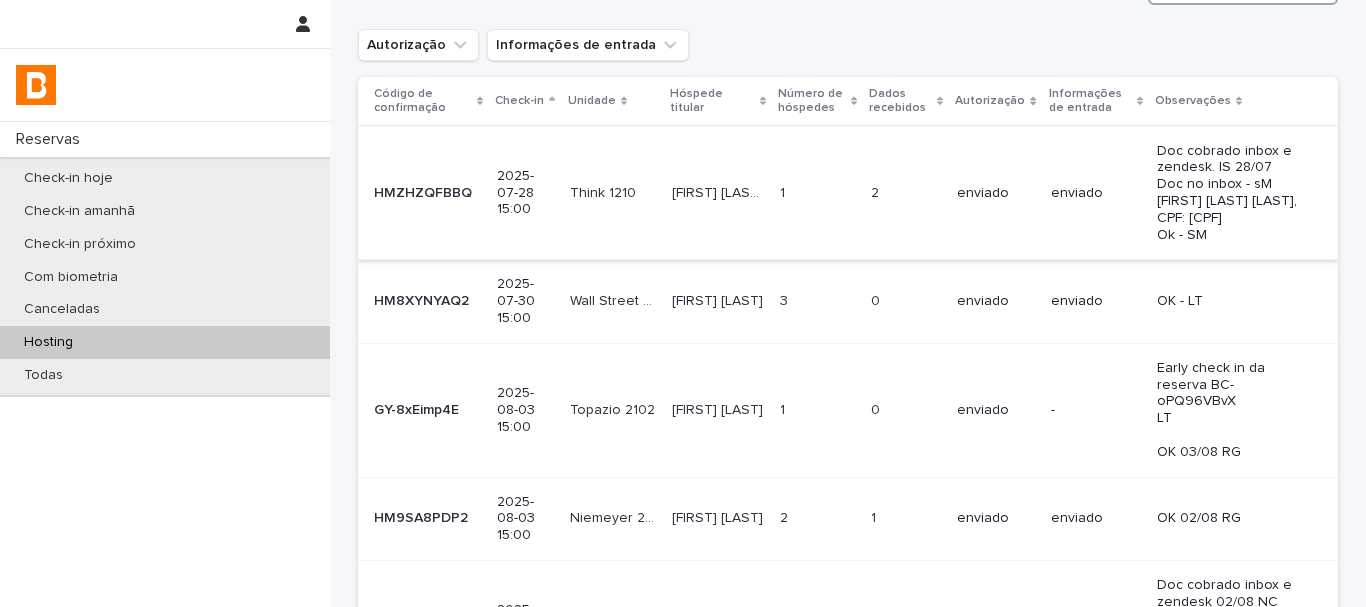 scroll, scrollTop: 200, scrollLeft: 0, axis: vertical 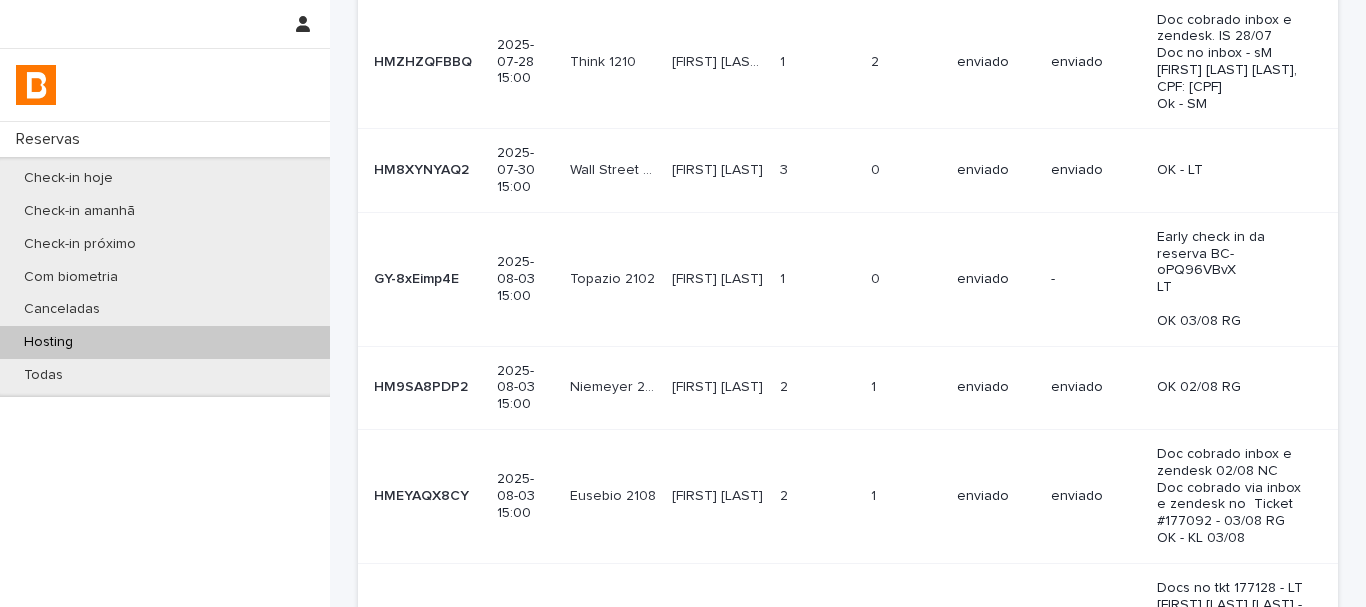 click at bounding box center (817, 387) 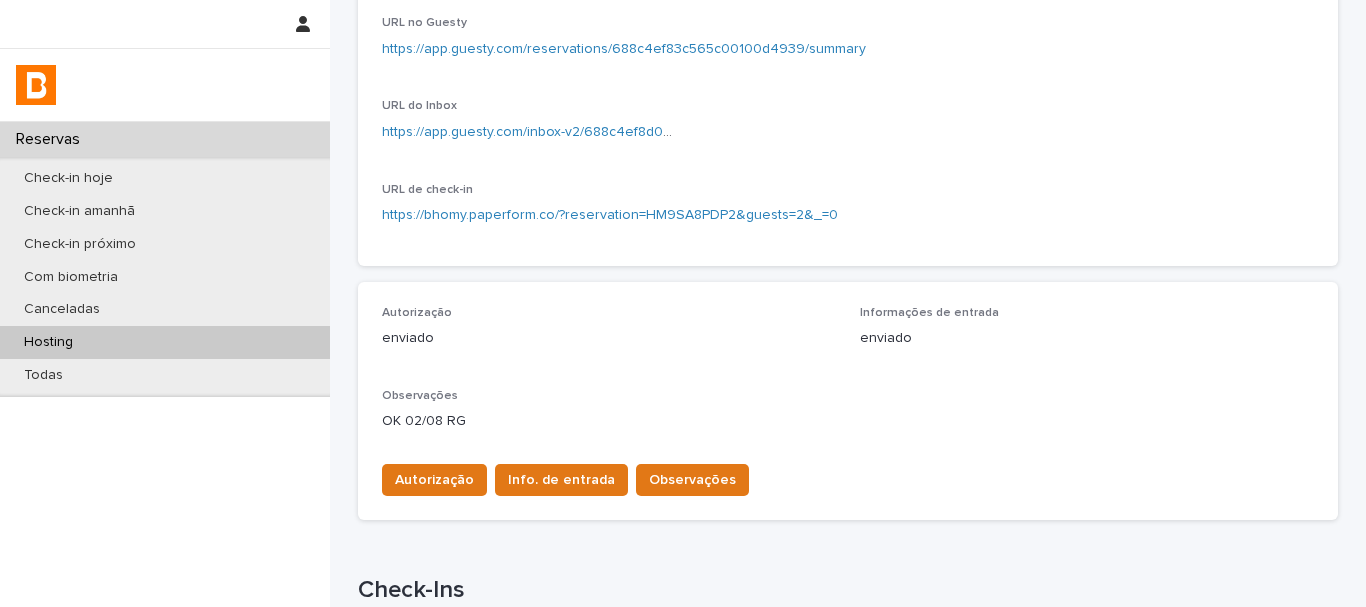 scroll, scrollTop: 555, scrollLeft: 0, axis: vertical 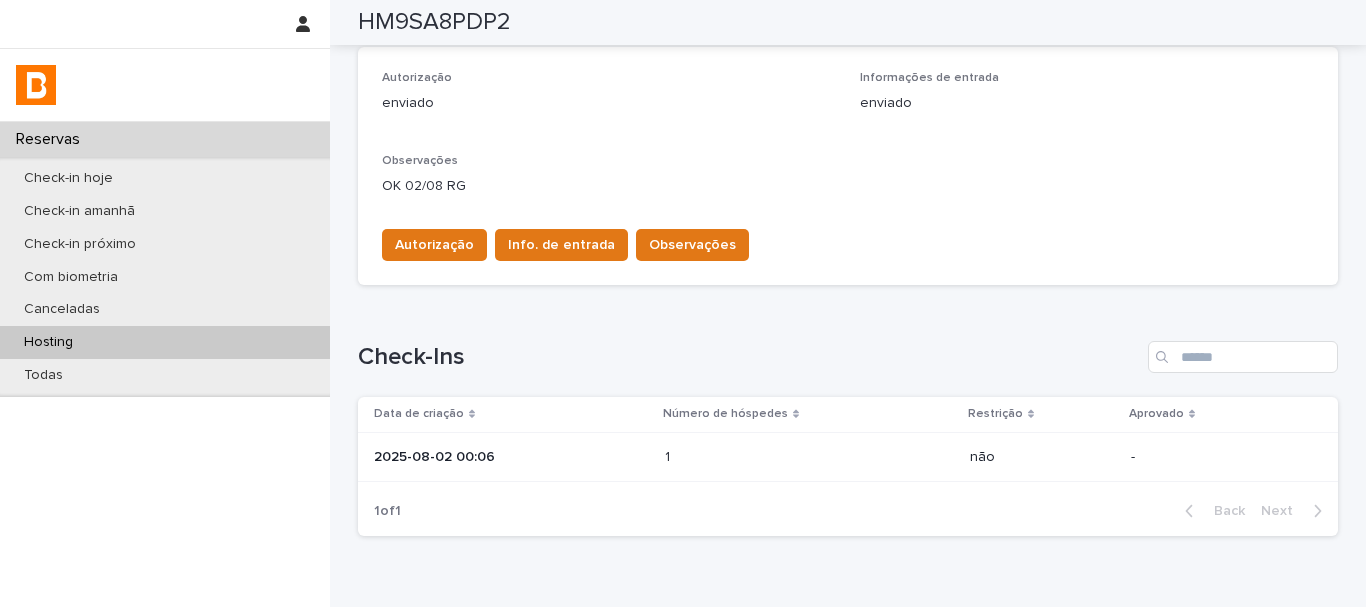 click on "1 1" at bounding box center (809, 457) 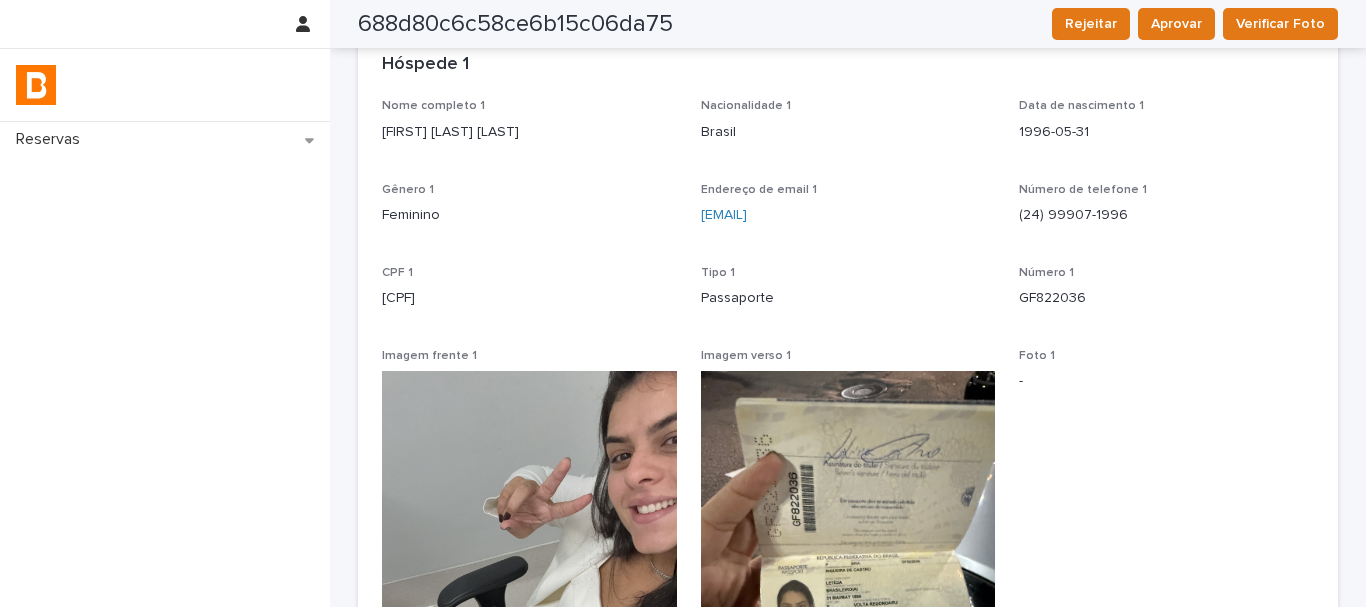 scroll, scrollTop: 0, scrollLeft: 0, axis: both 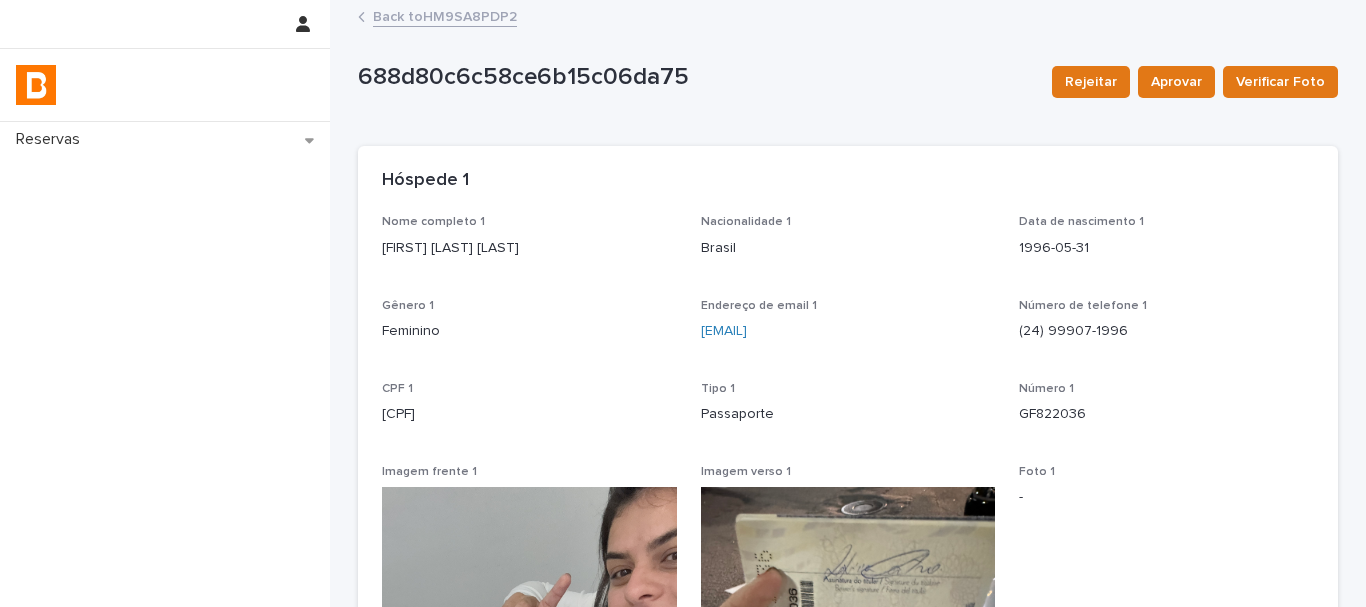 click on "Back to  HM9SA8PDP2" at bounding box center (848, 18) 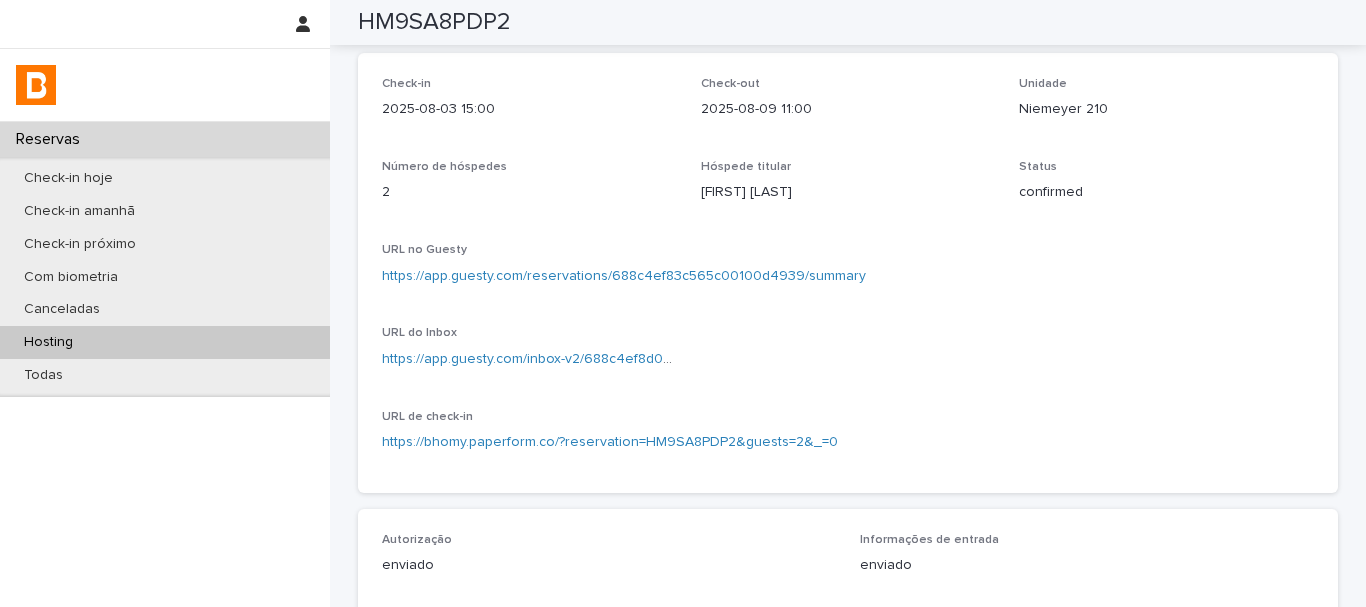 scroll, scrollTop: 0, scrollLeft: 0, axis: both 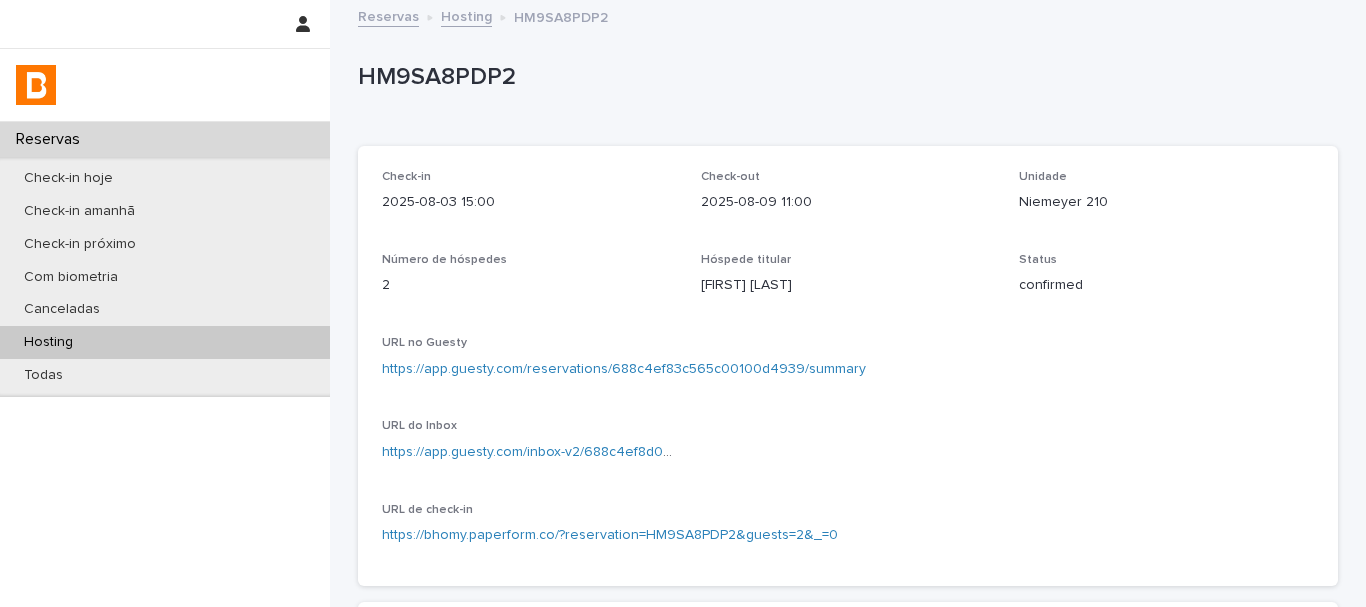 click on "Hosting" at bounding box center (165, 342) 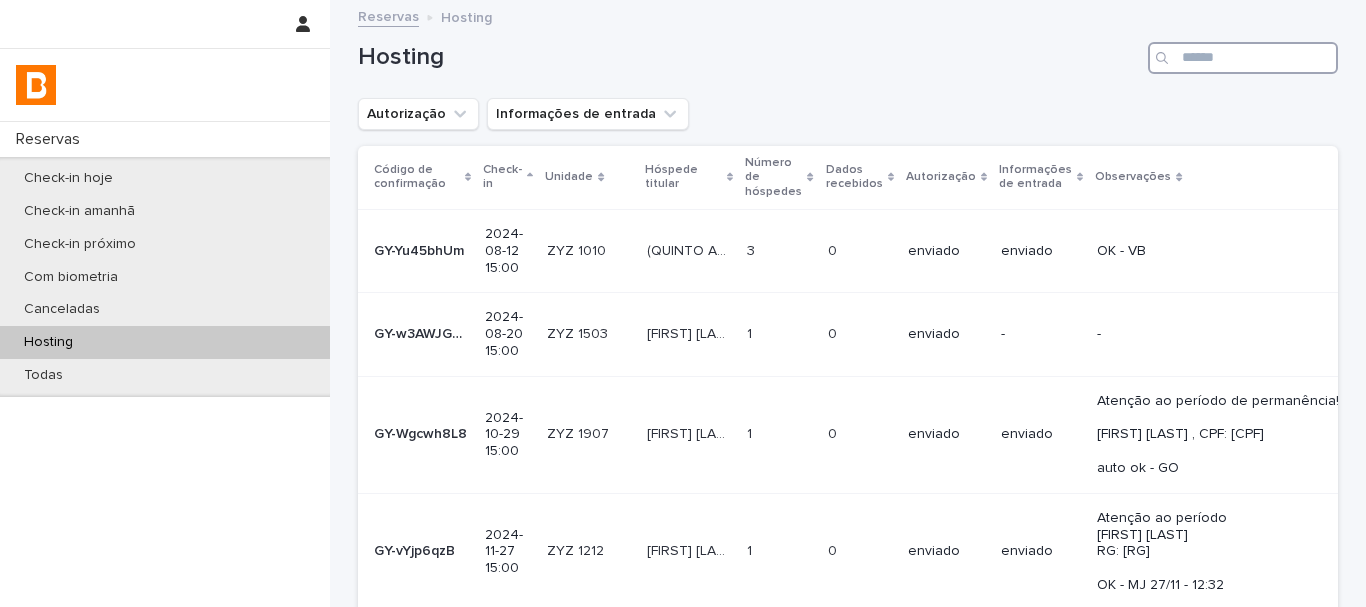 click at bounding box center (1243, 58) 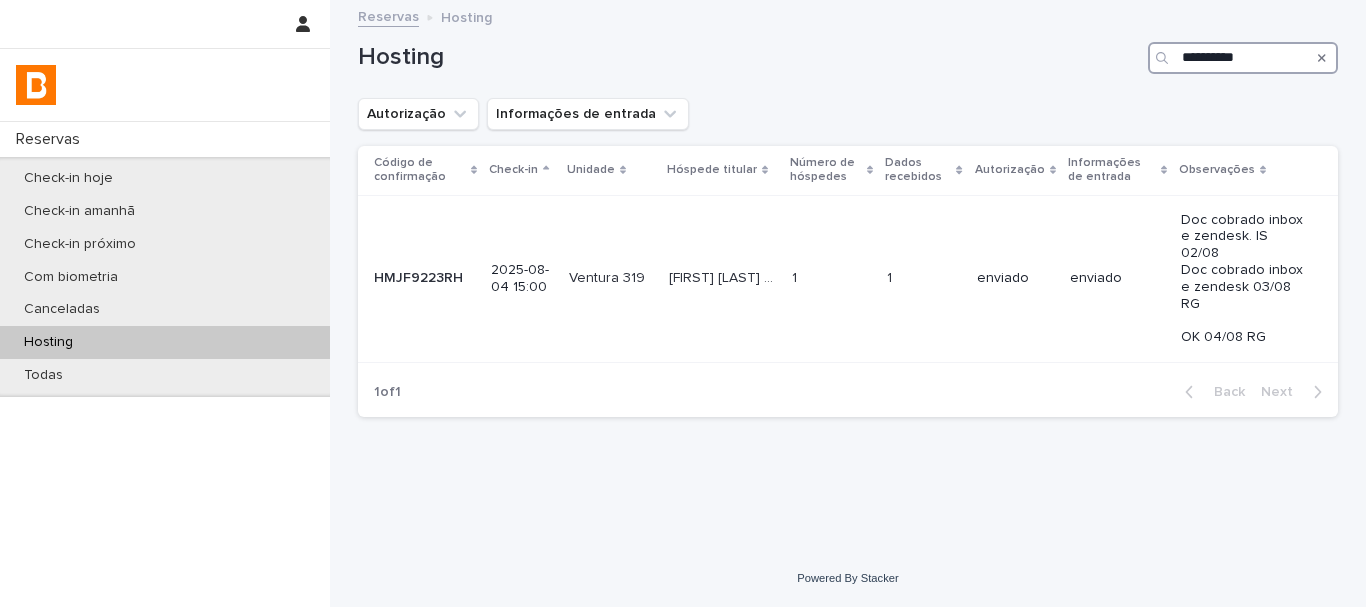 type on "**********" 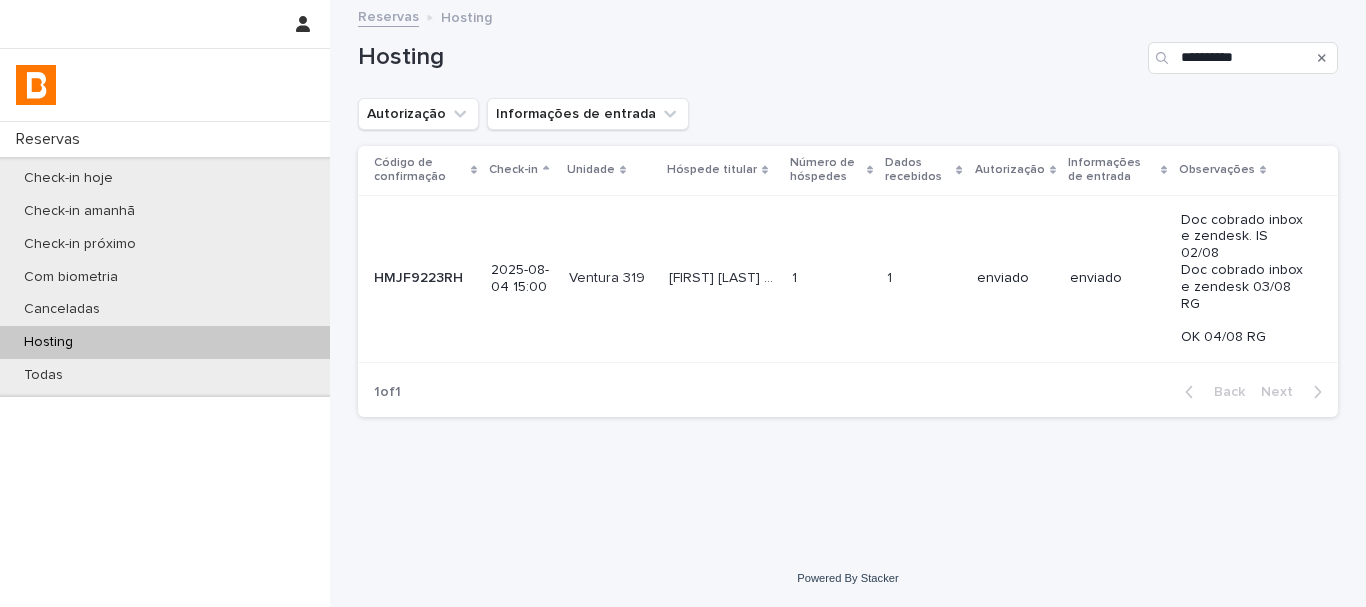 click on "Hosting" at bounding box center [165, 342] 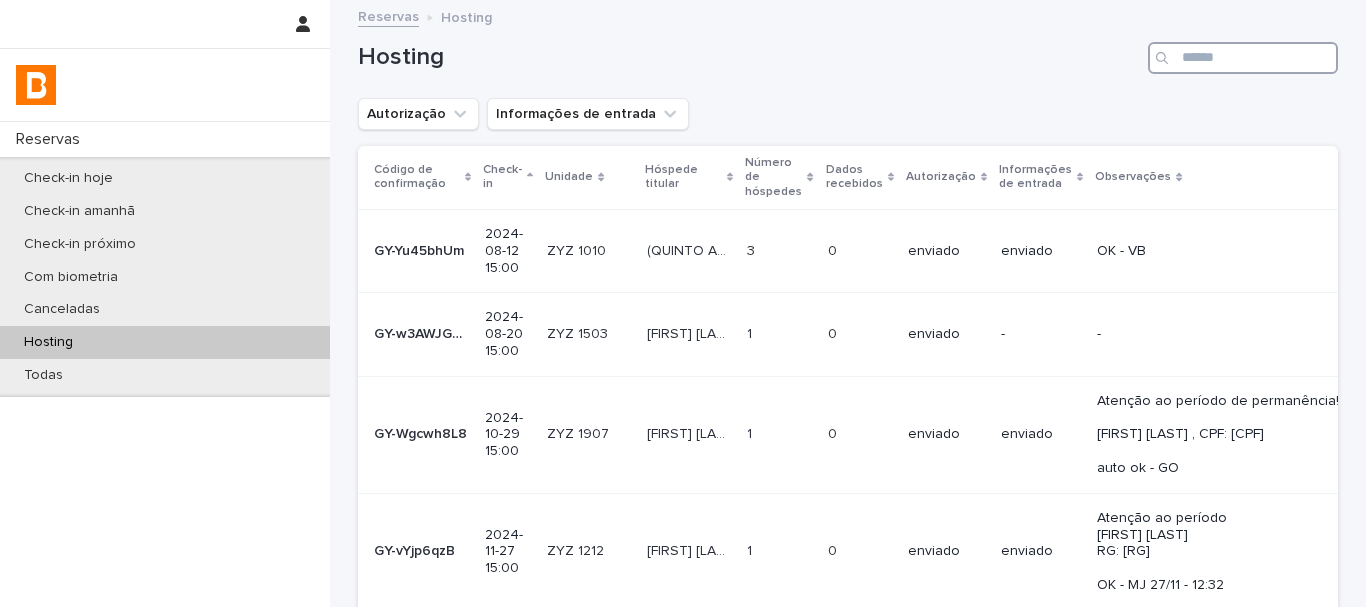 click at bounding box center (1243, 58) 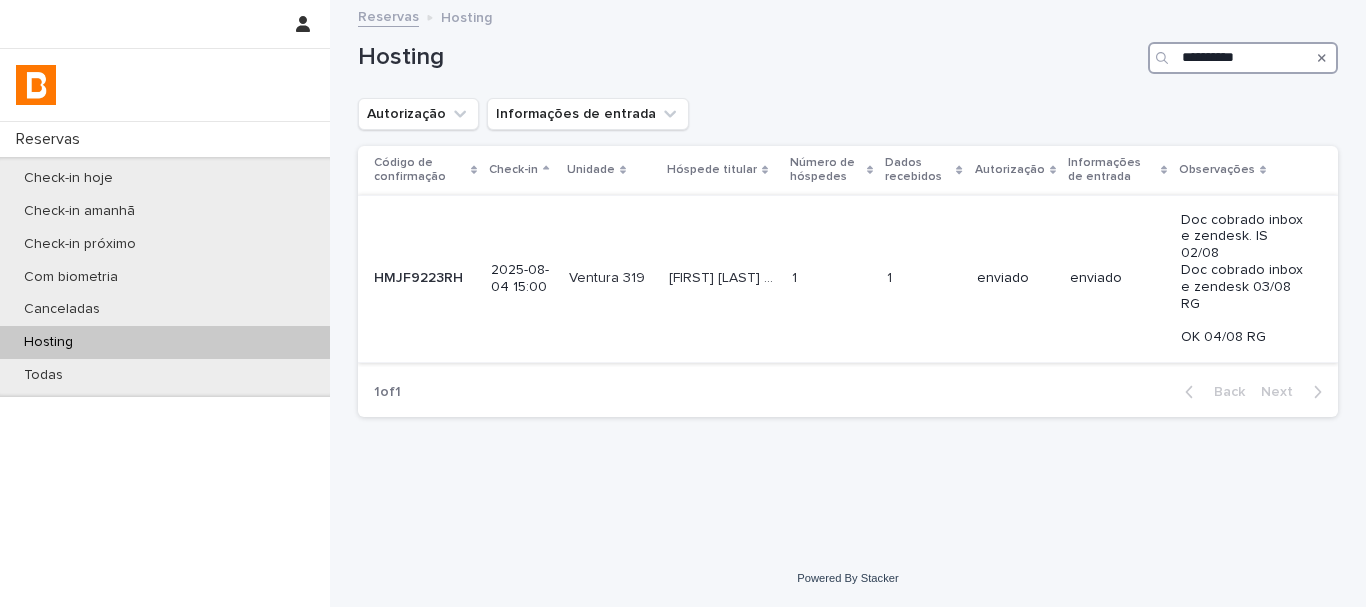 type on "**********" 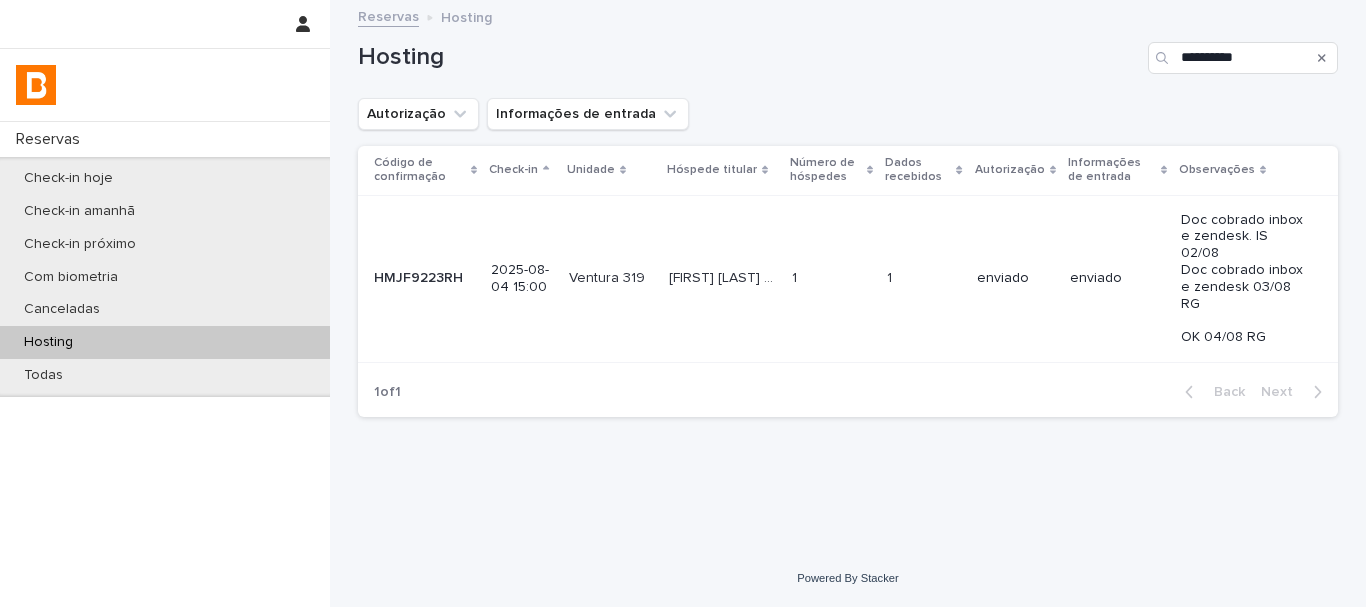 click on "enviado" at bounding box center (1117, 278) 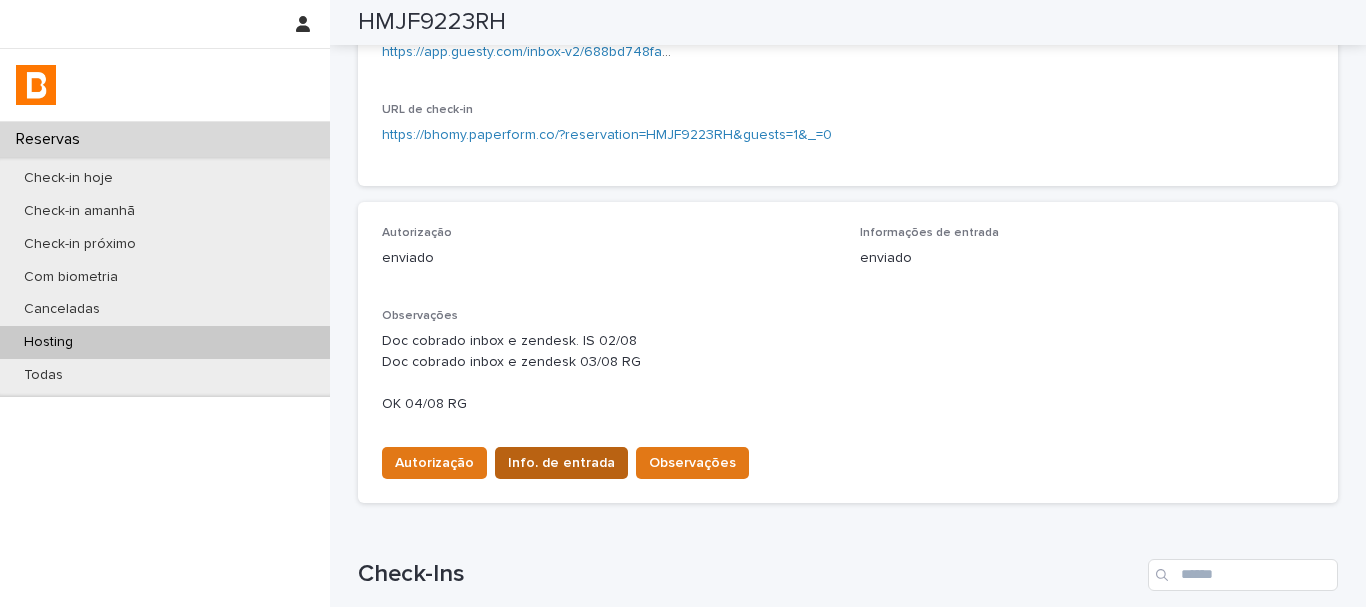 scroll, scrollTop: 600, scrollLeft: 0, axis: vertical 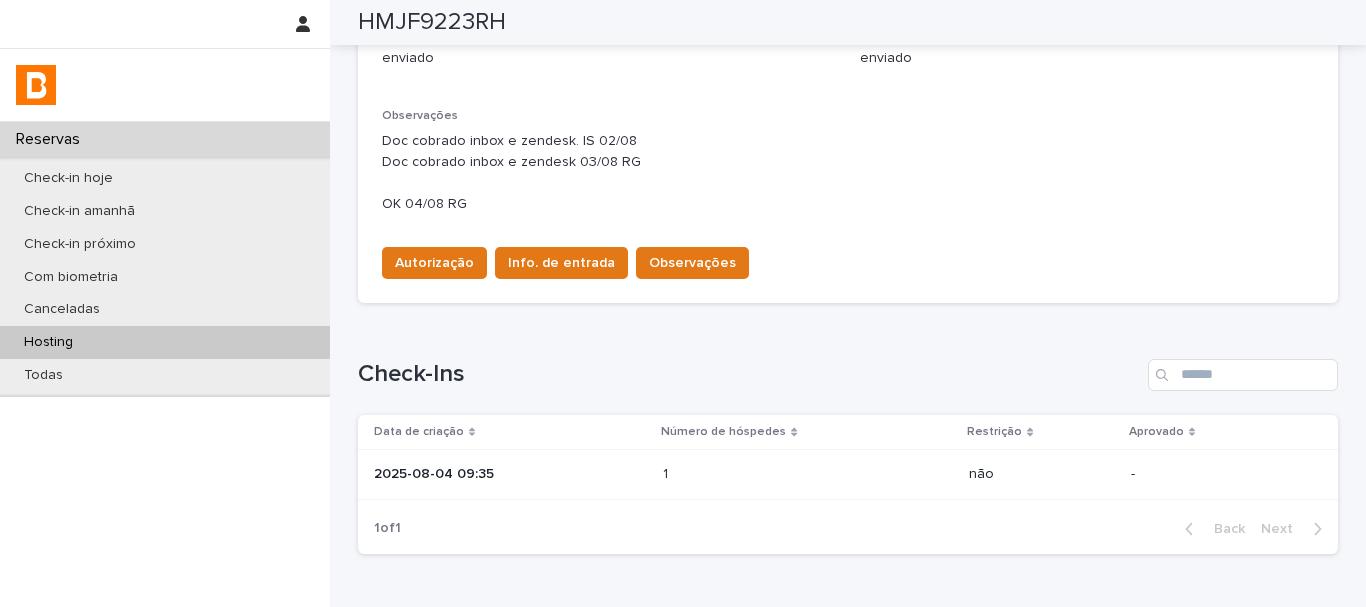 click on "2025-08-04 09:35" at bounding box center [510, 474] 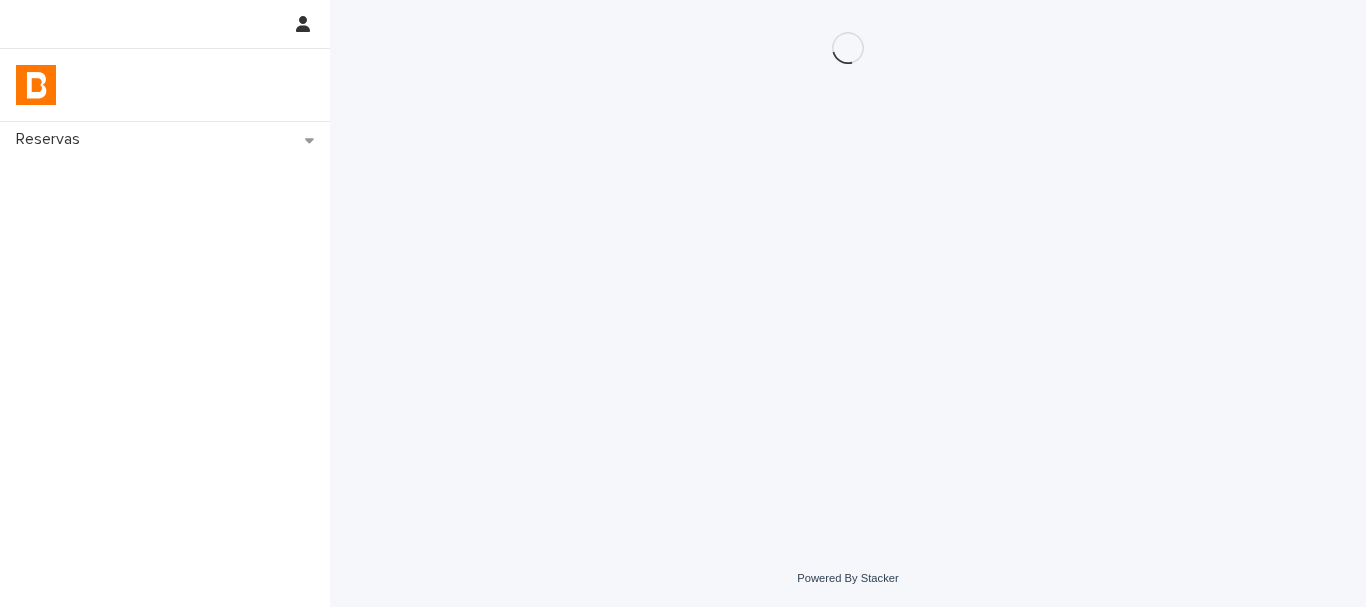 scroll, scrollTop: 0, scrollLeft: 0, axis: both 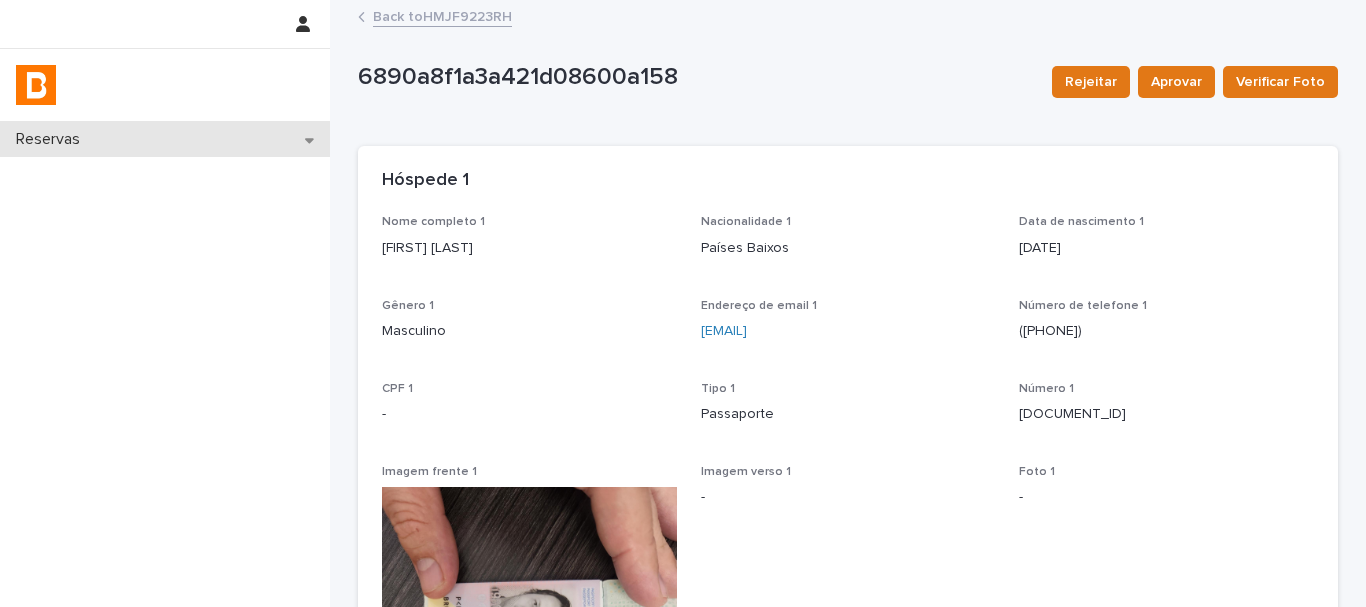 click on "Reservas" at bounding box center [165, 139] 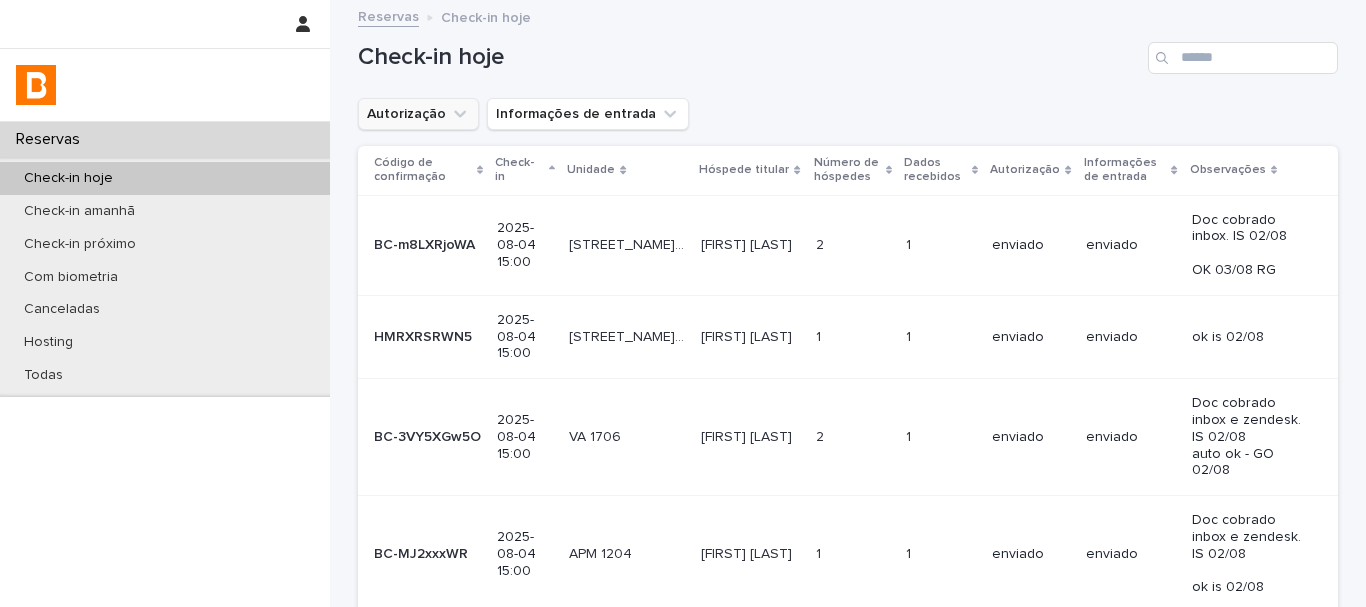 click on "Autorização" at bounding box center (418, 114) 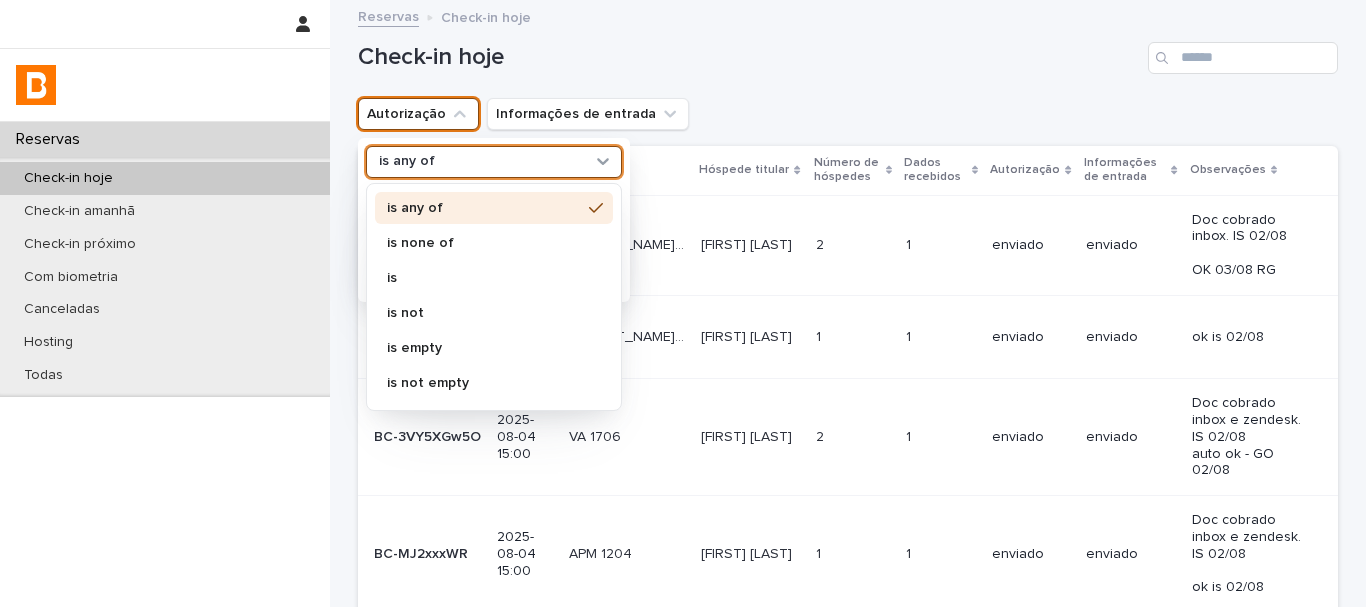 click on "is any of" at bounding box center (407, 161) 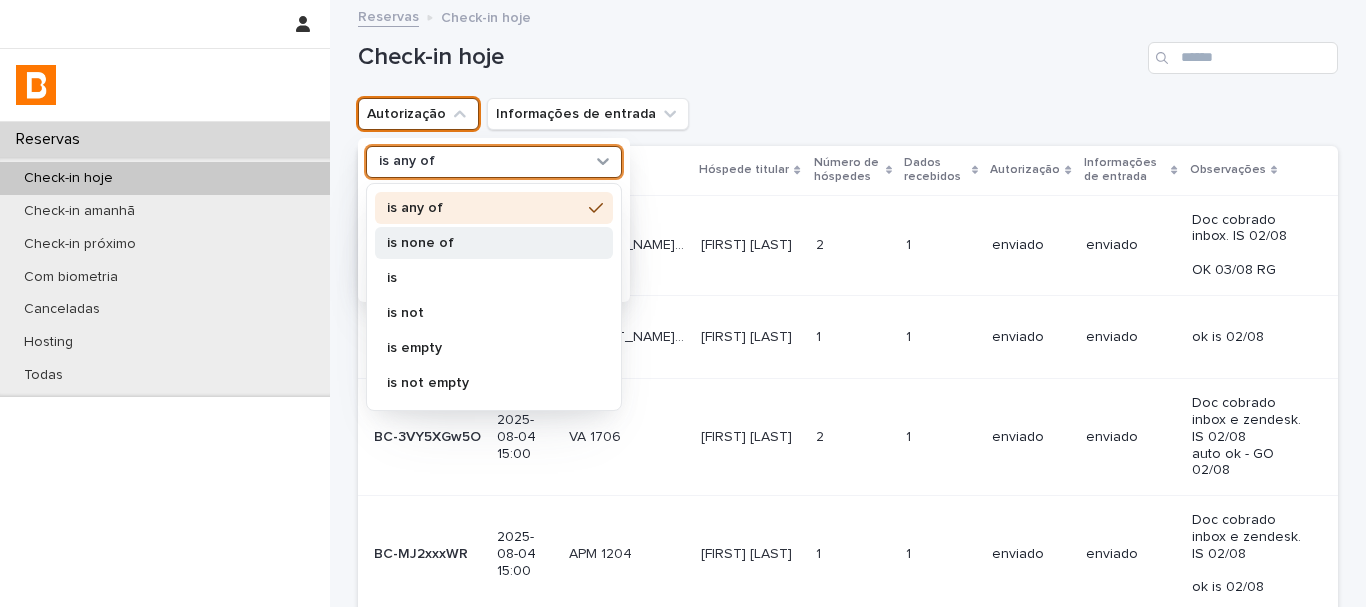 click on "is none of" at bounding box center (494, 243) 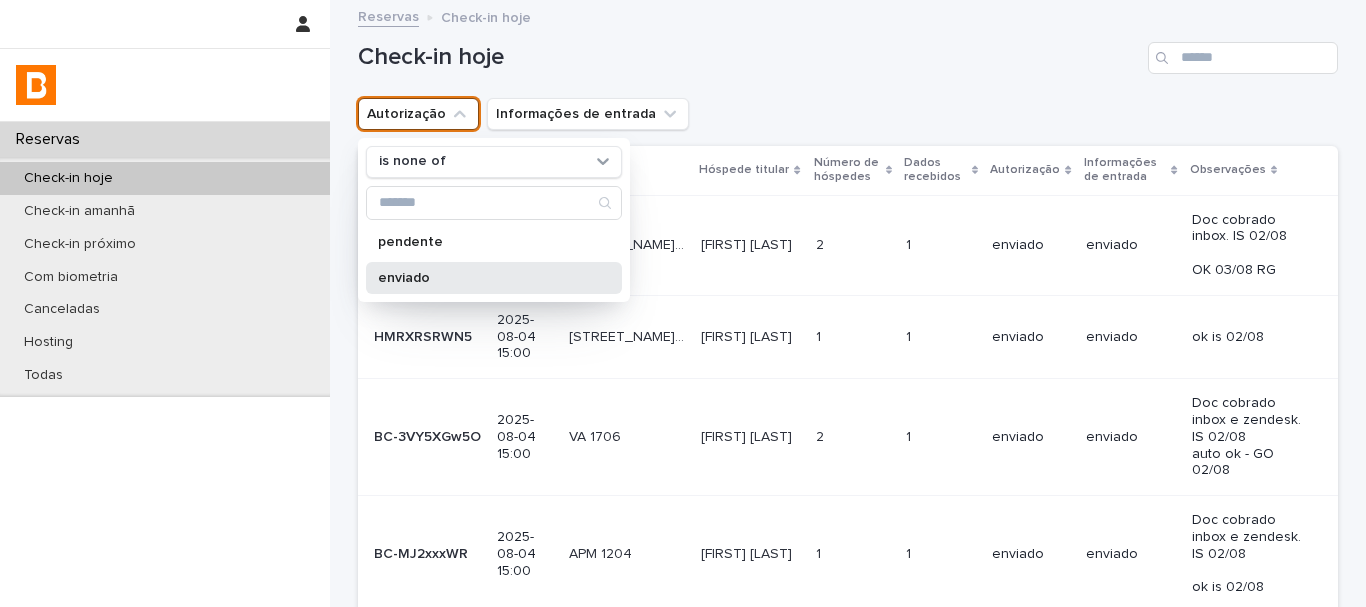 click on "enviado" at bounding box center (494, 278) 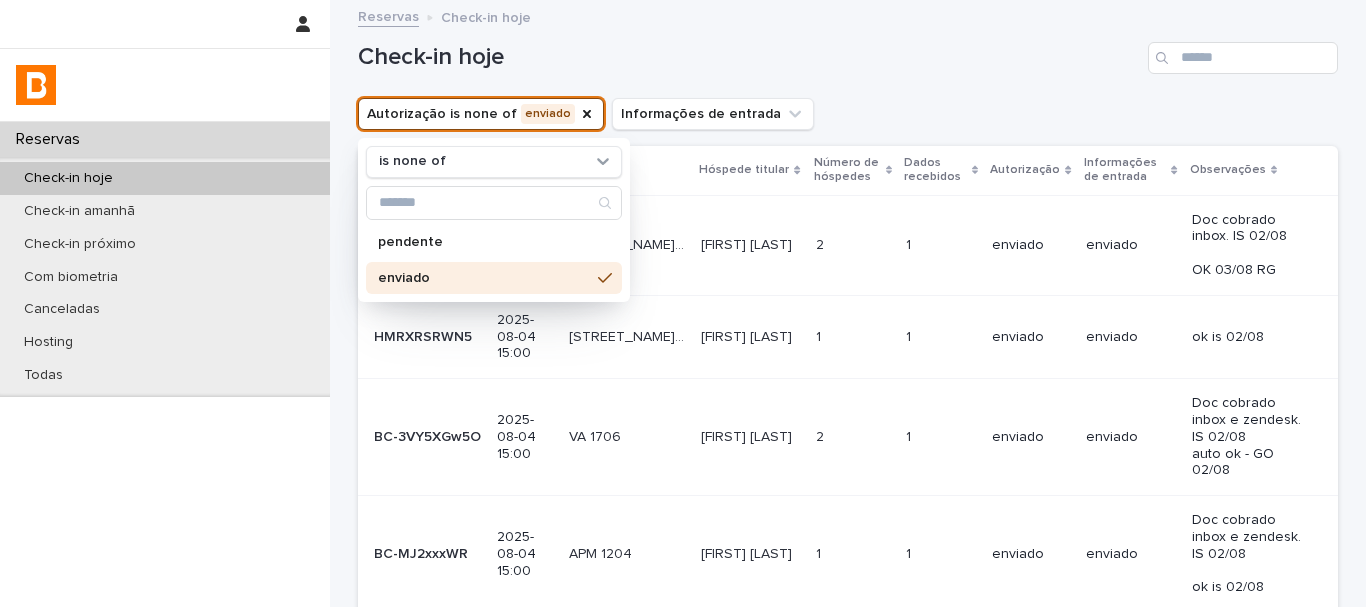 click on "Check-in hoje" at bounding box center (848, 50) 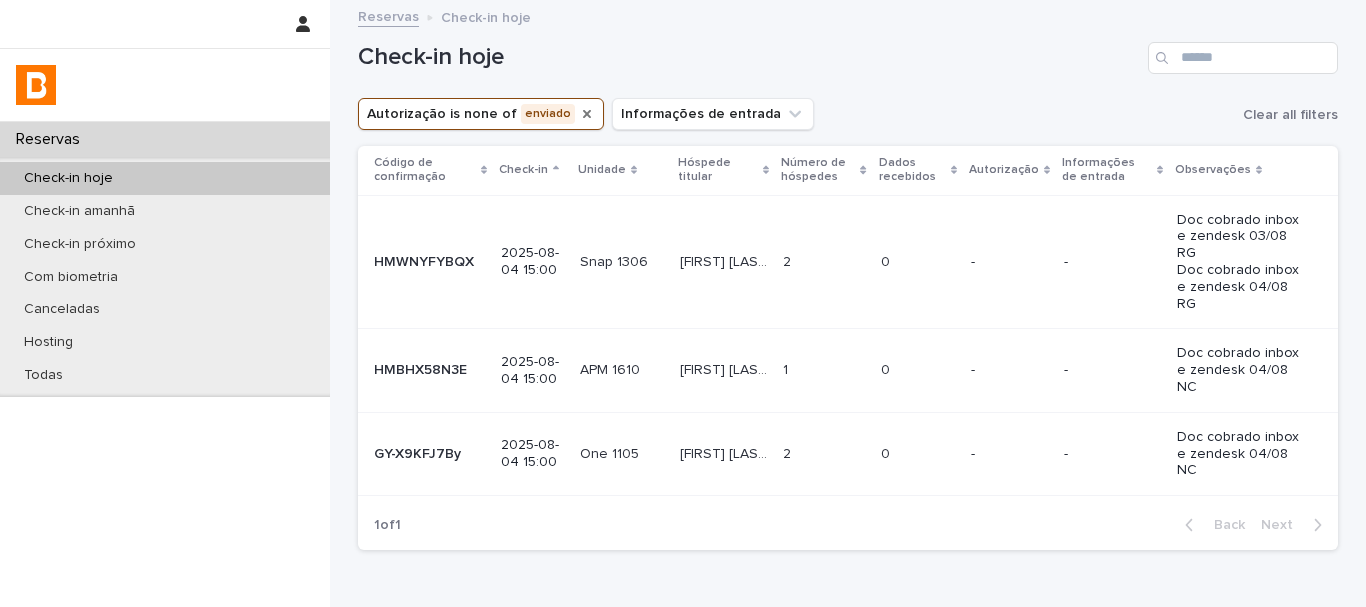 click 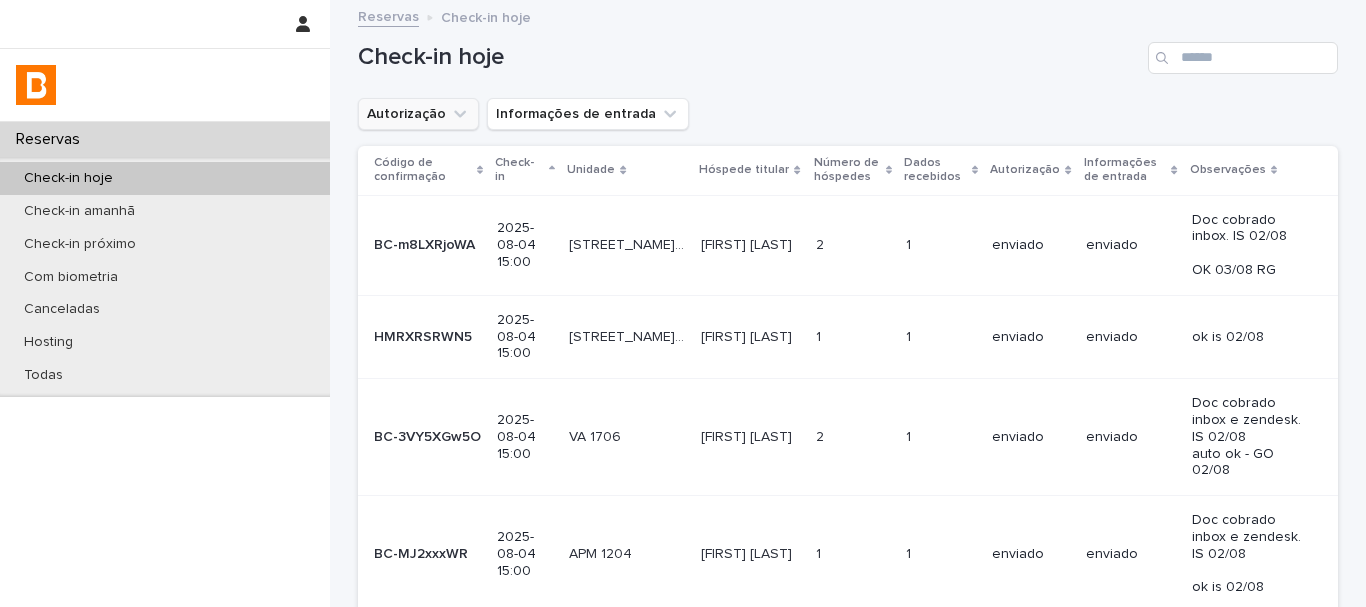 click on "Autorização Informações de entrada" at bounding box center (848, 114) 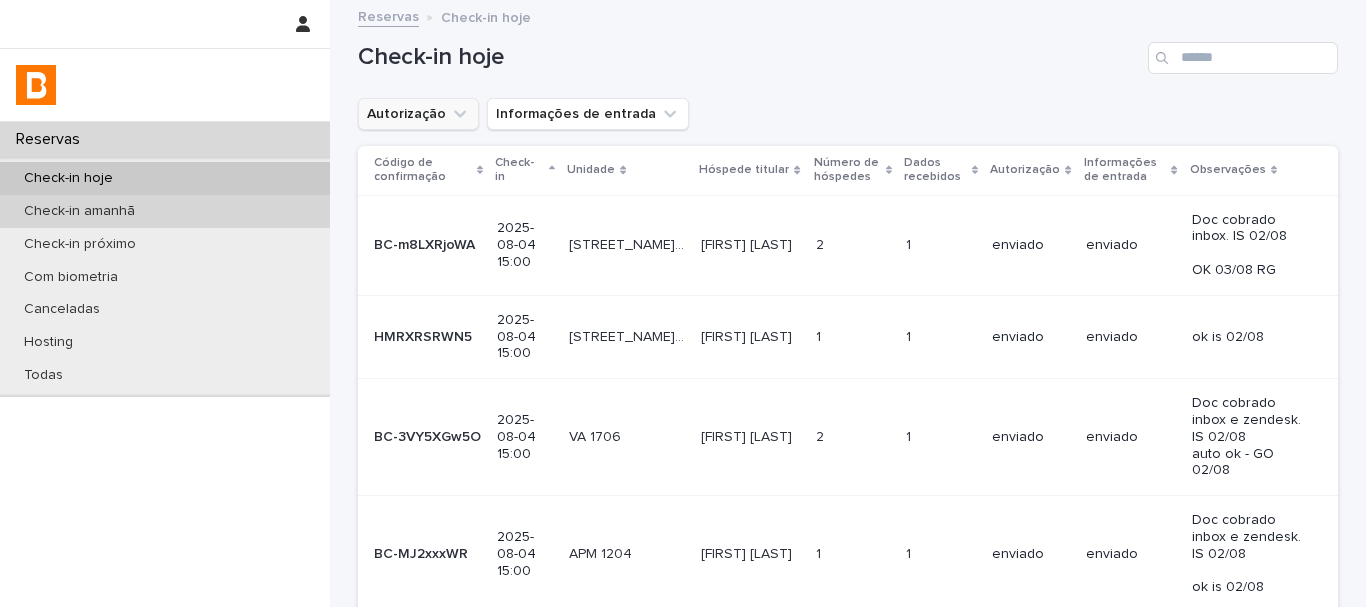 click on "Check-in amanhã" at bounding box center (165, 211) 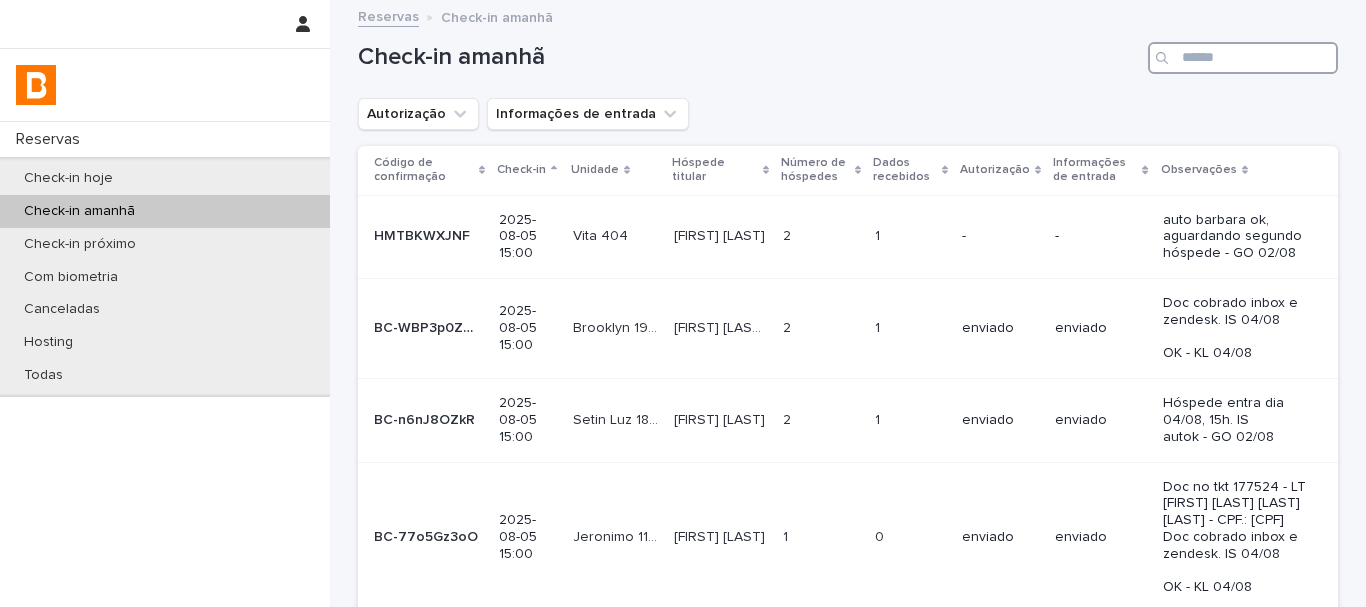 click at bounding box center (1243, 58) 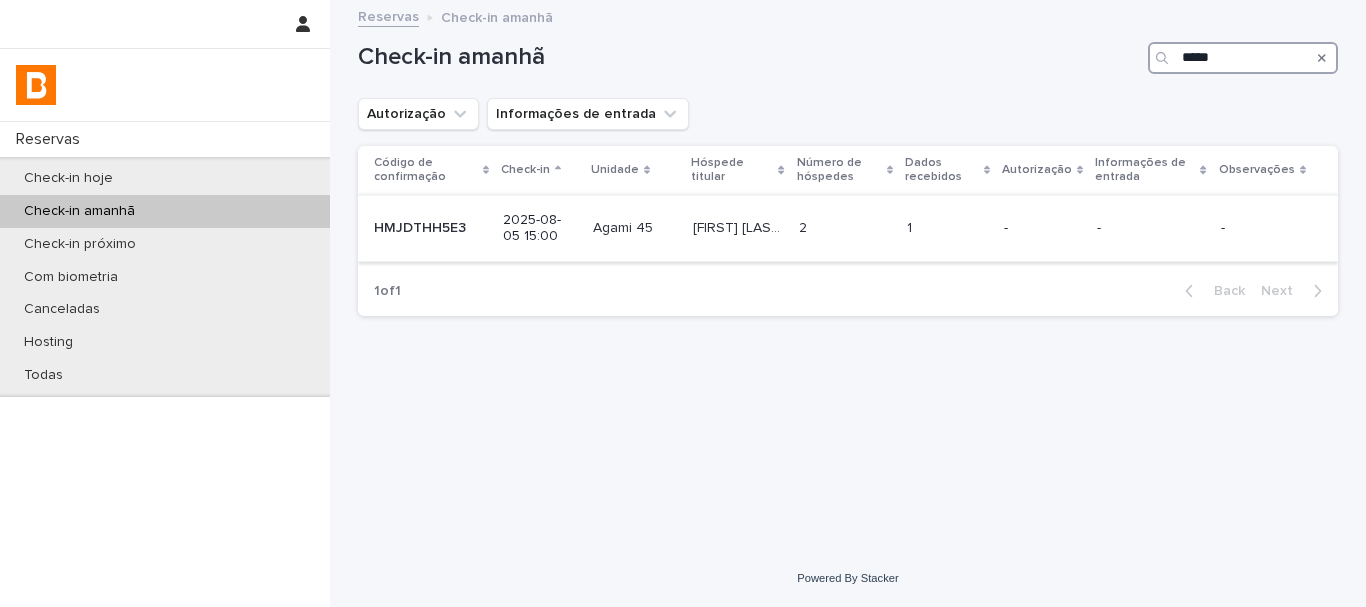 type on "*****" 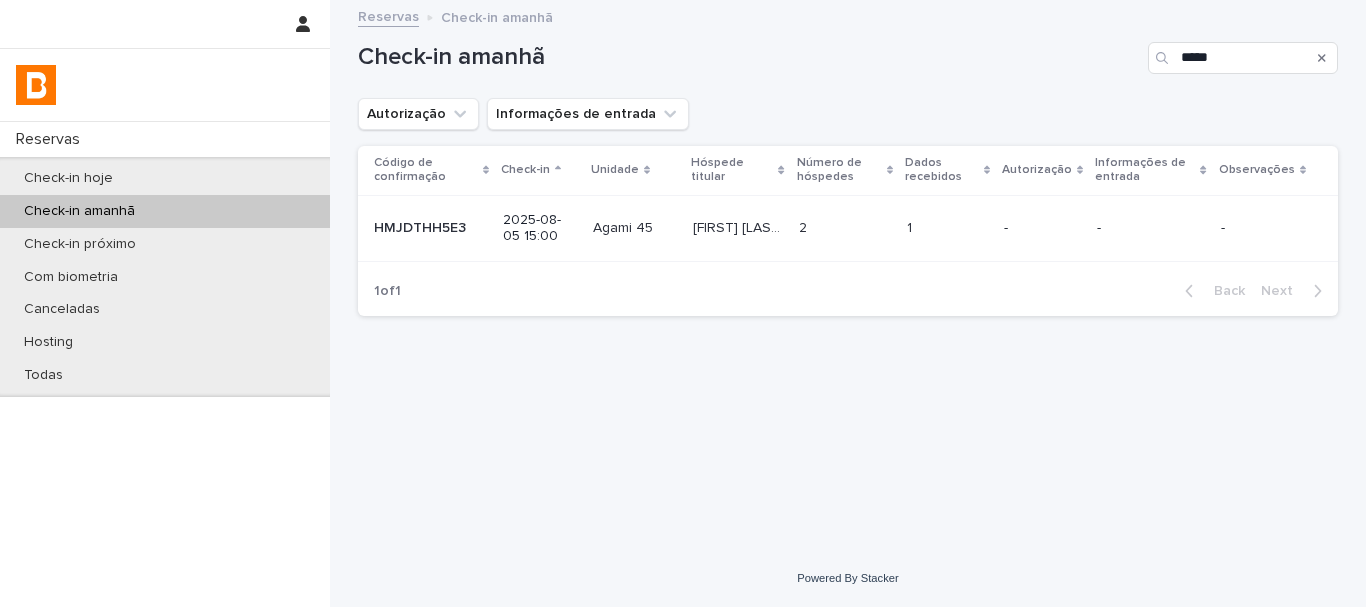 click on "[FIRST] [LAST]" at bounding box center [739, 226] 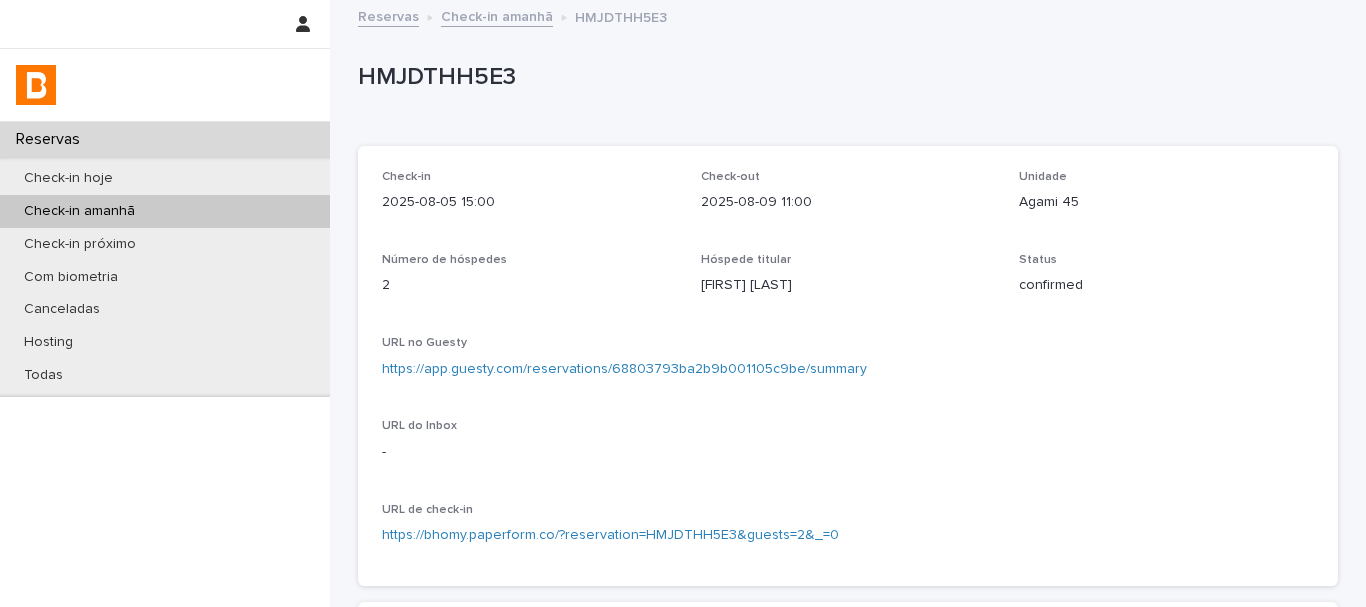 scroll, scrollTop: 657, scrollLeft: 0, axis: vertical 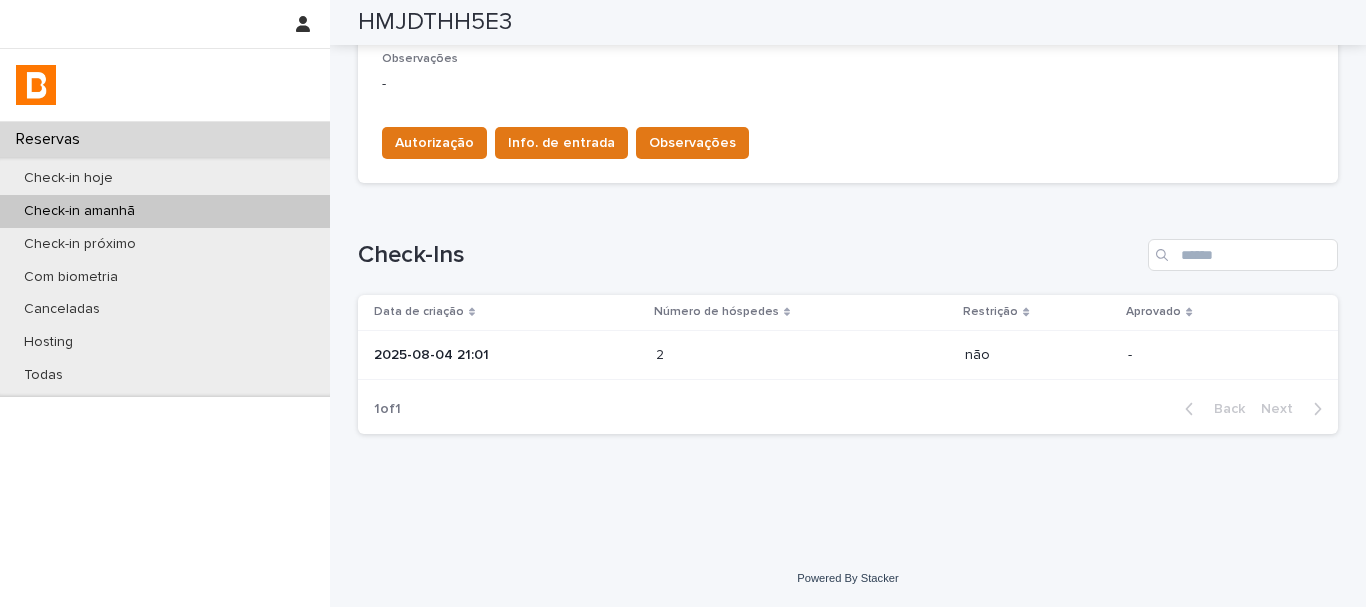click at bounding box center (743, 355) 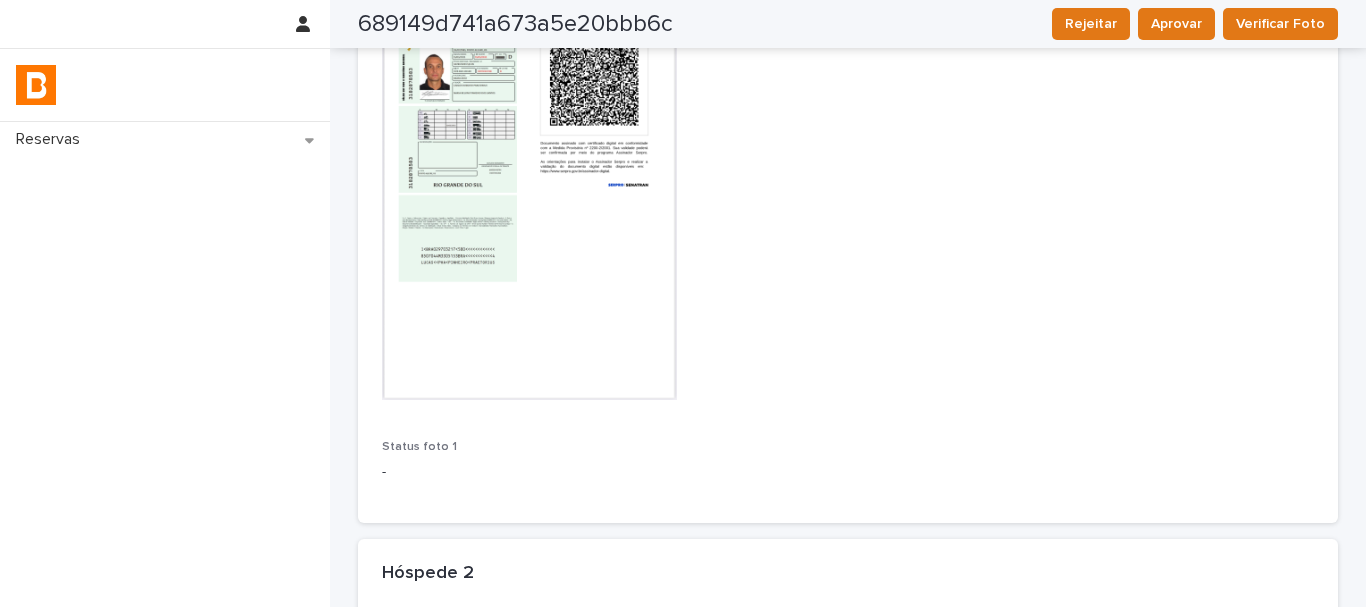 scroll, scrollTop: 499, scrollLeft: 0, axis: vertical 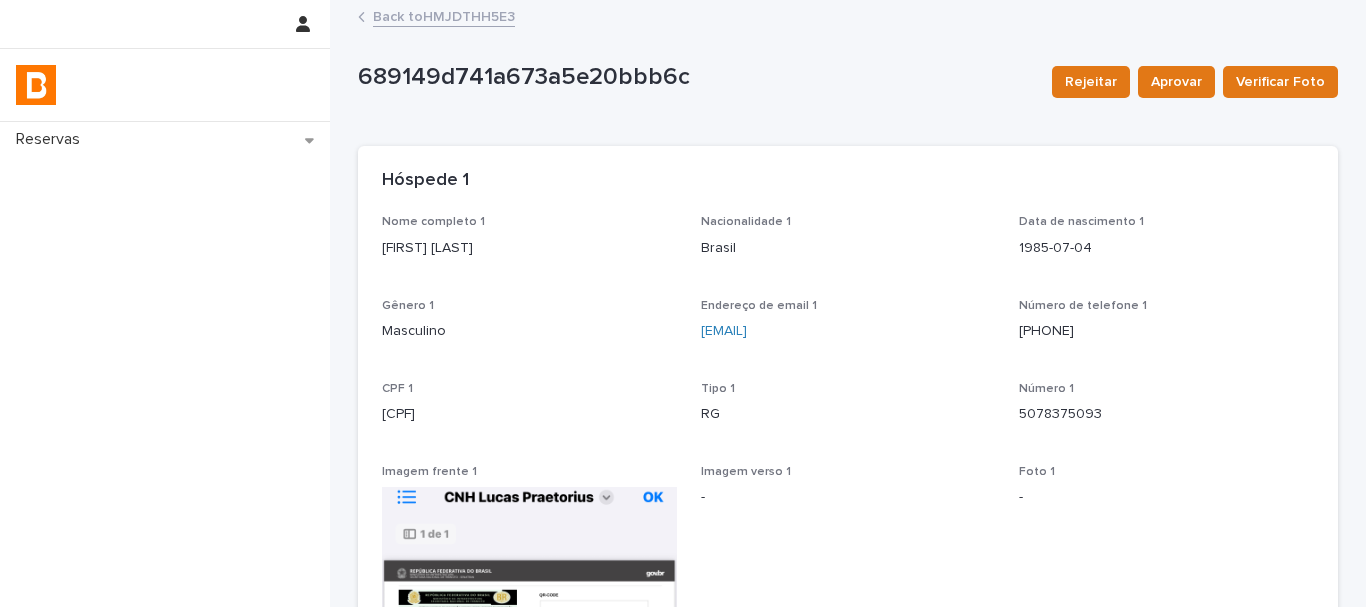 click on "Back to  HMJDTHH5E3" at bounding box center (444, 15) 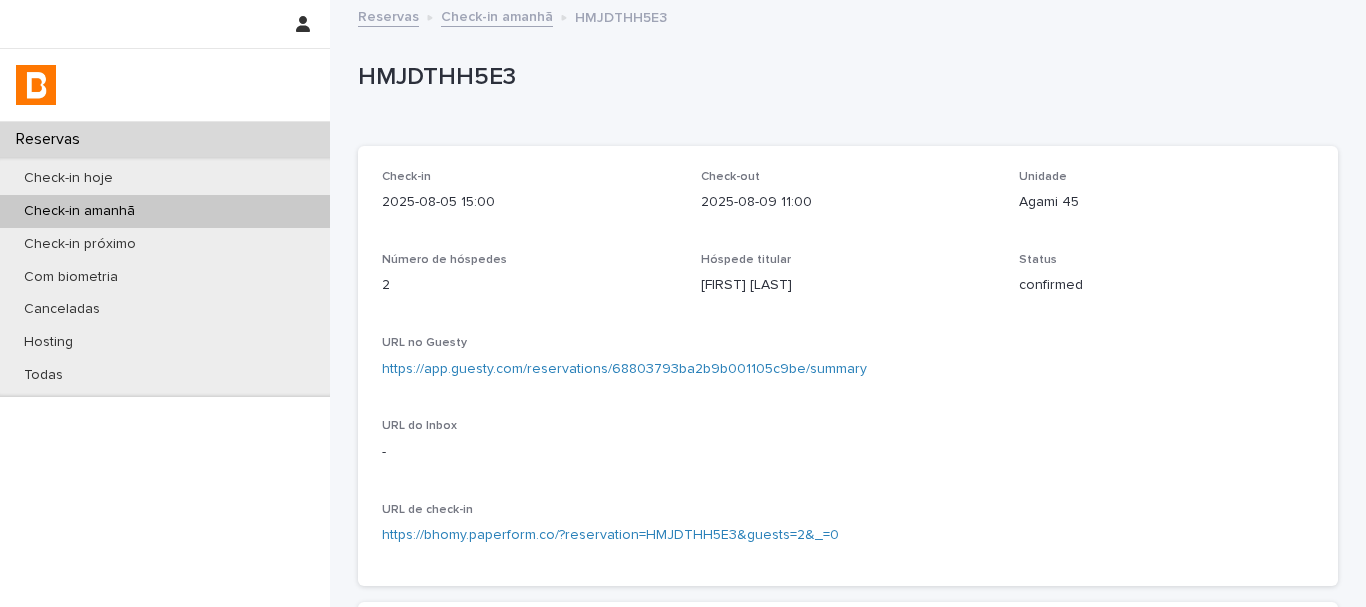 click on "HMJDTHH5E3" at bounding box center [844, 81] 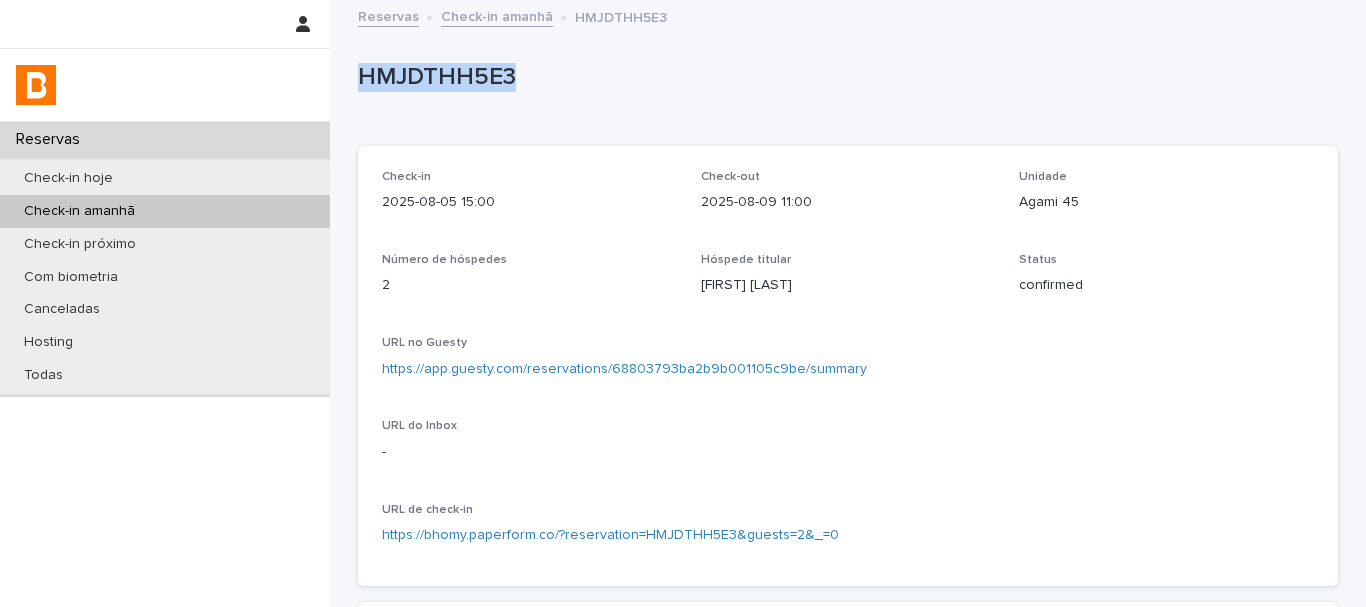 click on "HMJDTHH5E3" at bounding box center (844, 77) 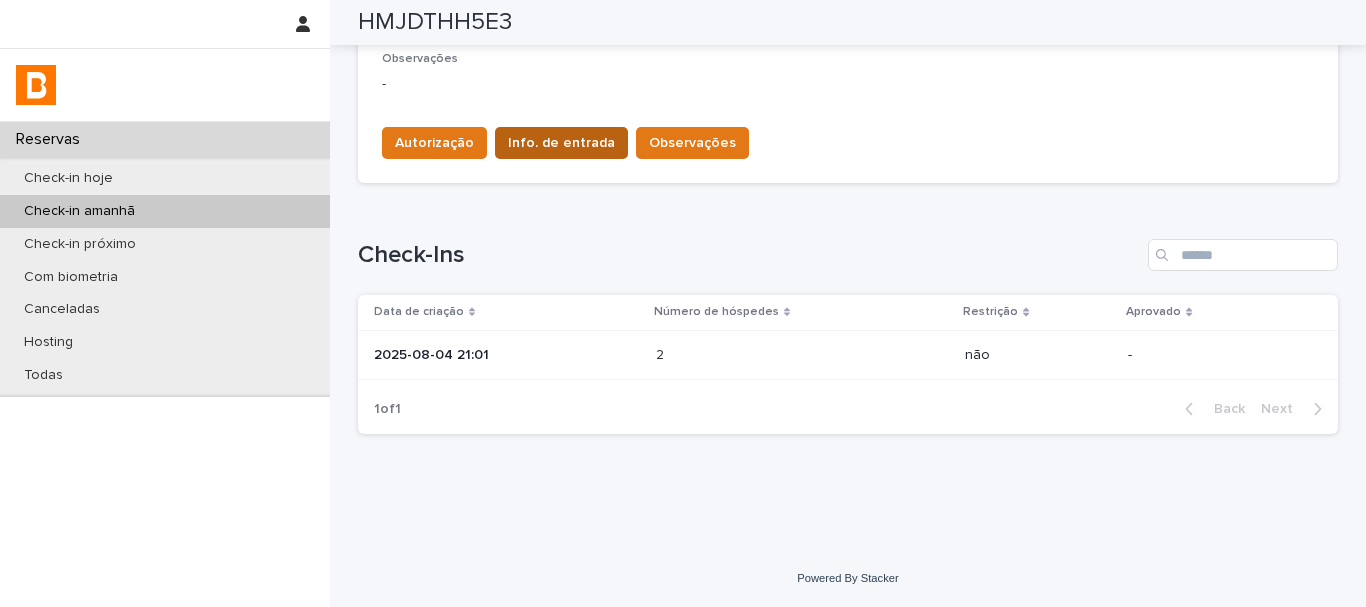 click on "Info. de entrada" at bounding box center [561, 143] 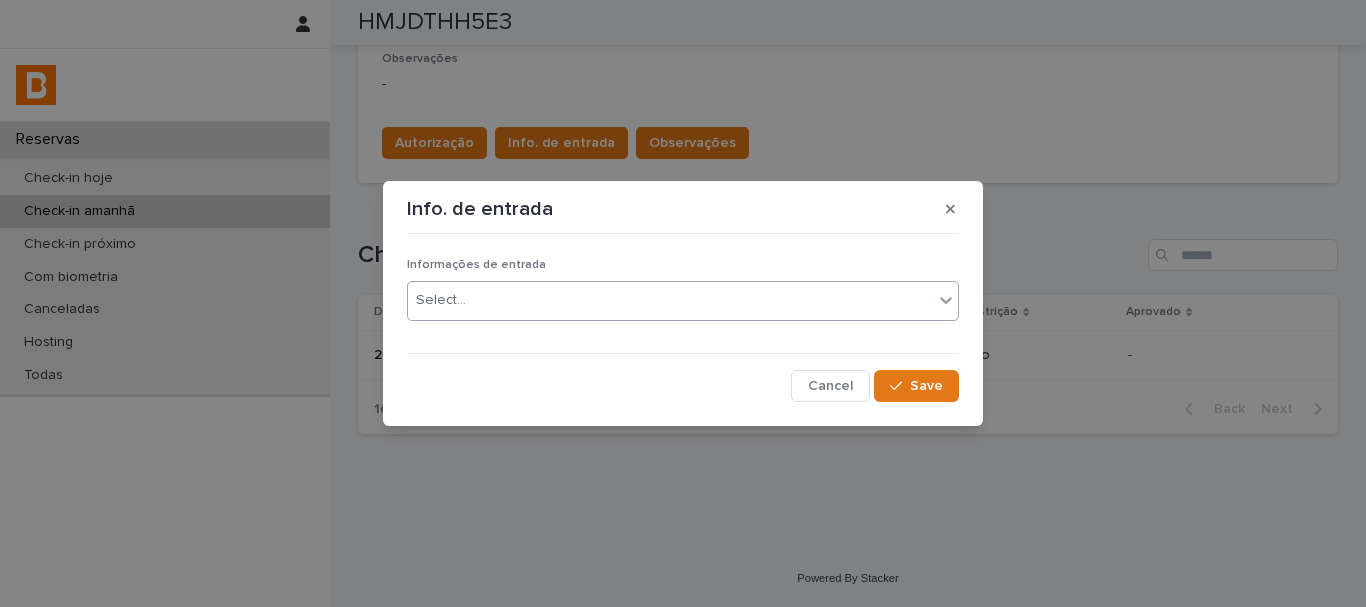 click on "Select..." at bounding box center [670, 300] 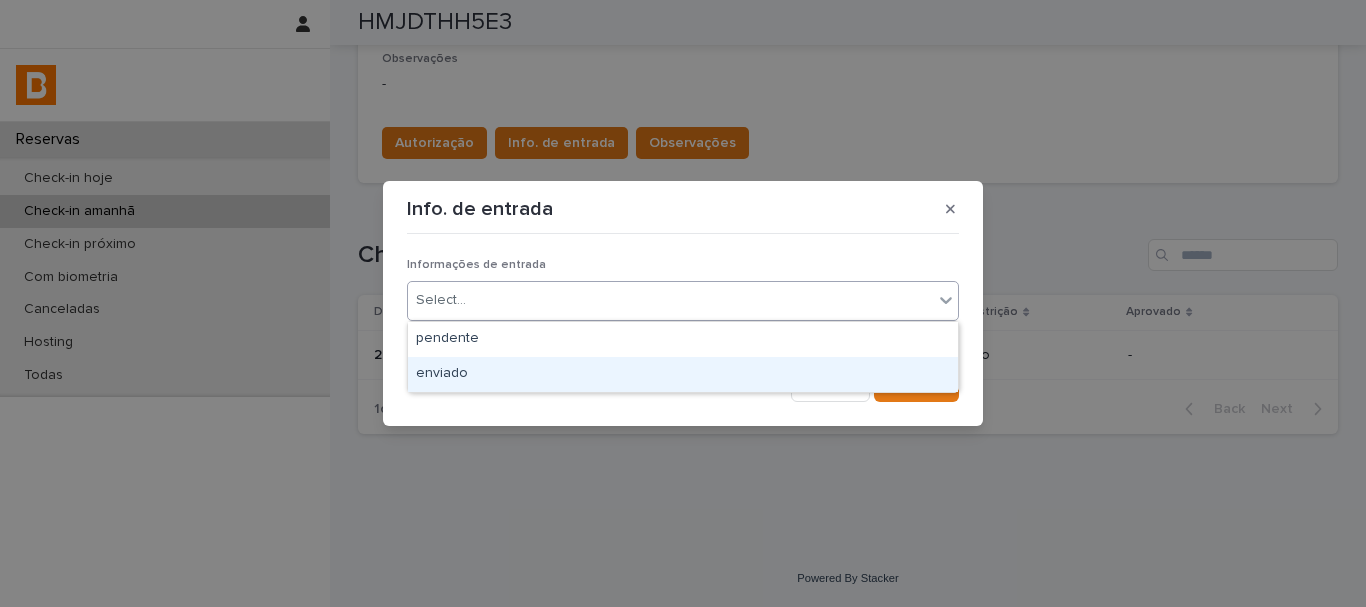 click on "enviado" at bounding box center [683, 374] 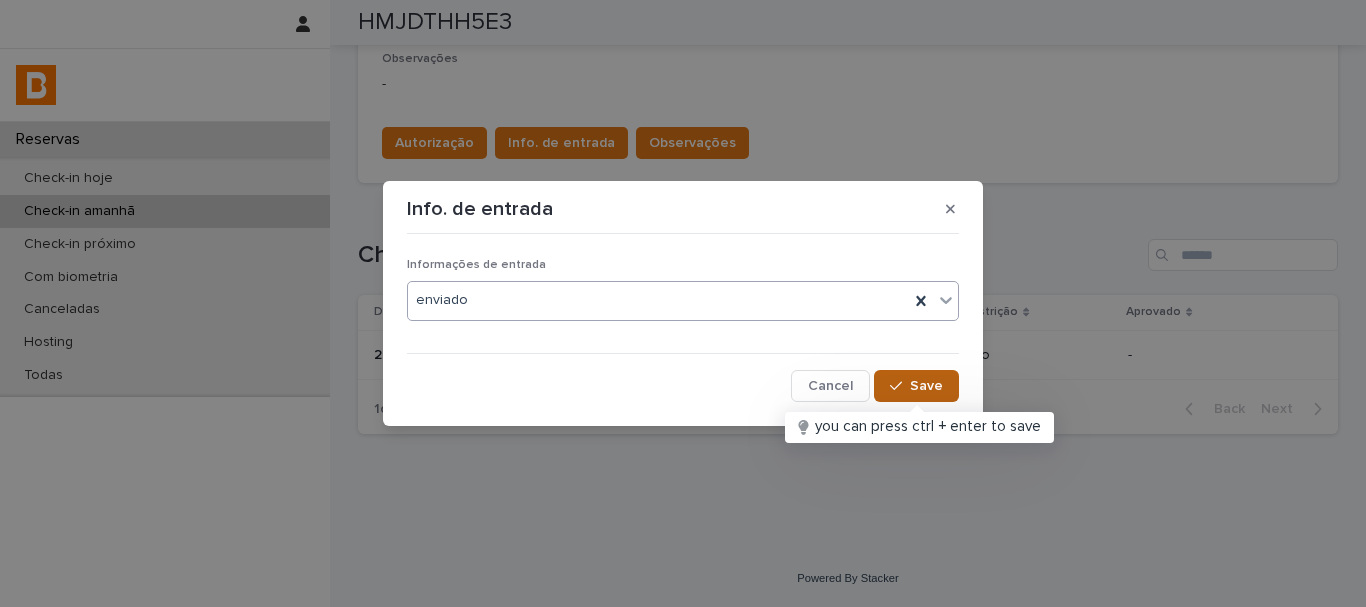 click on "Save" at bounding box center (926, 386) 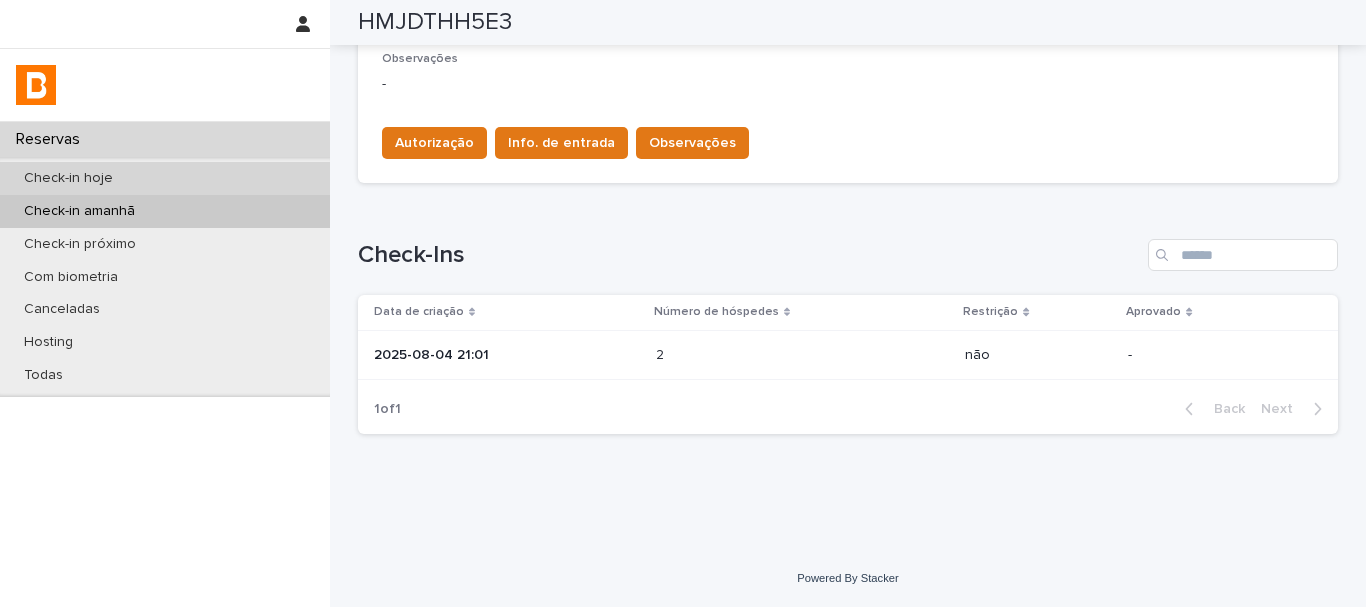 click on "Check-in hoje" at bounding box center (165, 178) 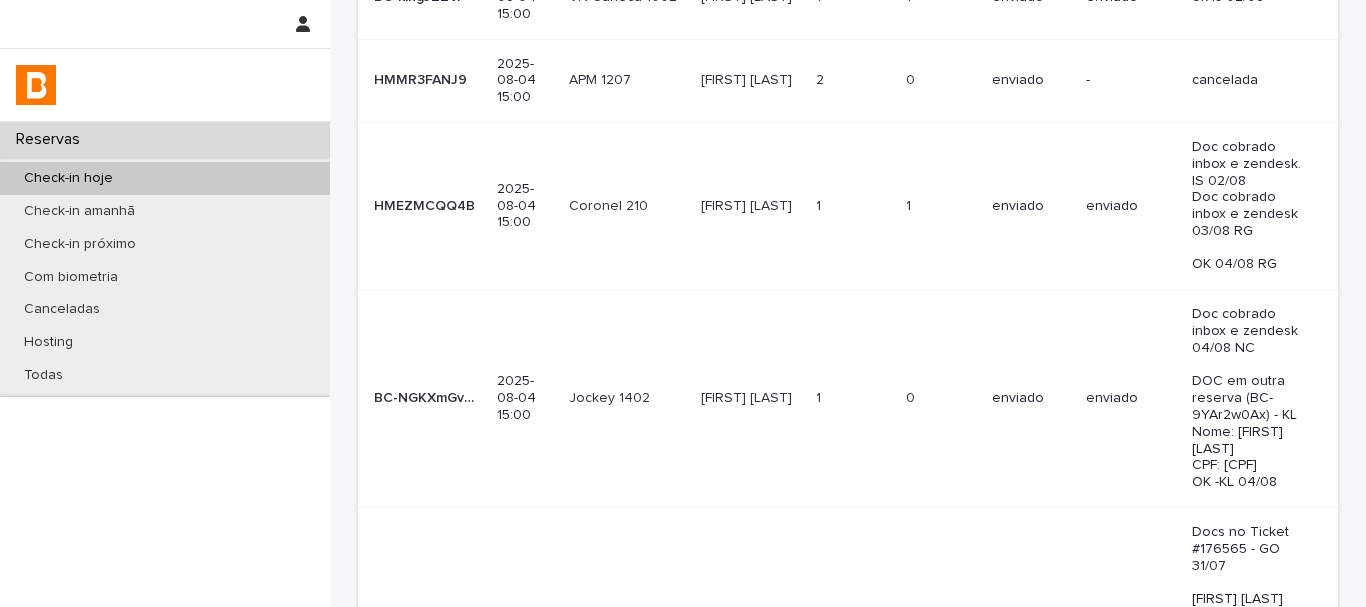 scroll, scrollTop: 0, scrollLeft: 0, axis: both 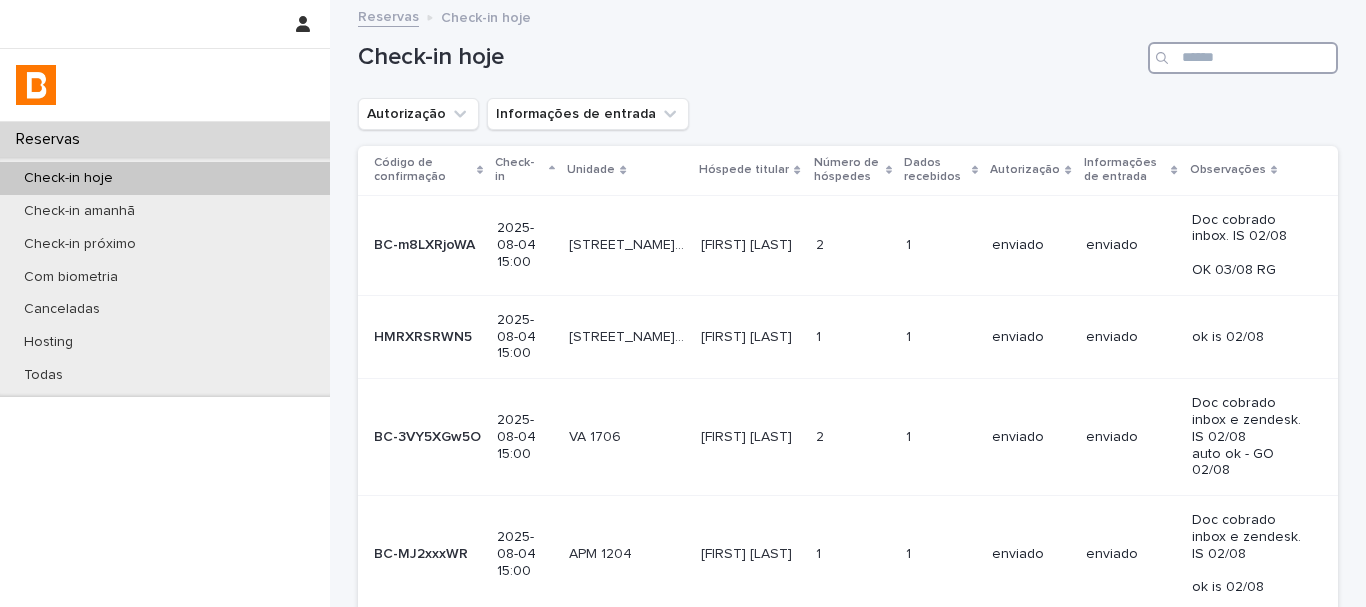 click at bounding box center (1243, 58) 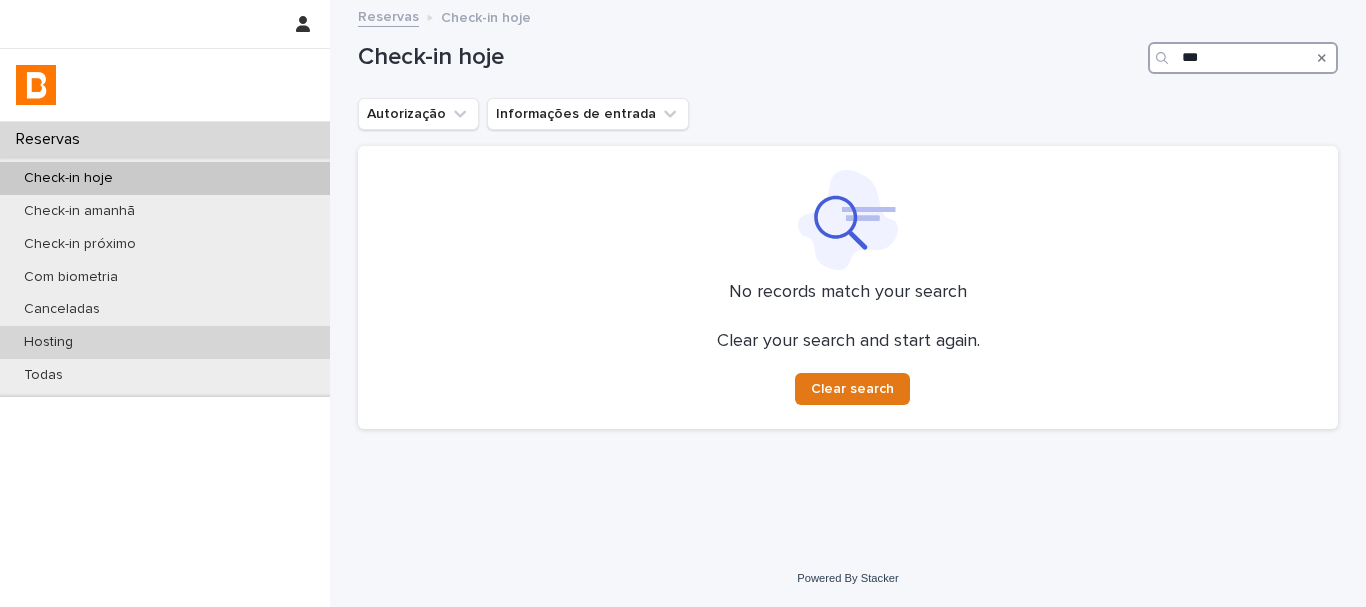 type on "***" 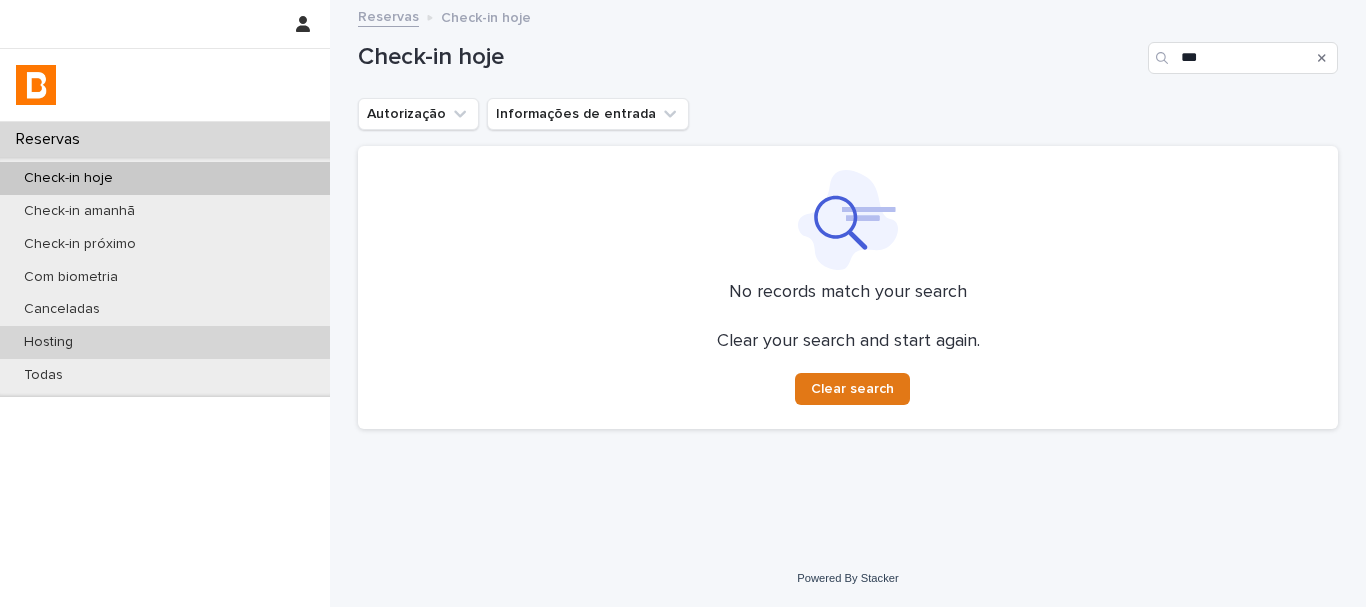 click on "Hosting" at bounding box center [165, 342] 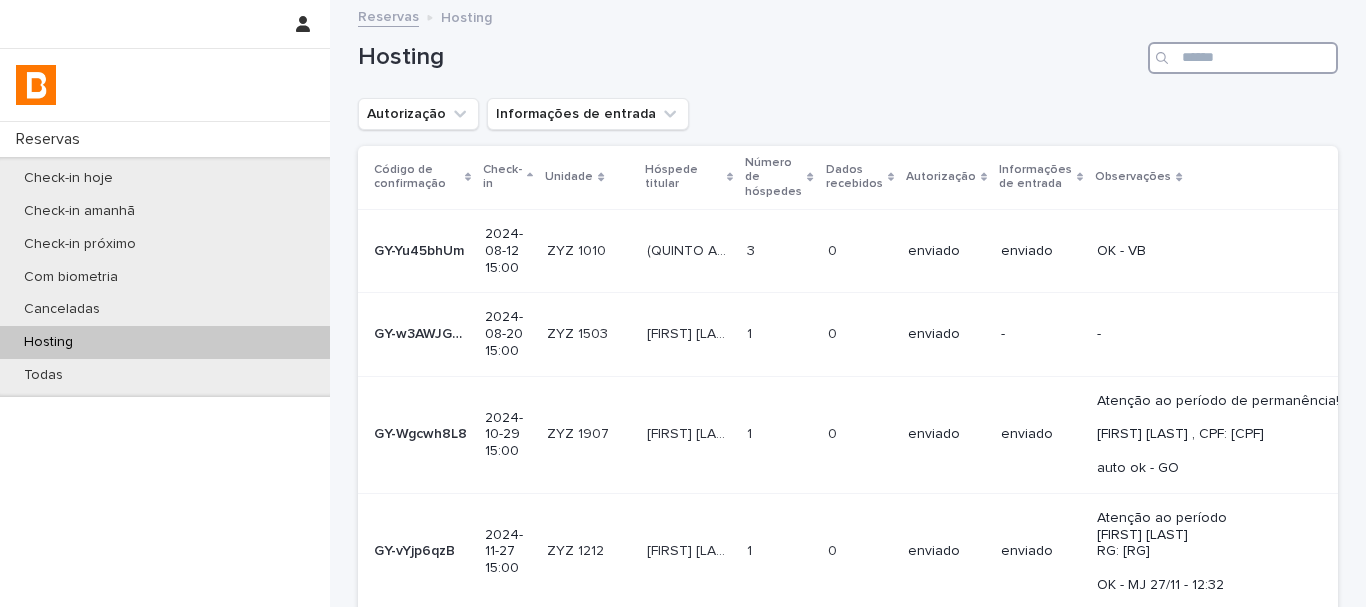 click at bounding box center (1243, 58) 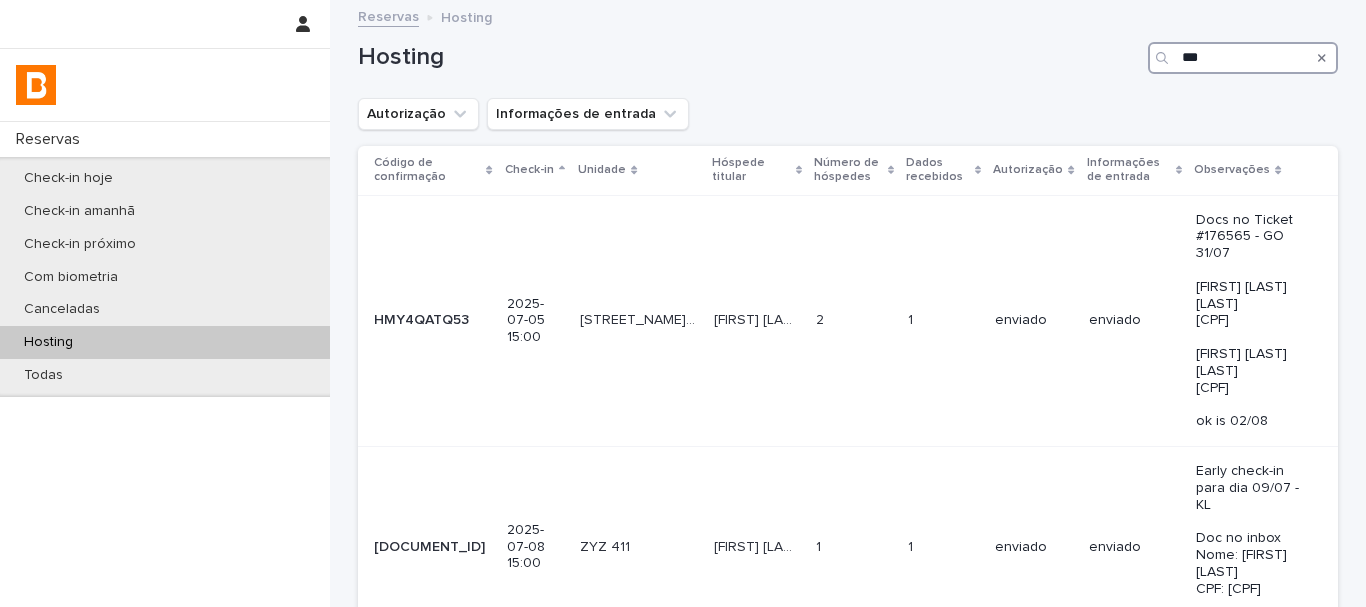 type on "***" 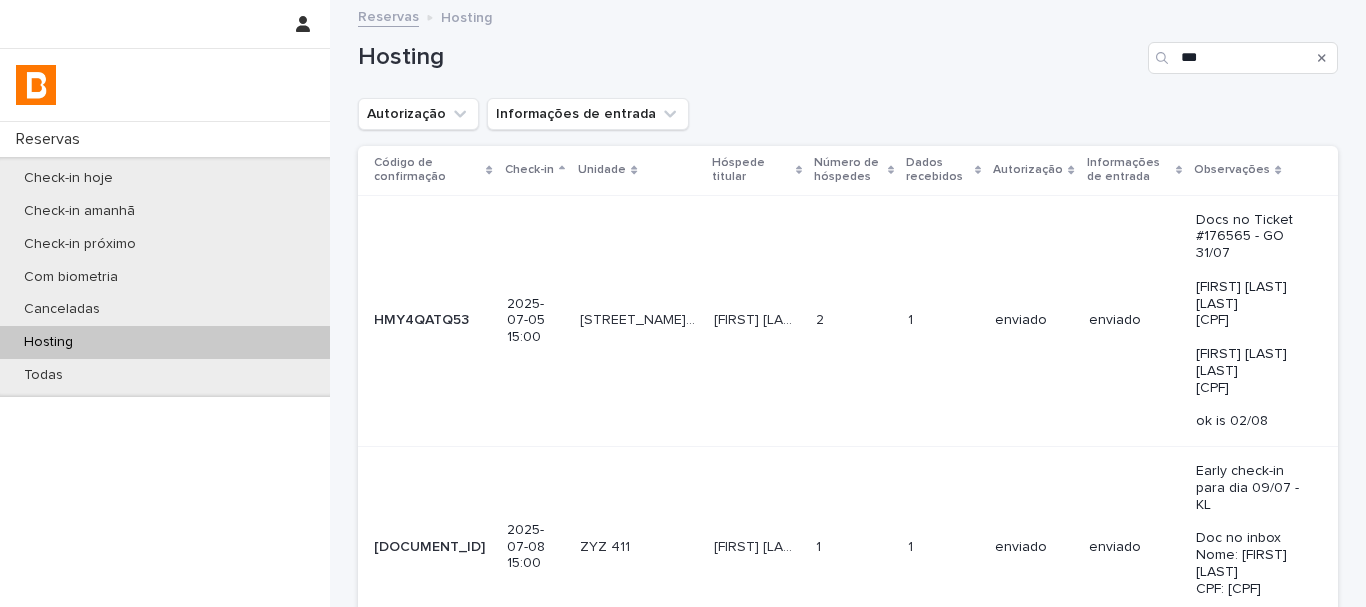 click on "Hosting ***" at bounding box center (848, 50) 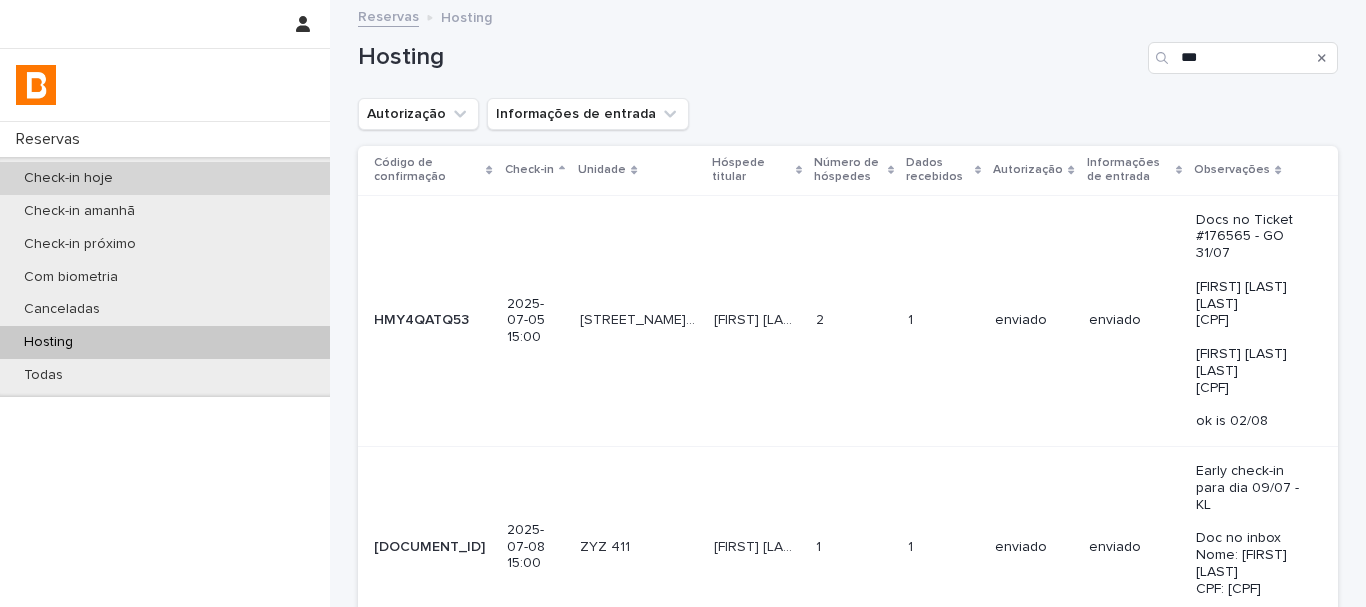 click on "Check-in hoje" at bounding box center [165, 178] 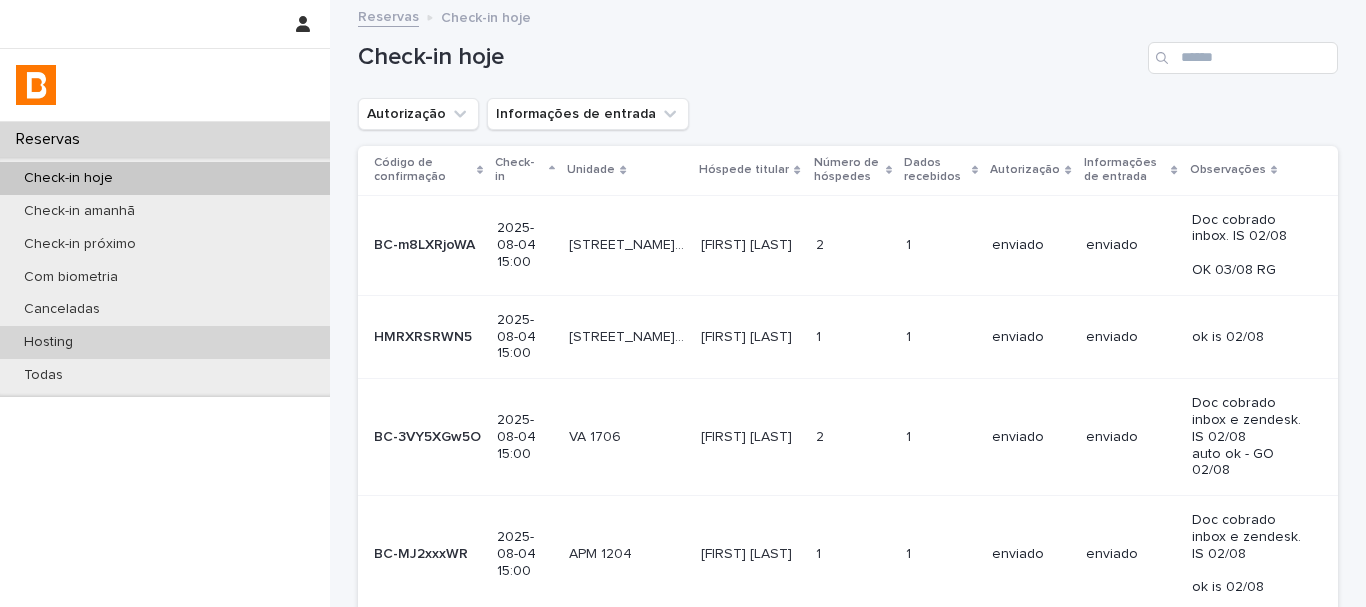 click on "Hosting" at bounding box center [165, 342] 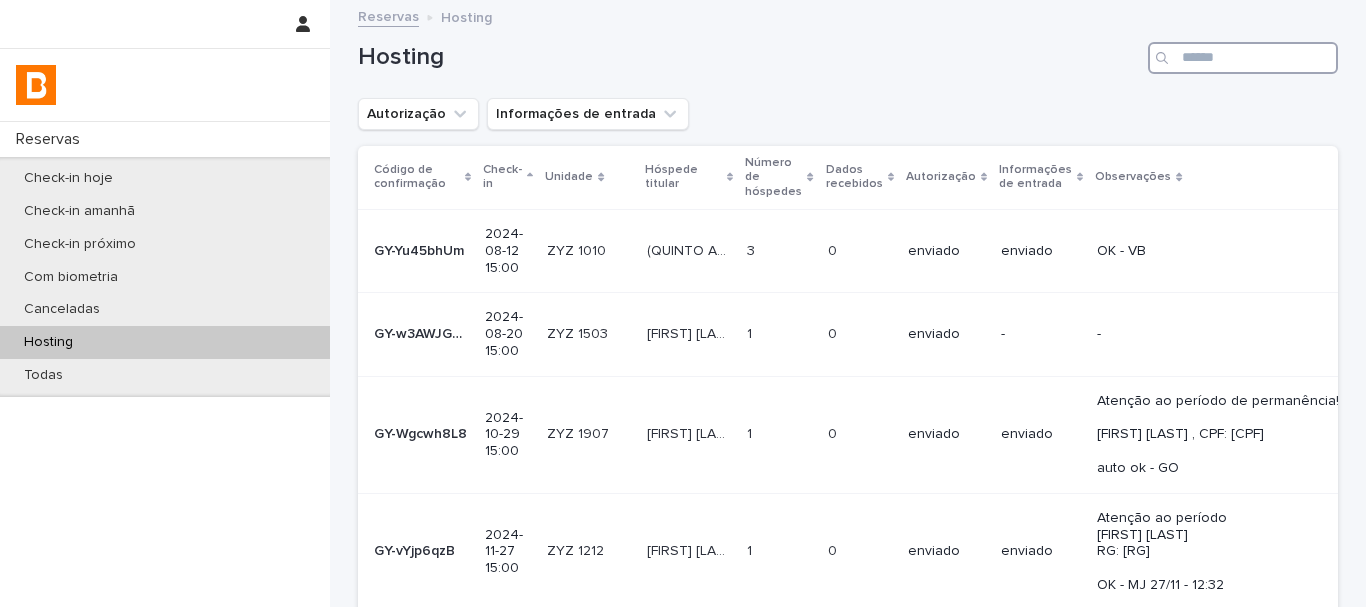 click at bounding box center [1243, 58] 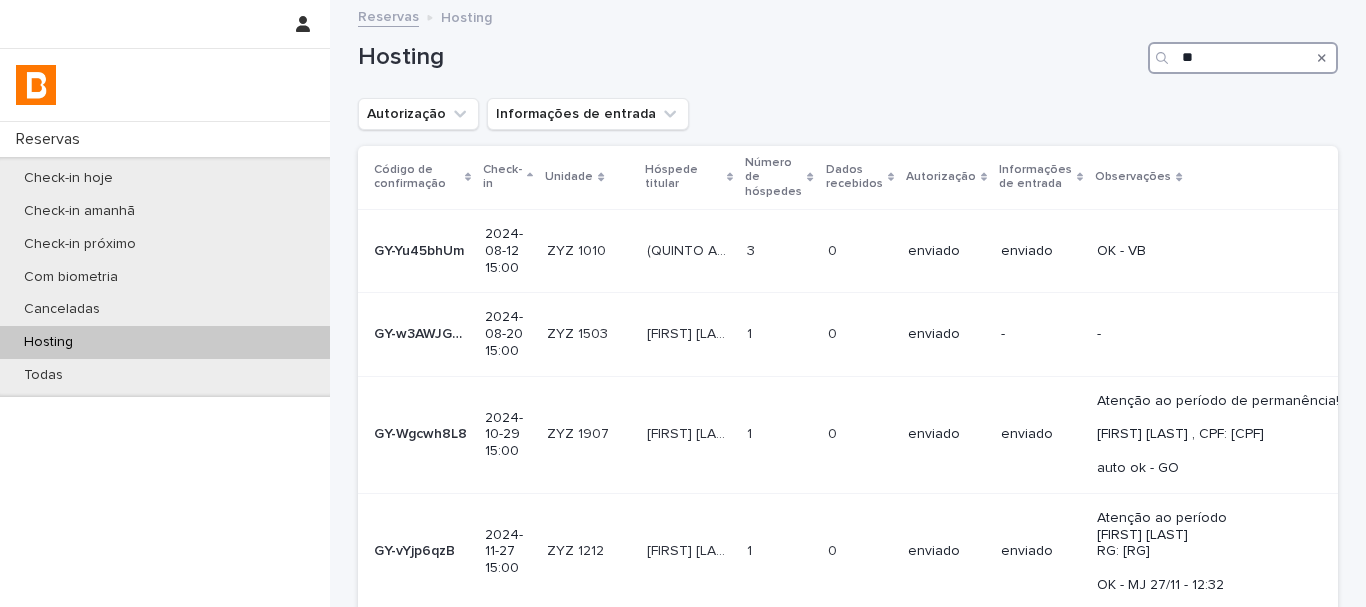 type on "***" 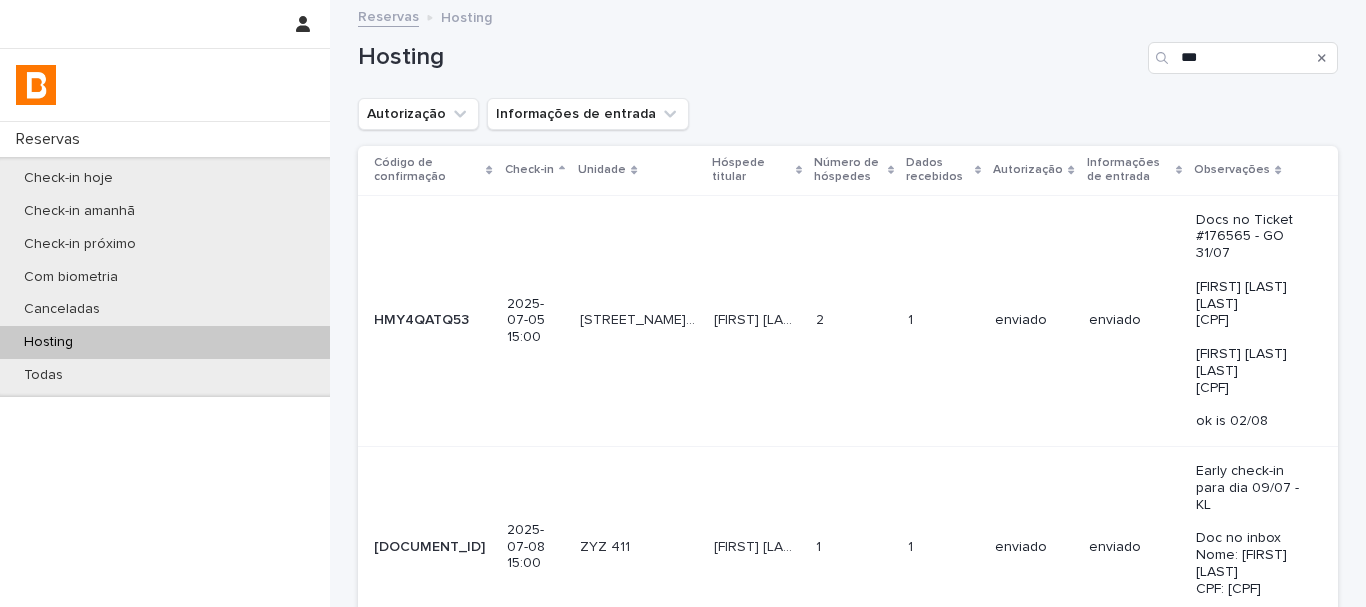 click on "[FIRST] [LAST] [FIRST] [LAST]" at bounding box center (757, 689) 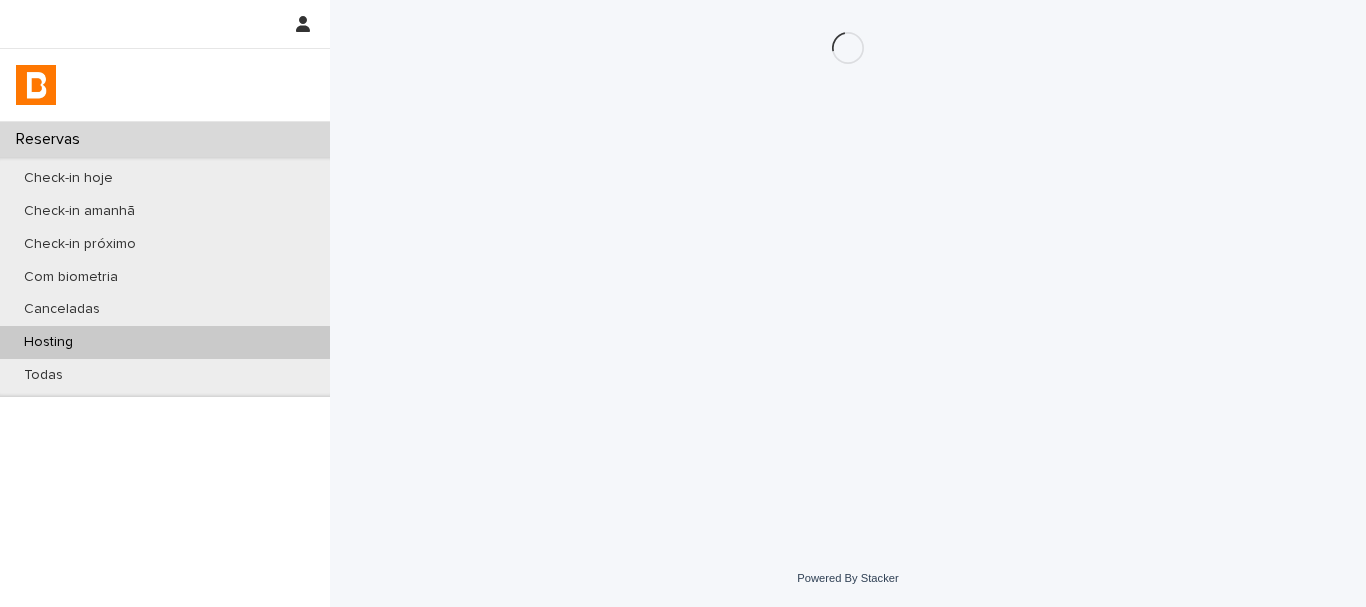 click on "Loading... Saving… Loading... Saving…" at bounding box center (848, 250) 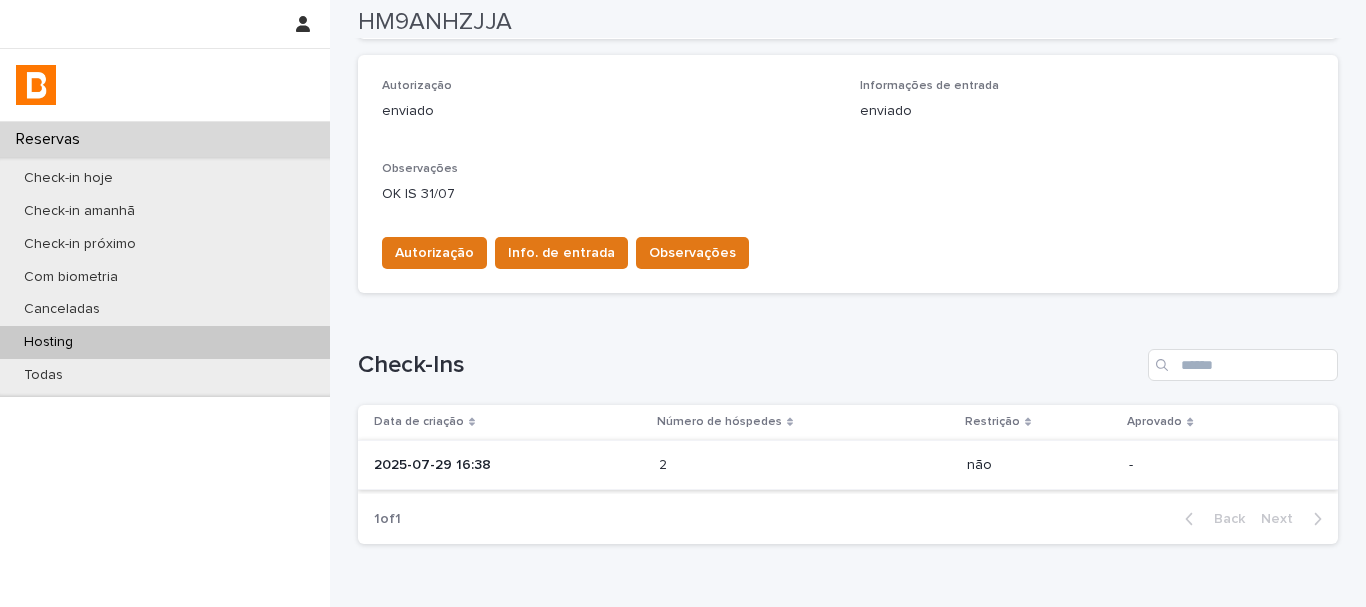 scroll, scrollTop: 602, scrollLeft: 0, axis: vertical 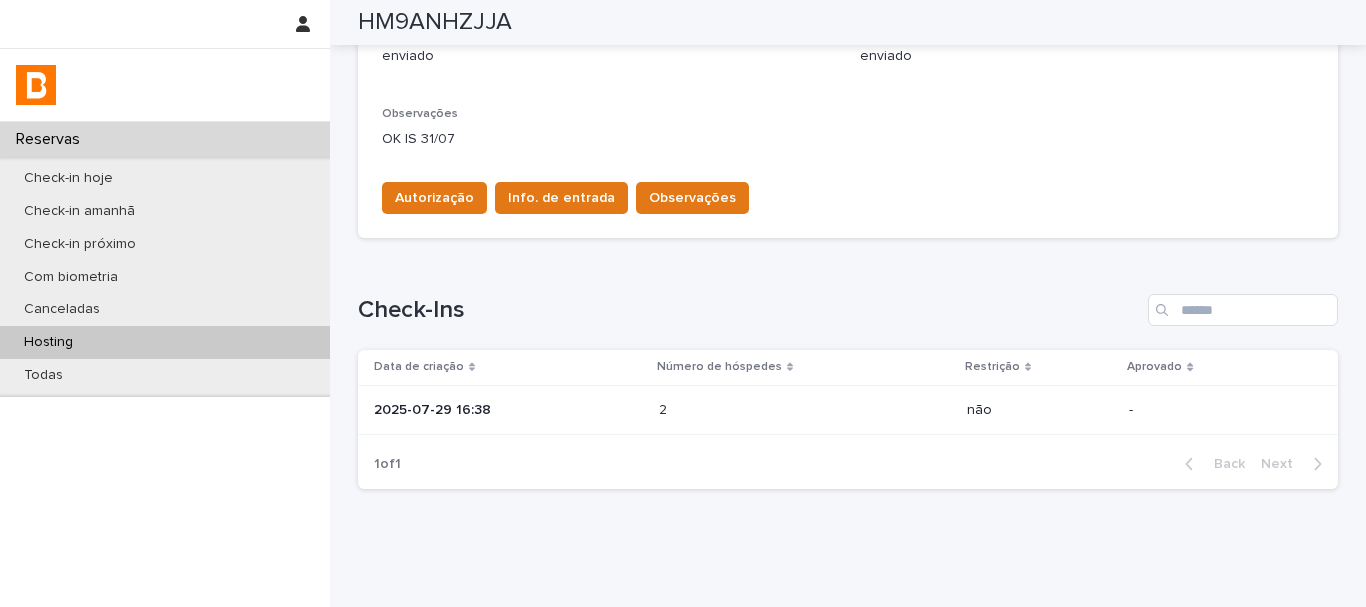 click on "2025-07-29 16:38" at bounding box center (508, 408) 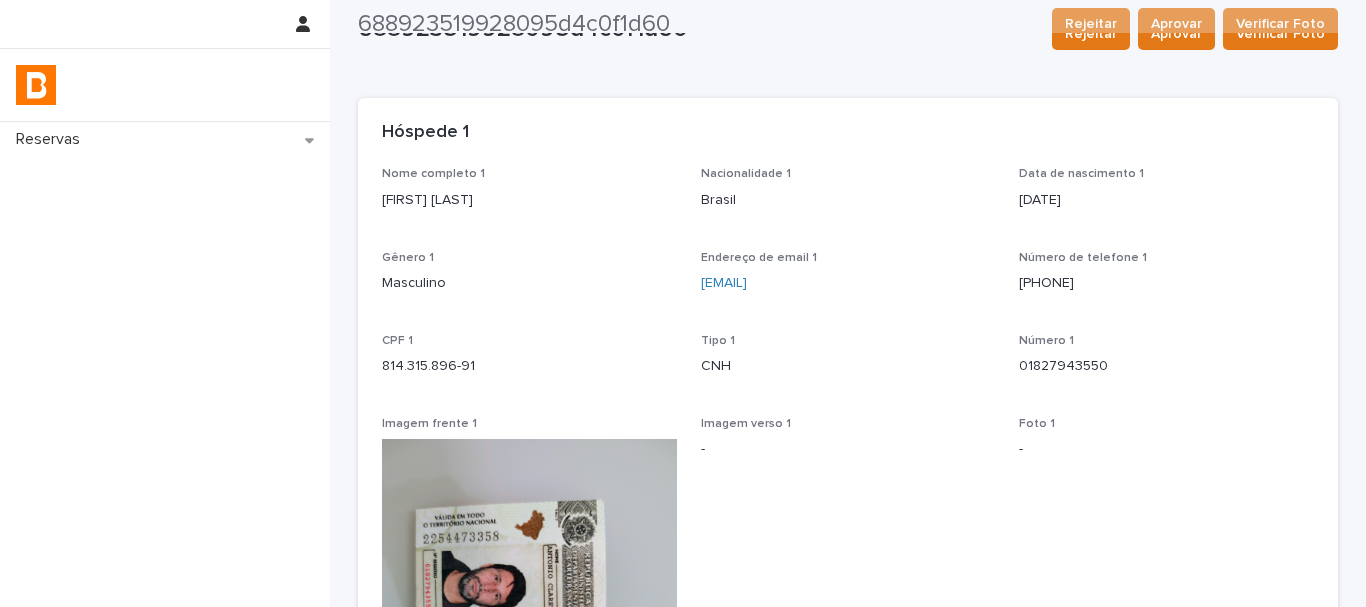 scroll, scrollTop: 0, scrollLeft: 0, axis: both 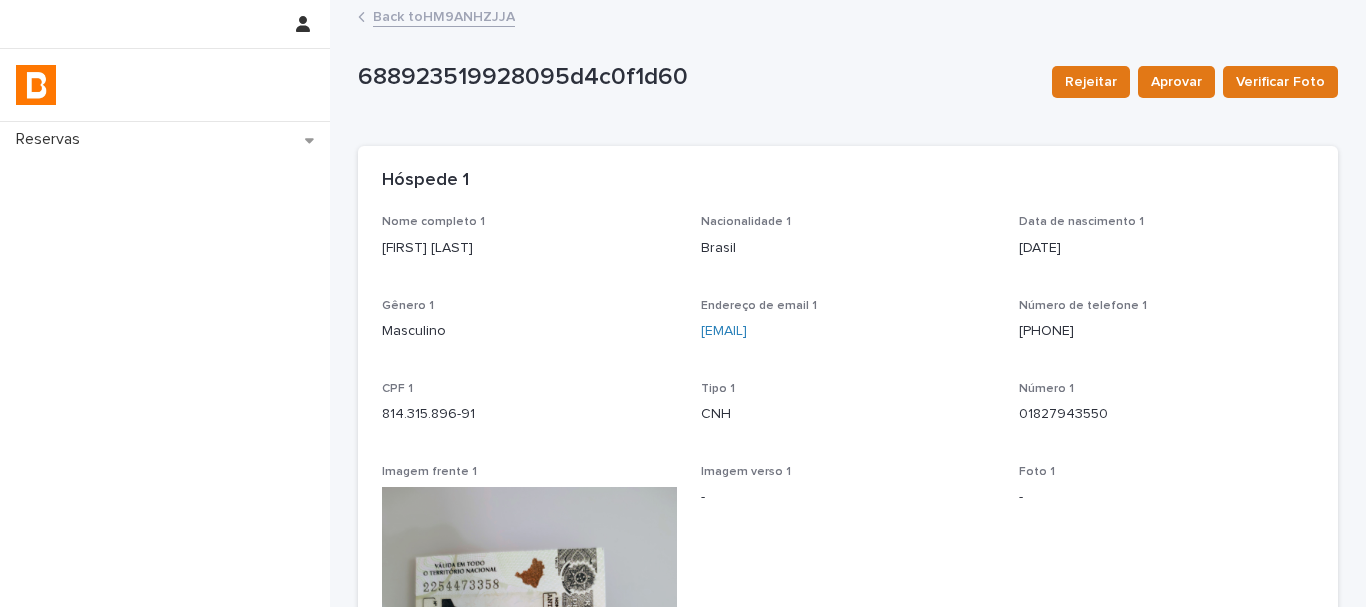 click on "Back to  HM9ANHZJJA" at bounding box center (444, 15) 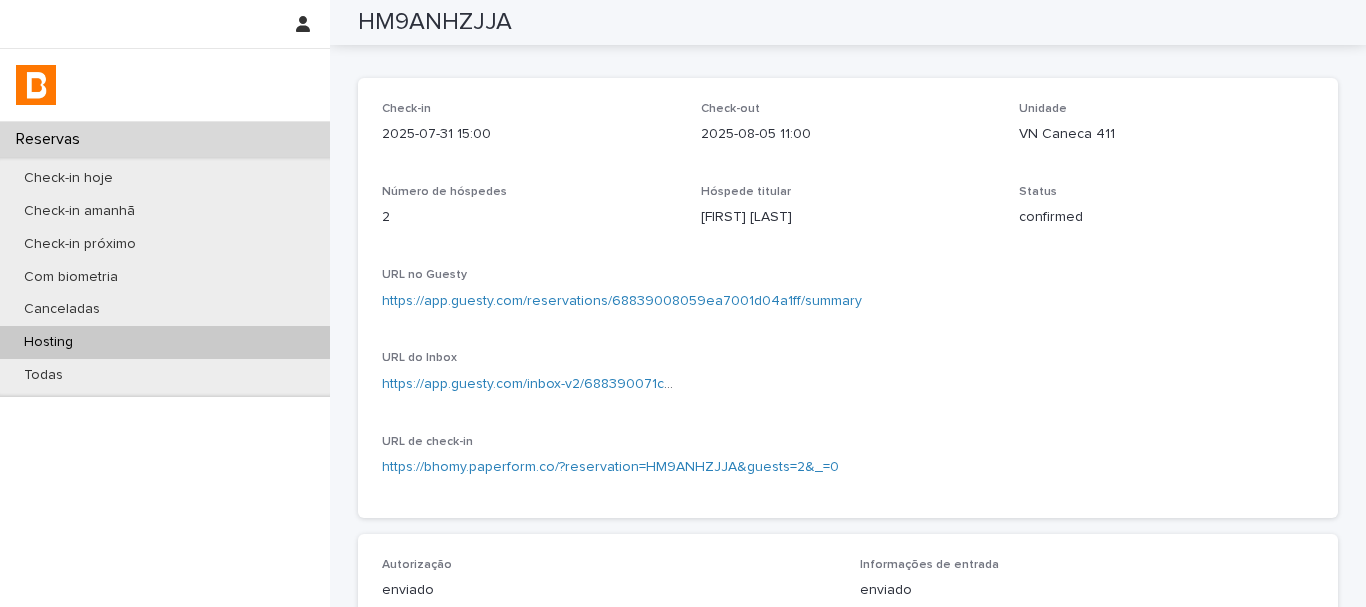 scroll, scrollTop: 0, scrollLeft: 0, axis: both 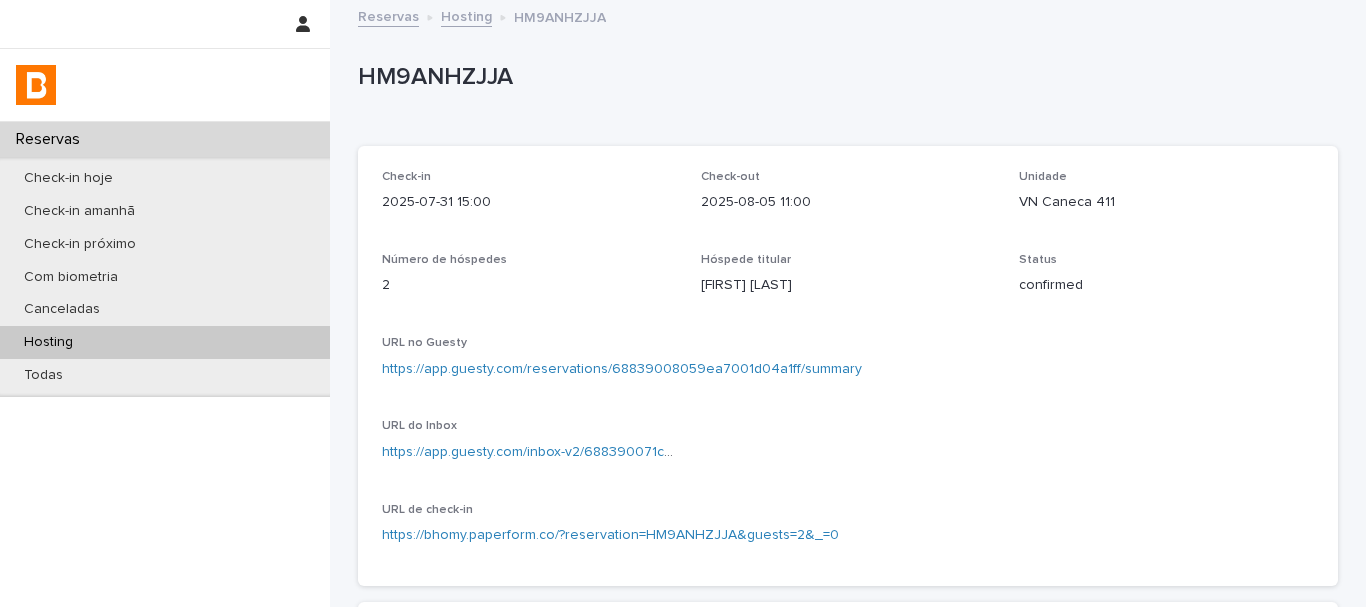 click on "HM9ANHZJJA" at bounding box center [844, 81] 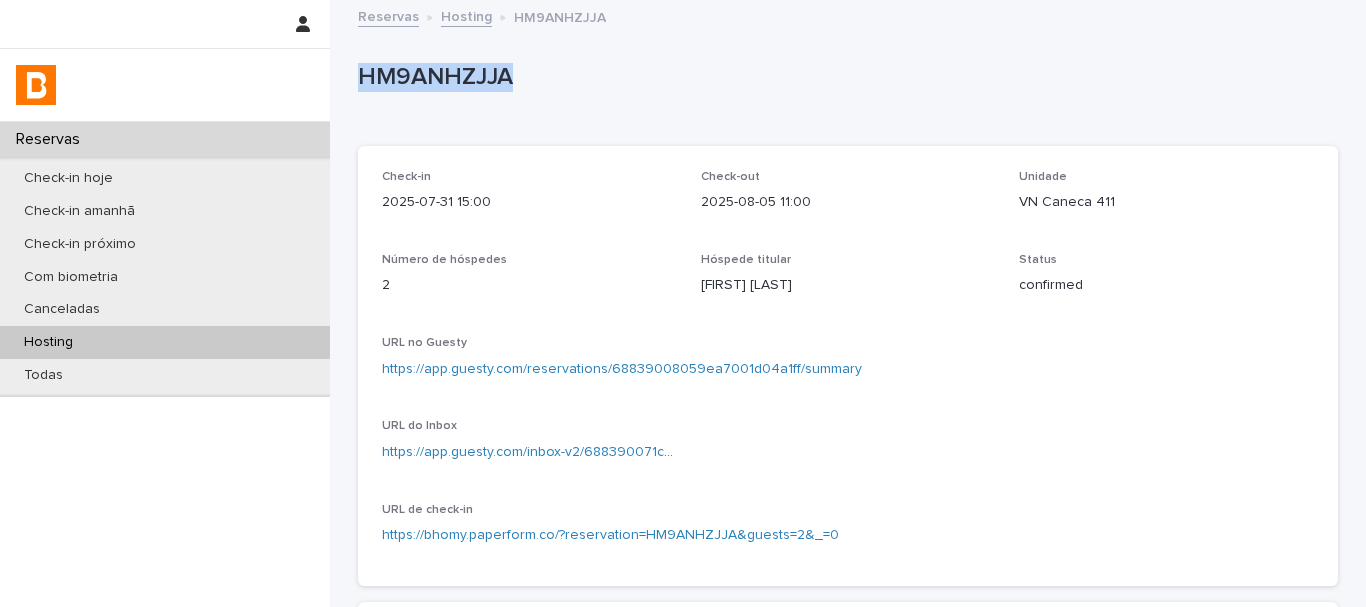 click on "HM9ANHZJJA" at bounding box center [844, 81] 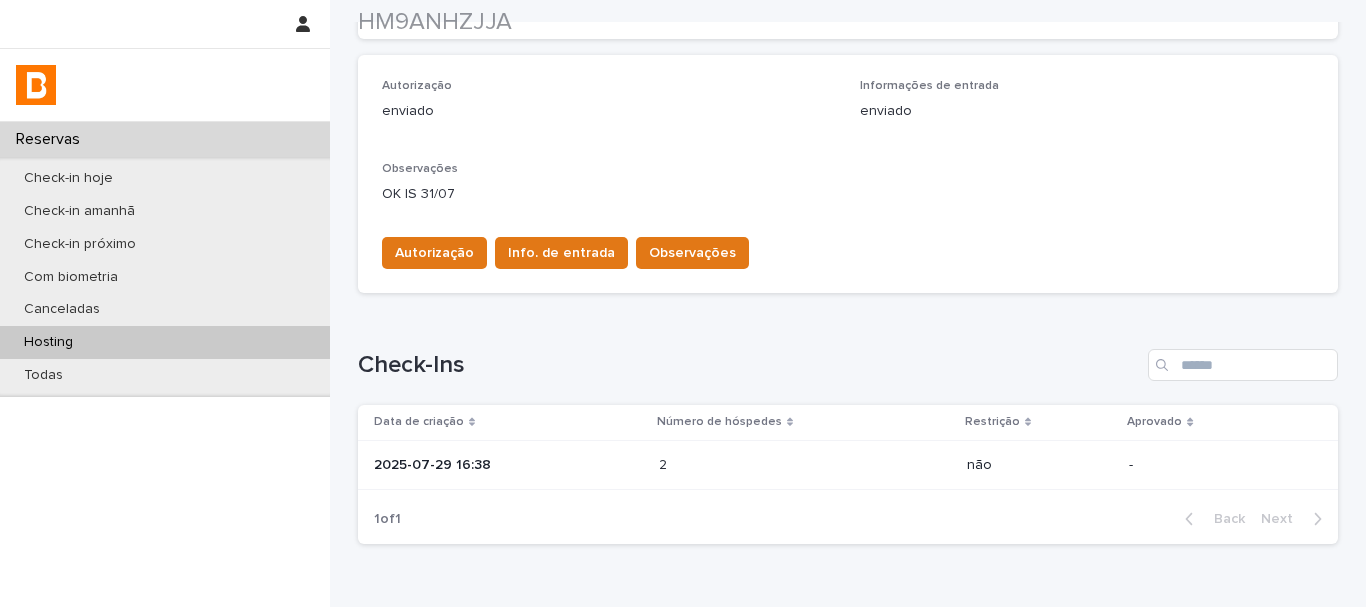 scroll, scrollTop: 657, scrollLeft: 0, axis: vertical 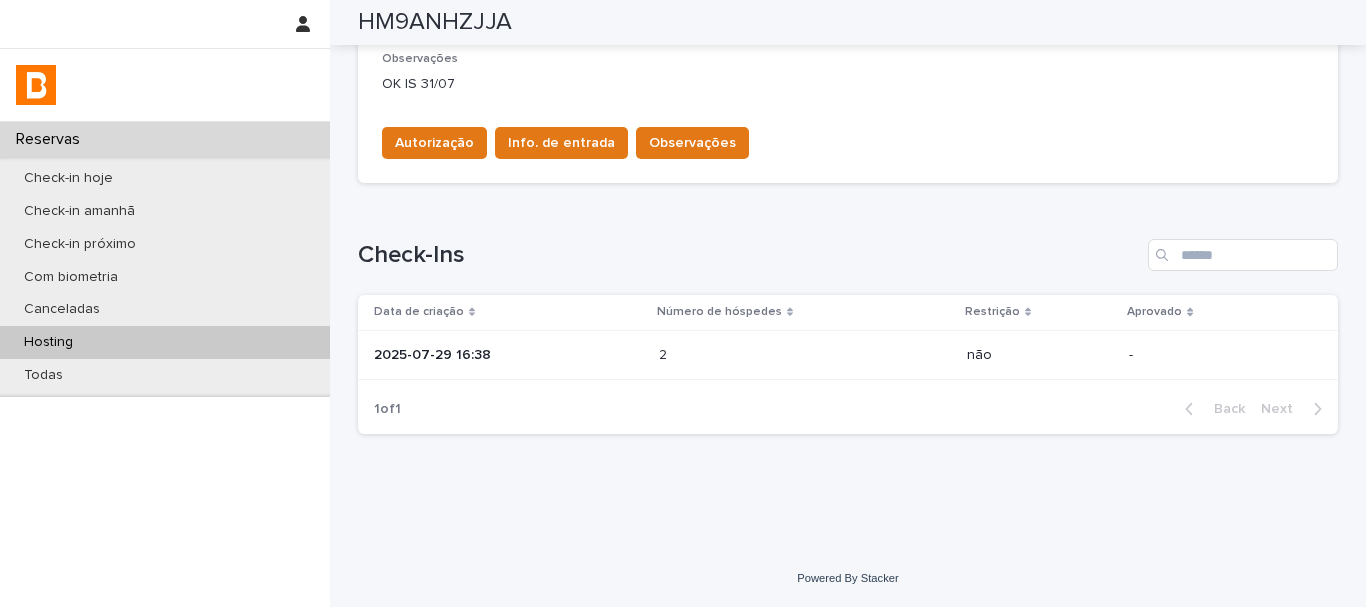 click on "2 2" at bounding box center (805, 355) 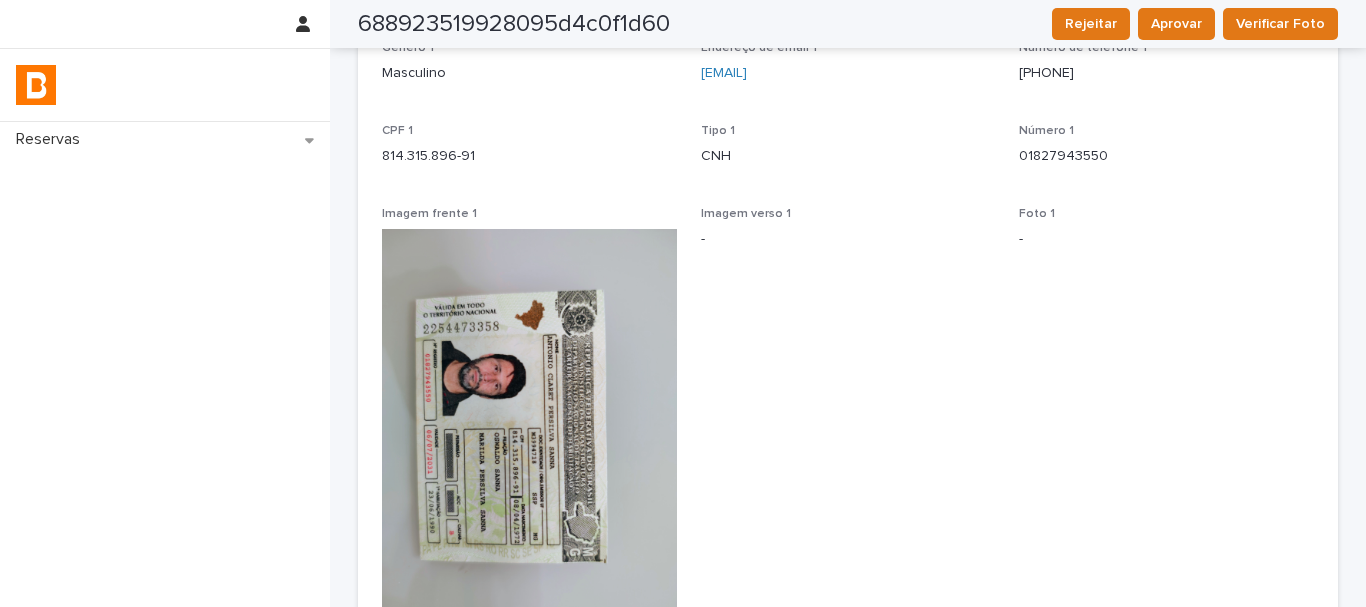 scroll, scrollTop: 0, scrollLeft: 0, axis: both 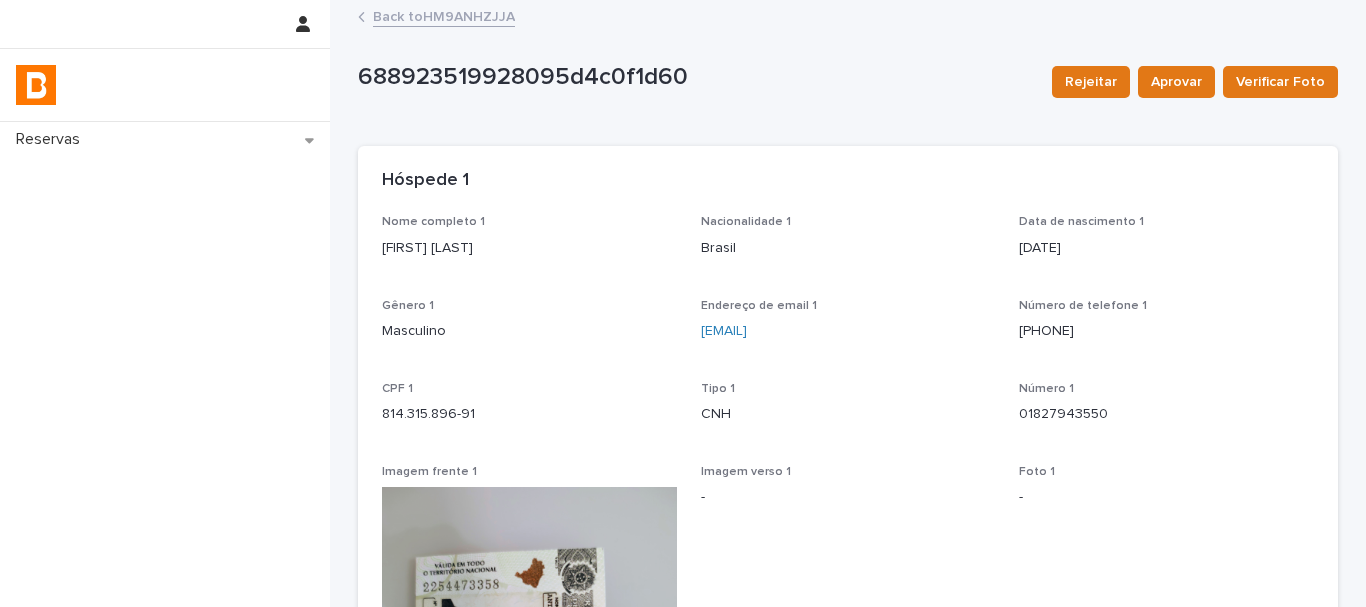 click on "[FIRST] [LAST]" at bounding box center [529, 248] 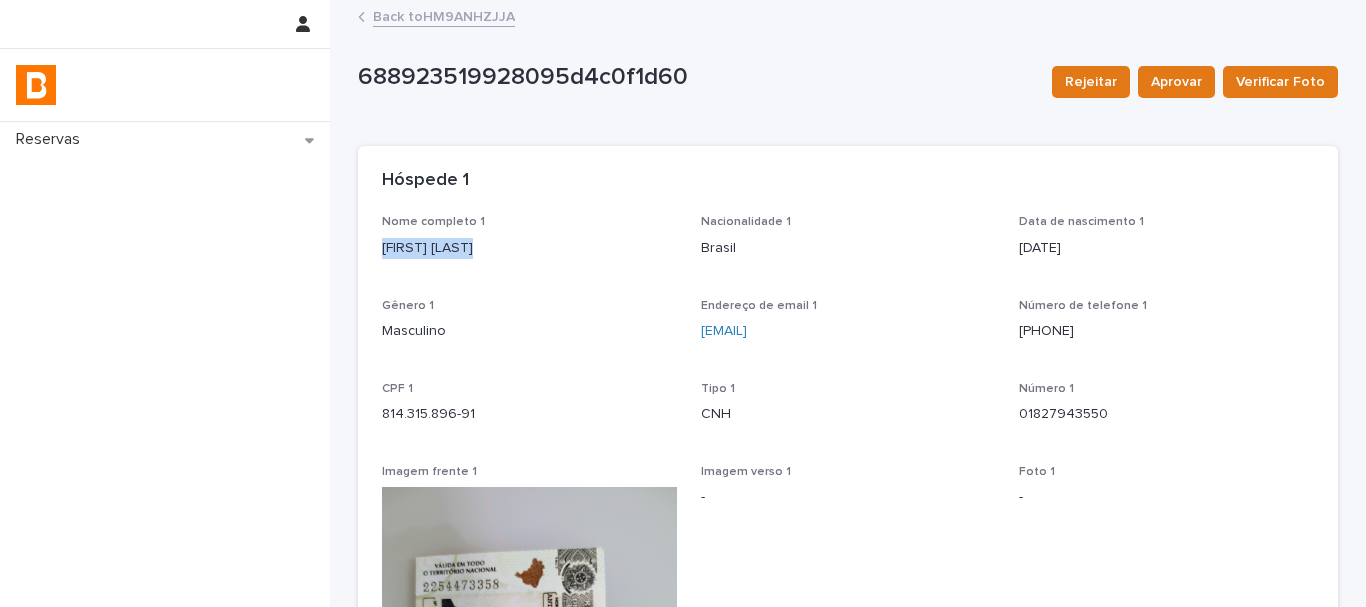 click on "[FIRST] [LAST]" at bounding box center [529, 248] 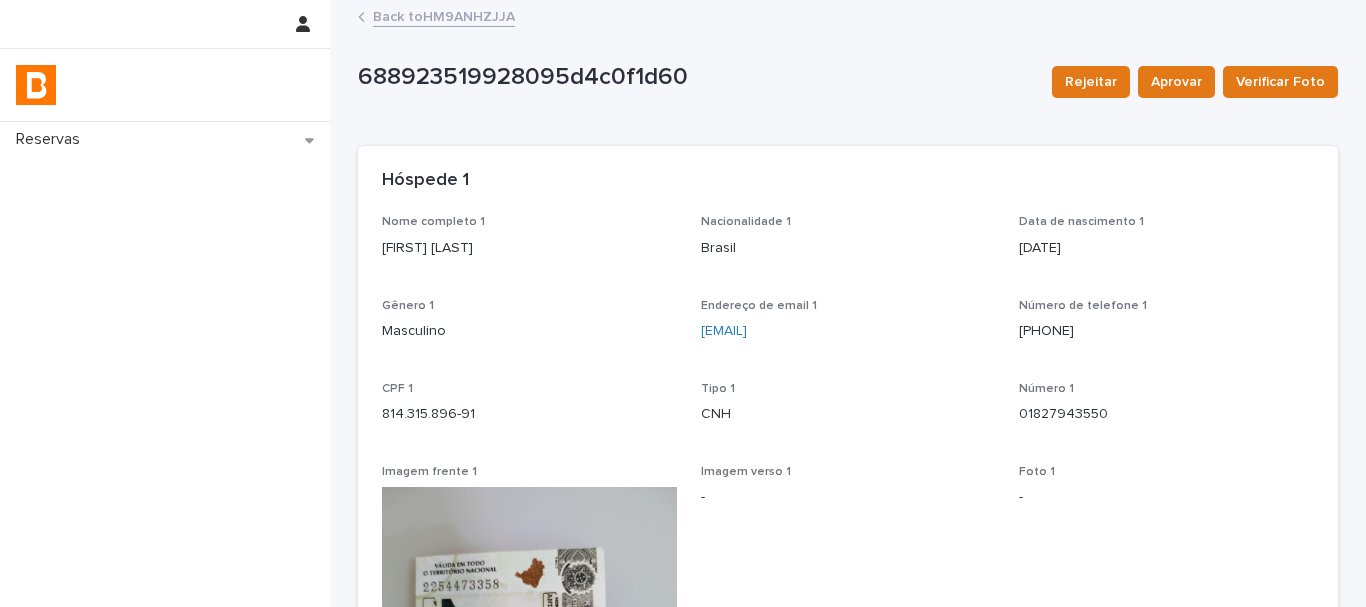 click on "814.315.896-91" at bounding box center [529, 414] 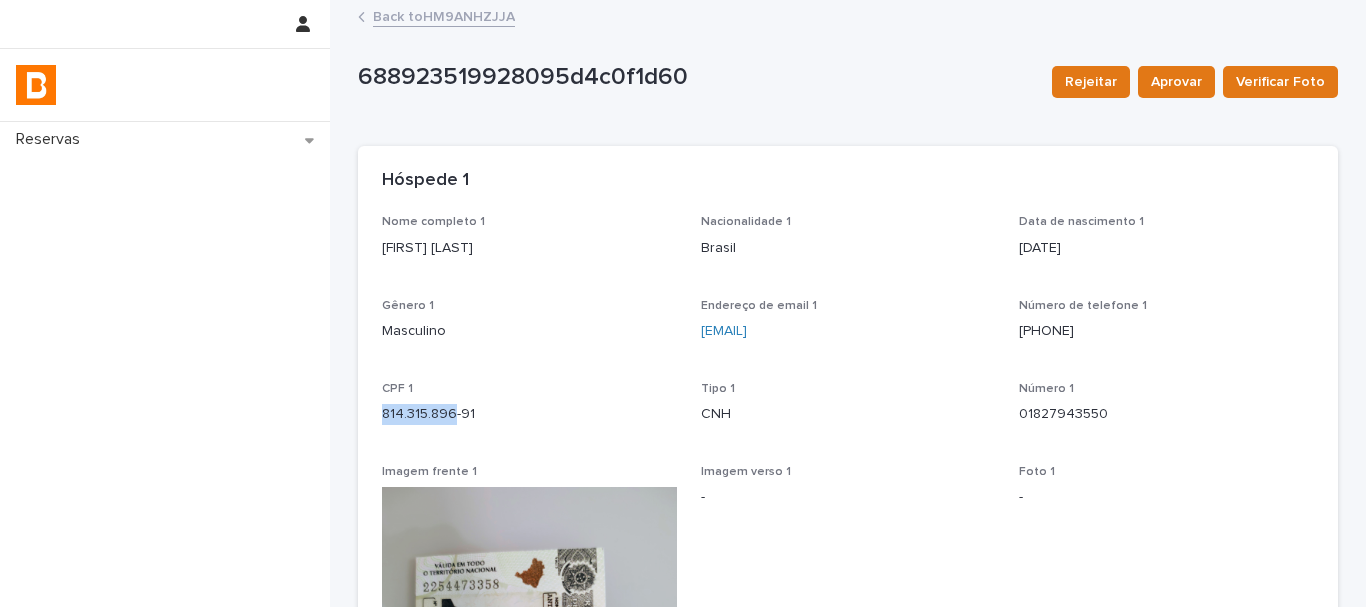 click on "814.315.896-91" at bounding box center [529, 414] 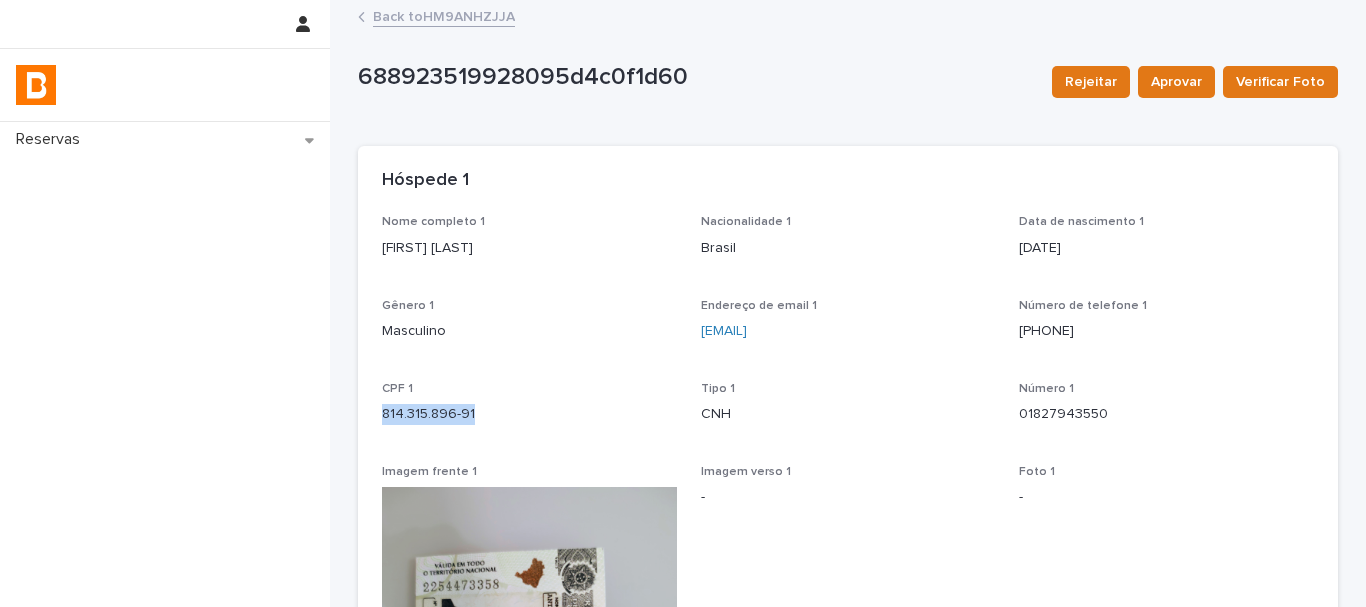click on "814.315.896-91" at bounding box center [529, 414] 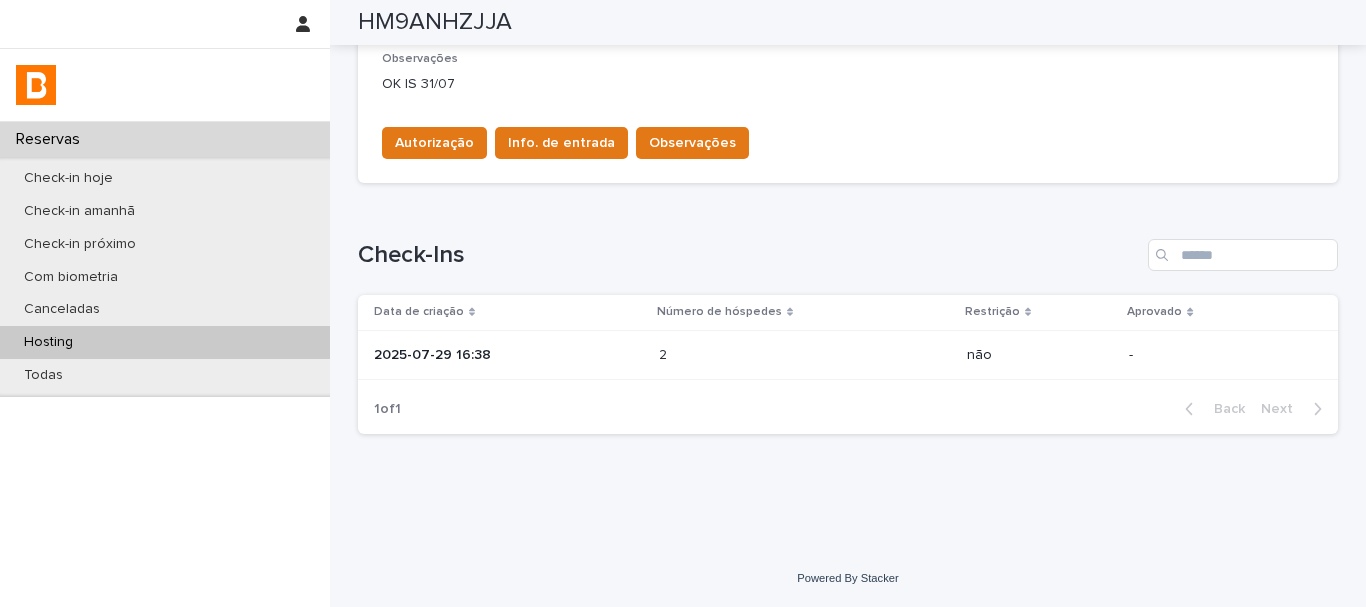 click on "2025-07-29 16:38" at bounding box center [508, 355] 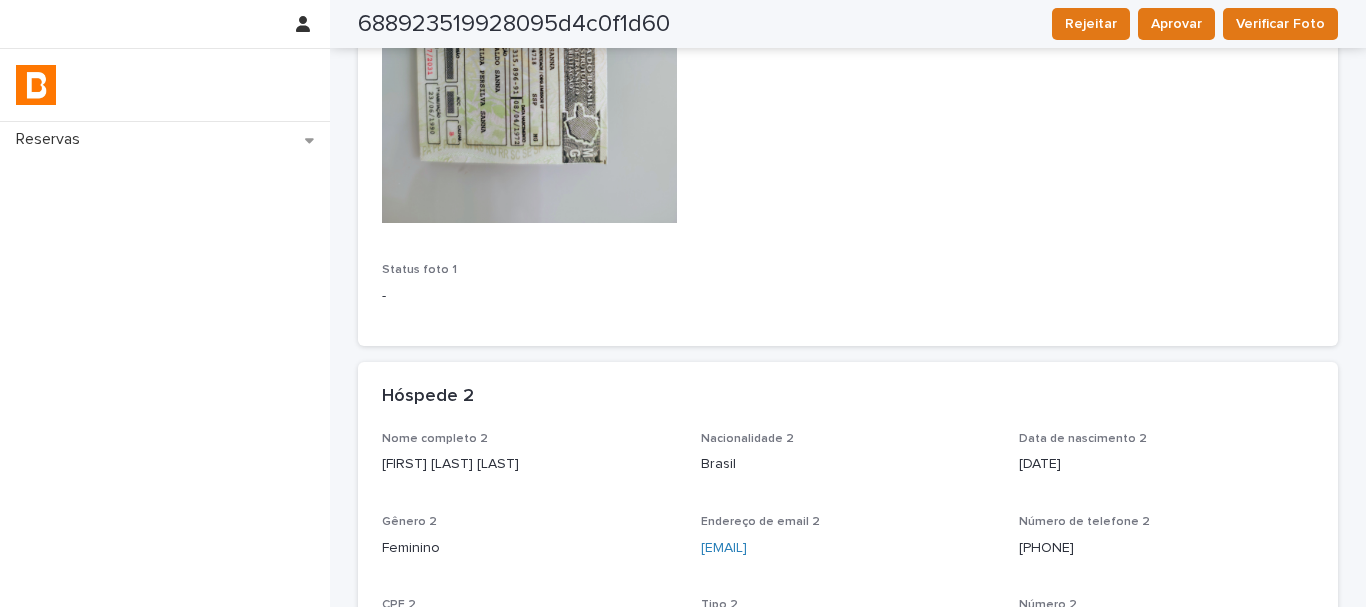 scroll, scrollTop: 659, scrollLeft: 0, axis: vertical 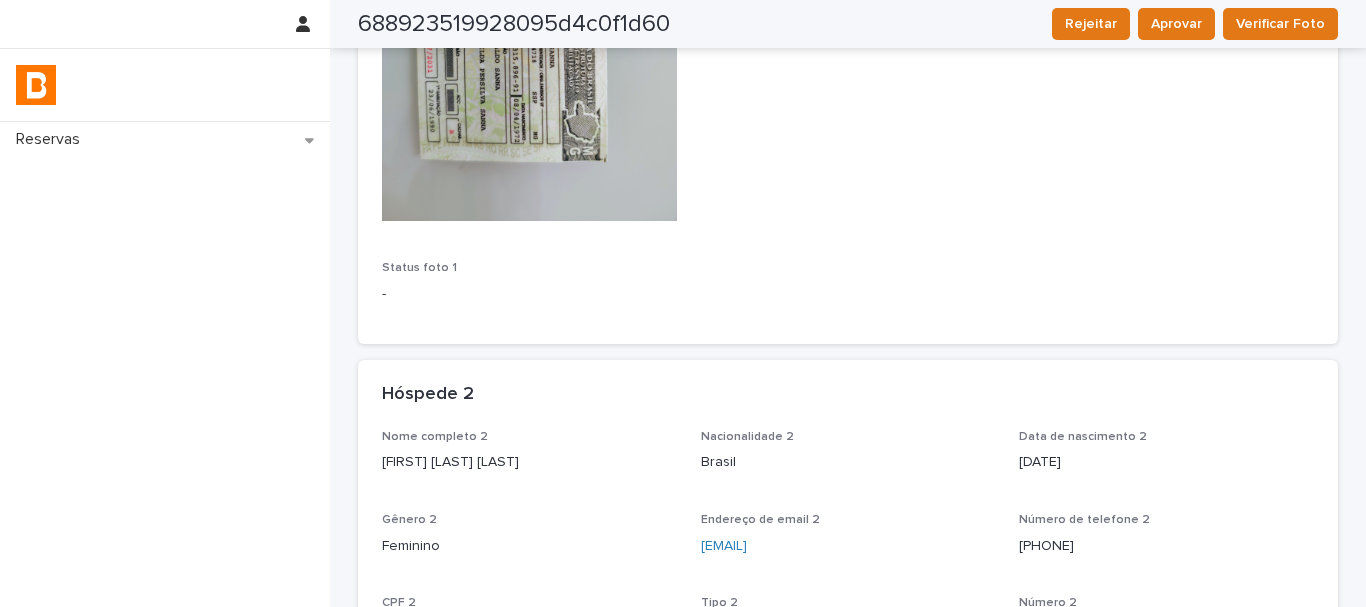 click on "[FIRST] [LAST] [LAST]" at bounding box center [529, 462] 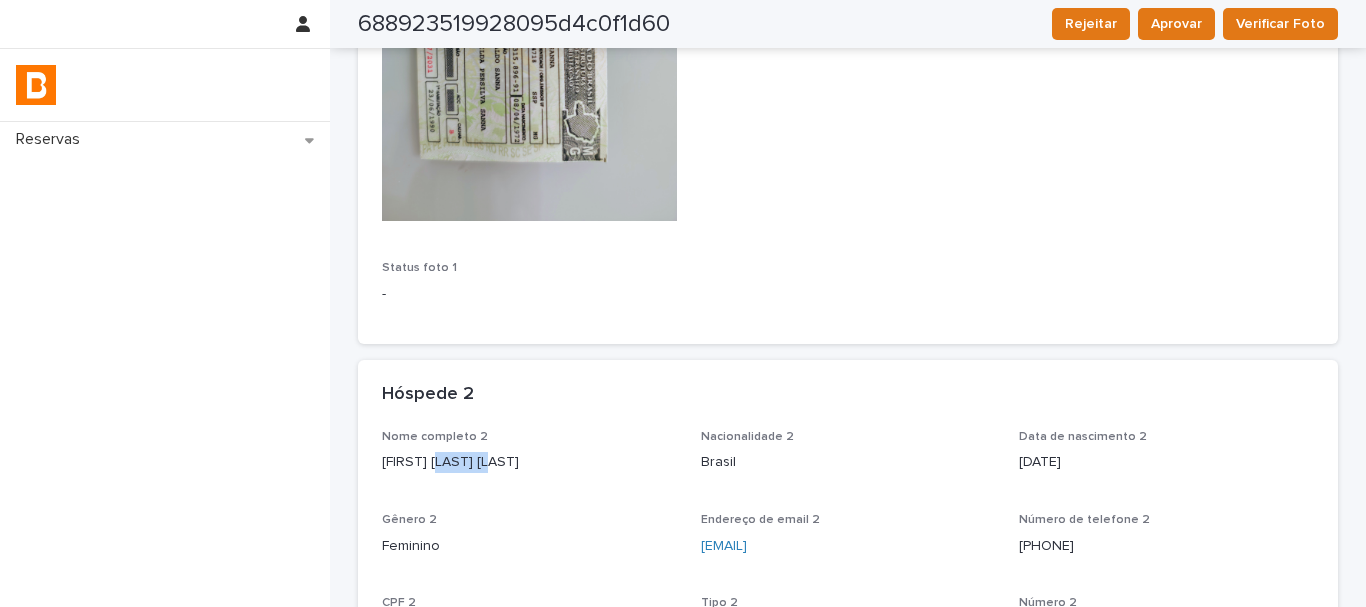 click on "[FIRST] [LAST] [LAST]" at bounding box center (529, 462) 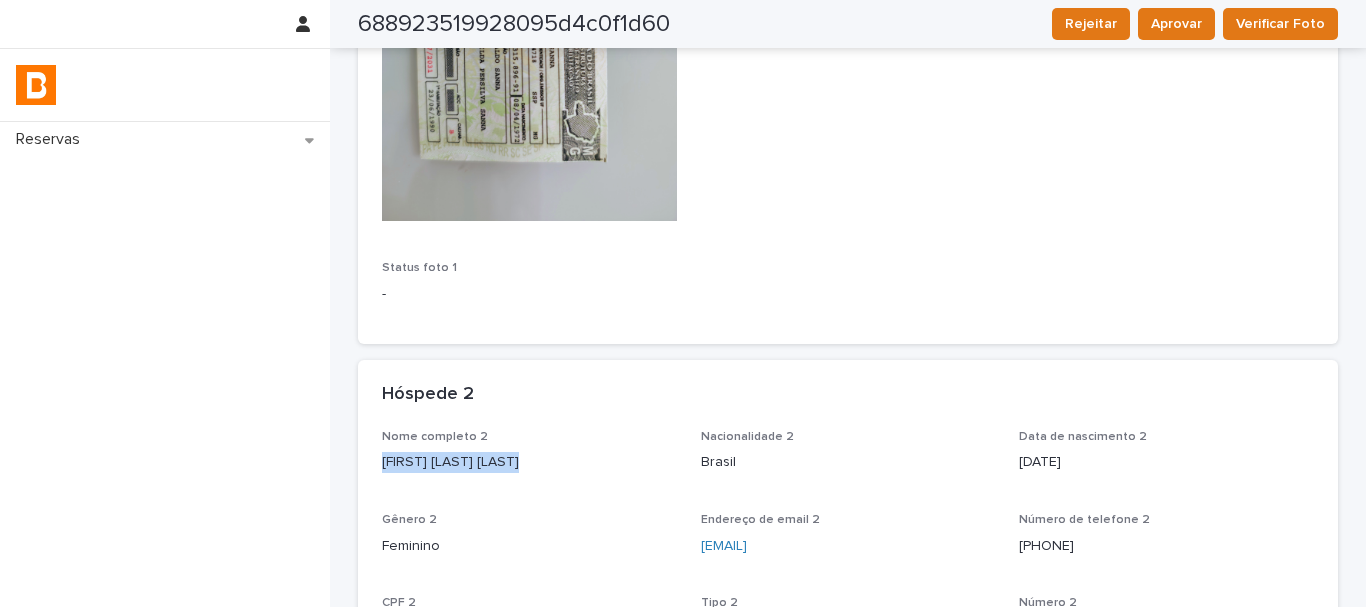 click on "[FIRST] [LAST] [LAST]" at bounding box center (529, 462) 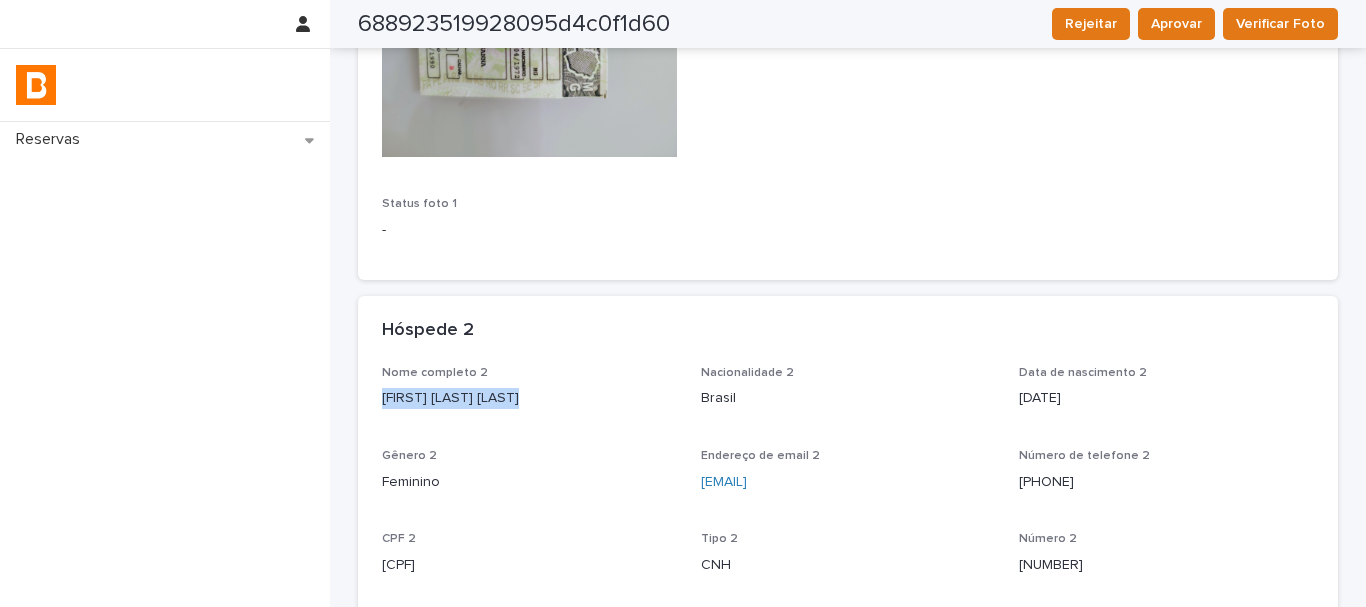 scroll, scrollTop: 859, scrollLeft: 0, axis: vertical 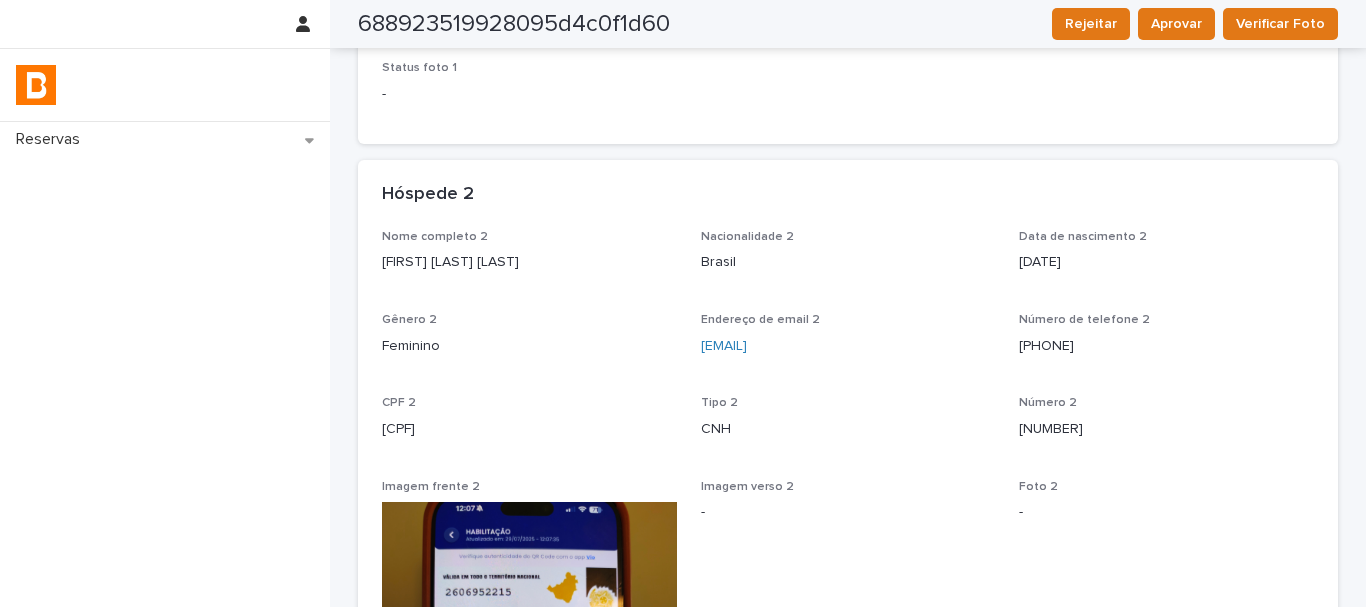 click on "[CPF]" at bounding box center (529, 429) 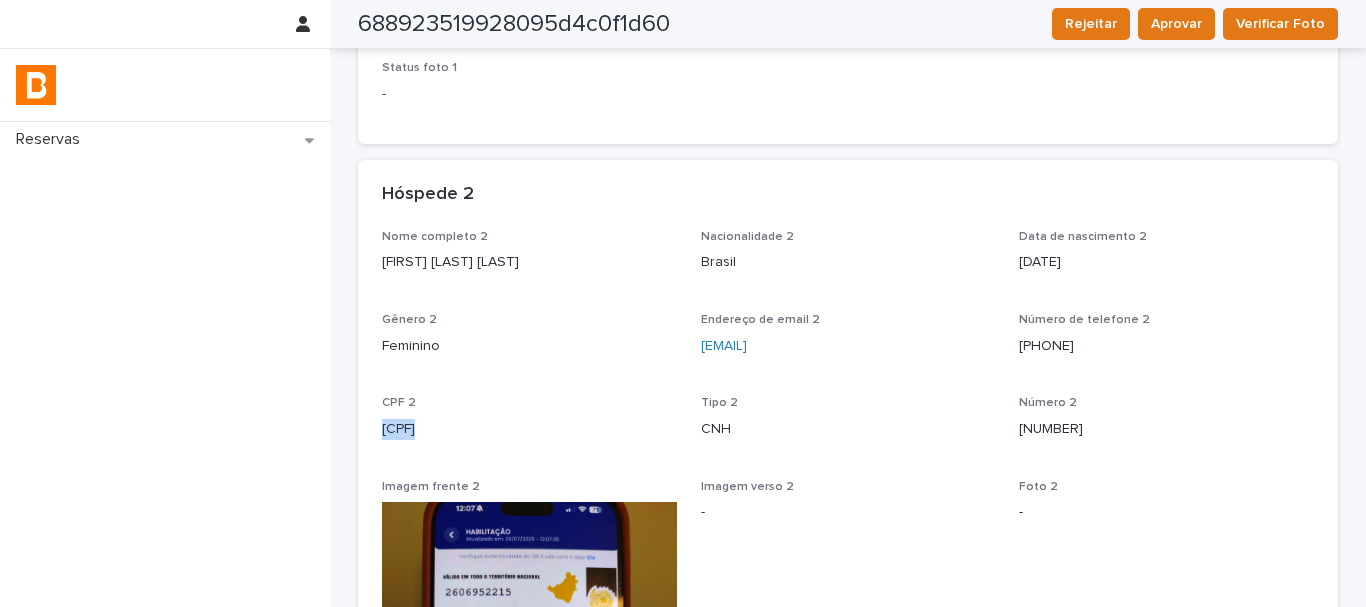 click on "[CPF]" at bounding box center (529, 429) 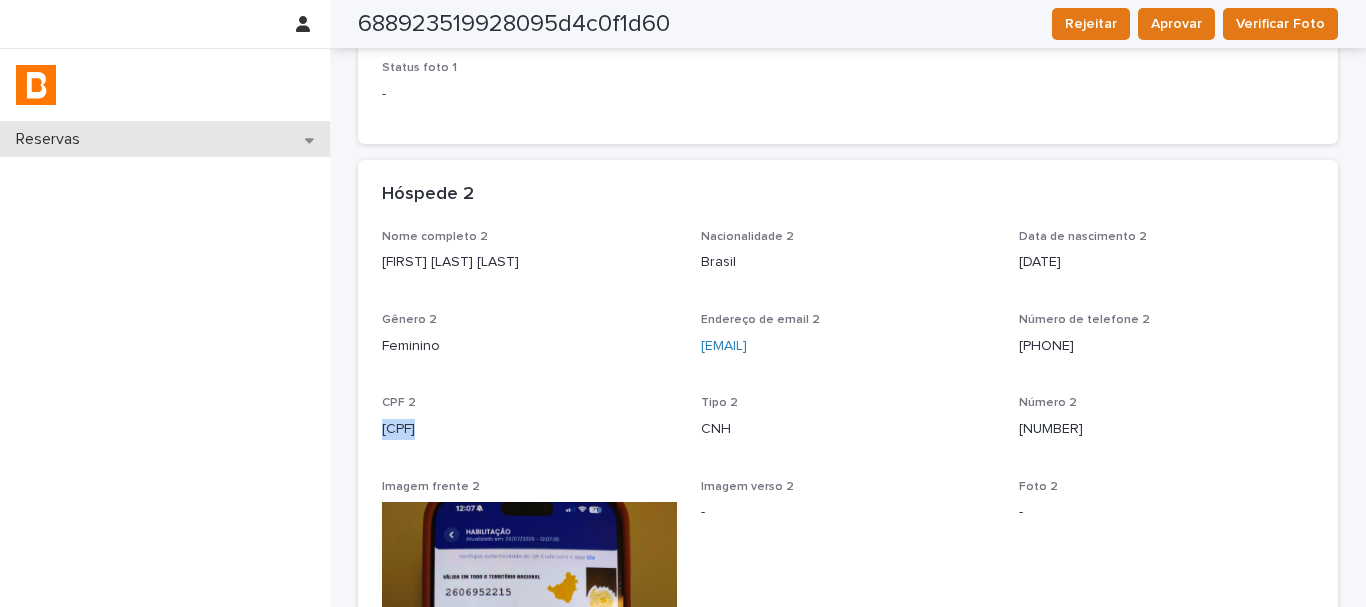 click on "Reservas" at bounding box center (165, 139) 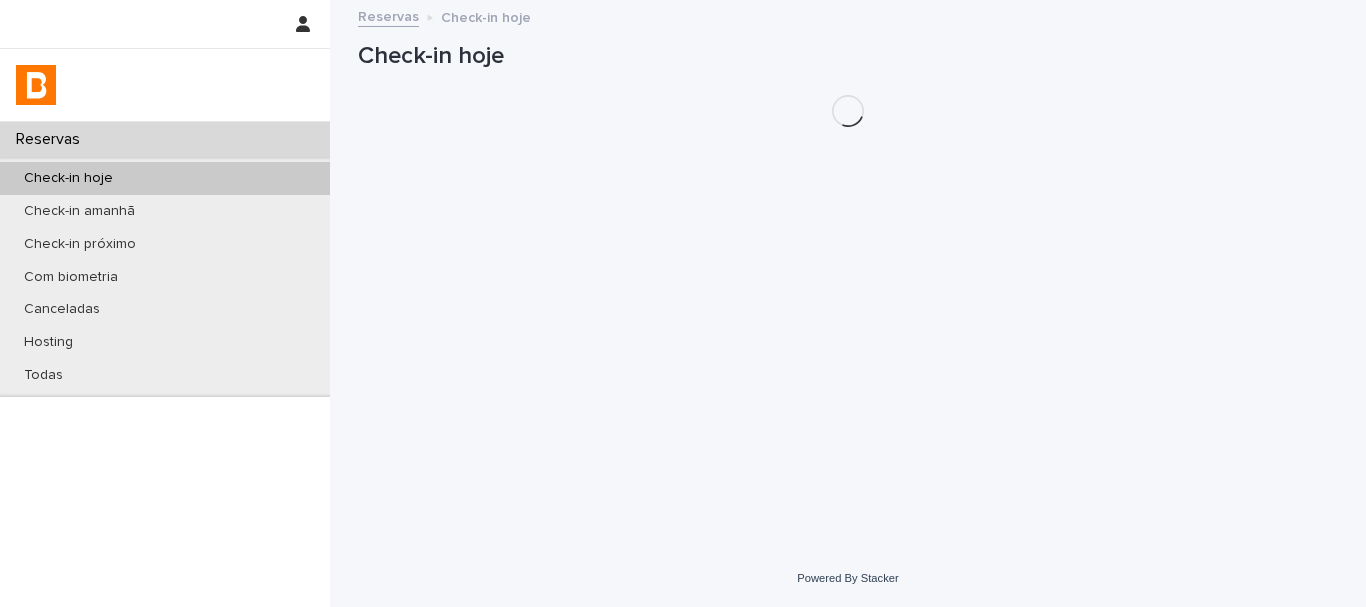 scroll, scrollTop: 0, scrollLeft: 0, axis: both 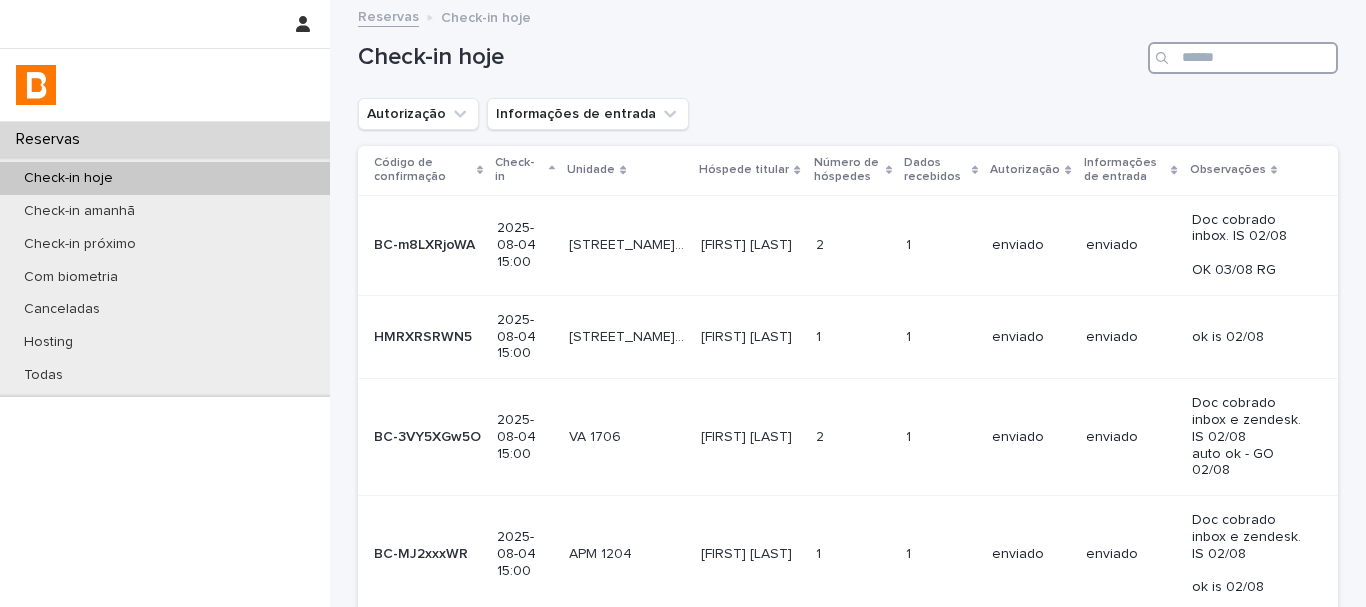 click at bounding box center (1243, 58) 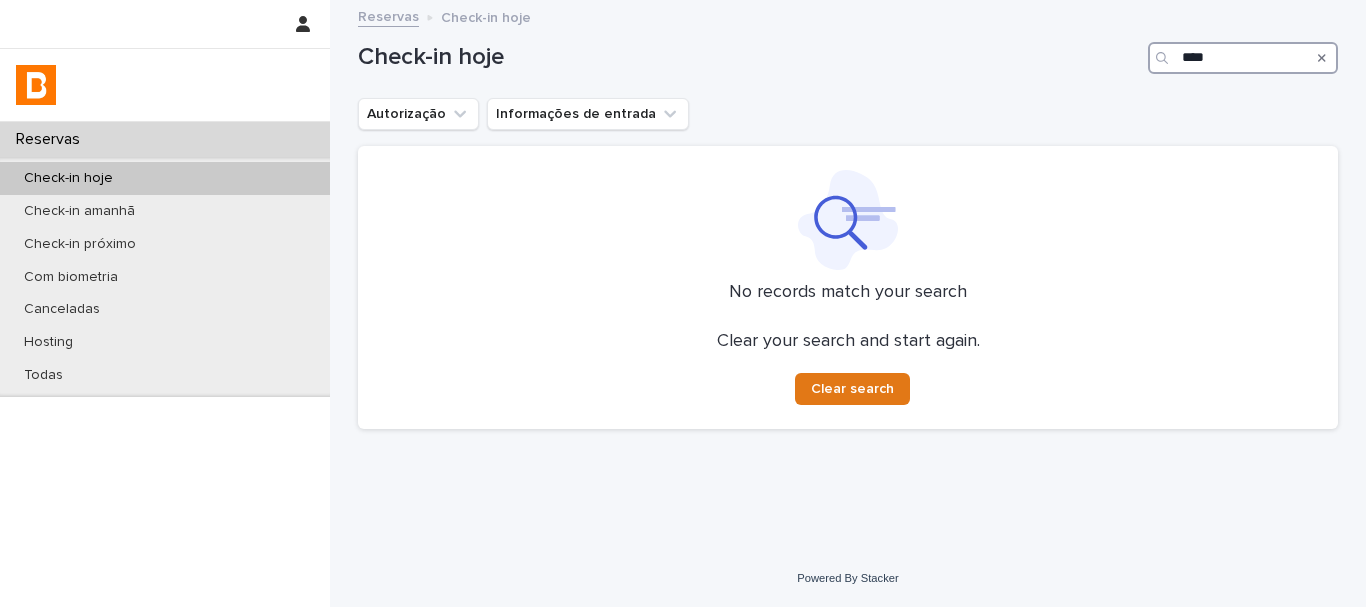type on "****" 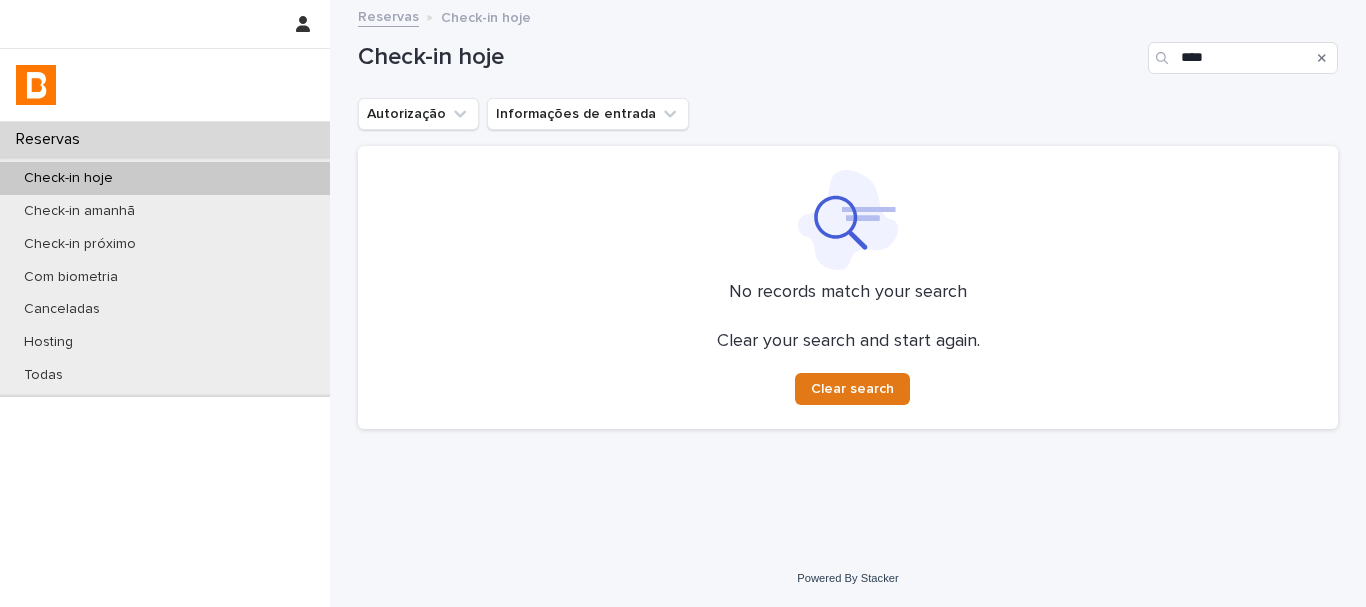 click on "Check-in hoje" at bounding box center (165, 178) 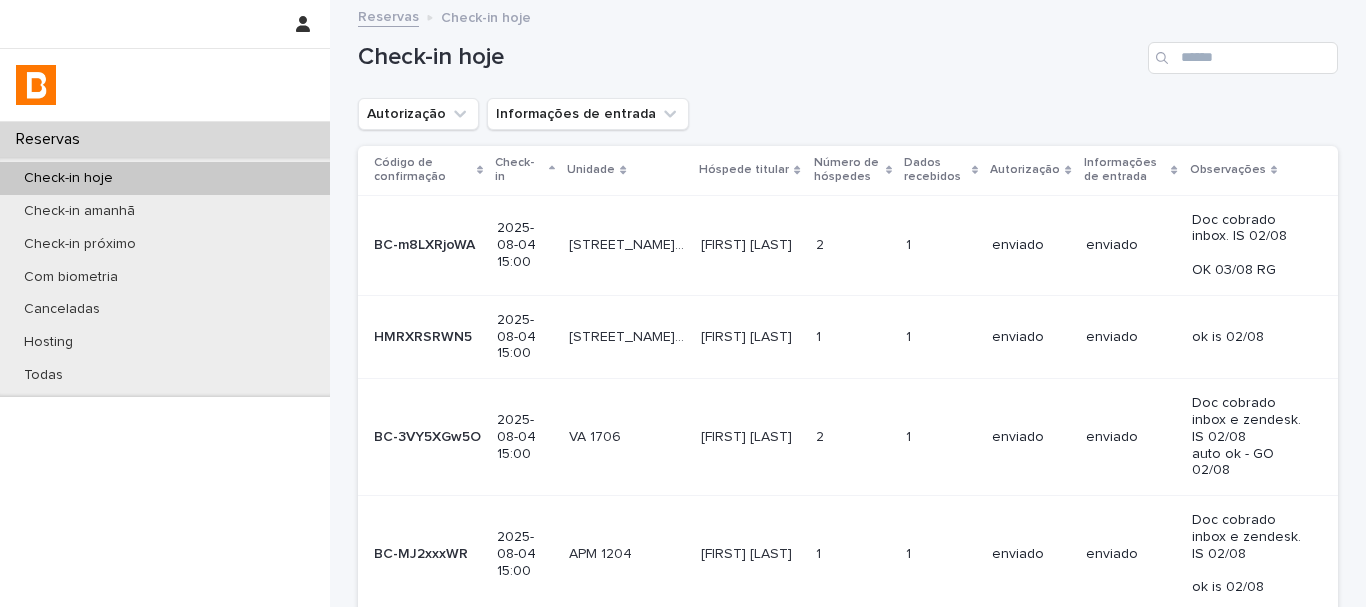 click on "Check-in hoje" at bounding box center (165, 178) 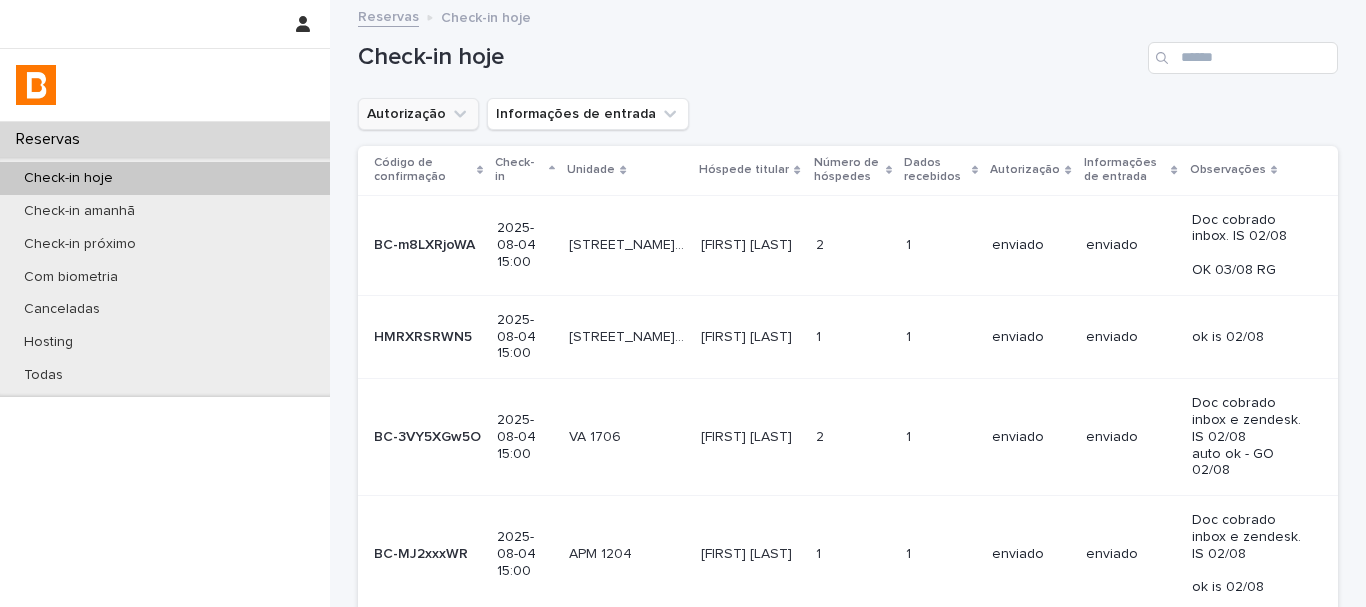 click on "Autorização" at bounding box center (418, 114) 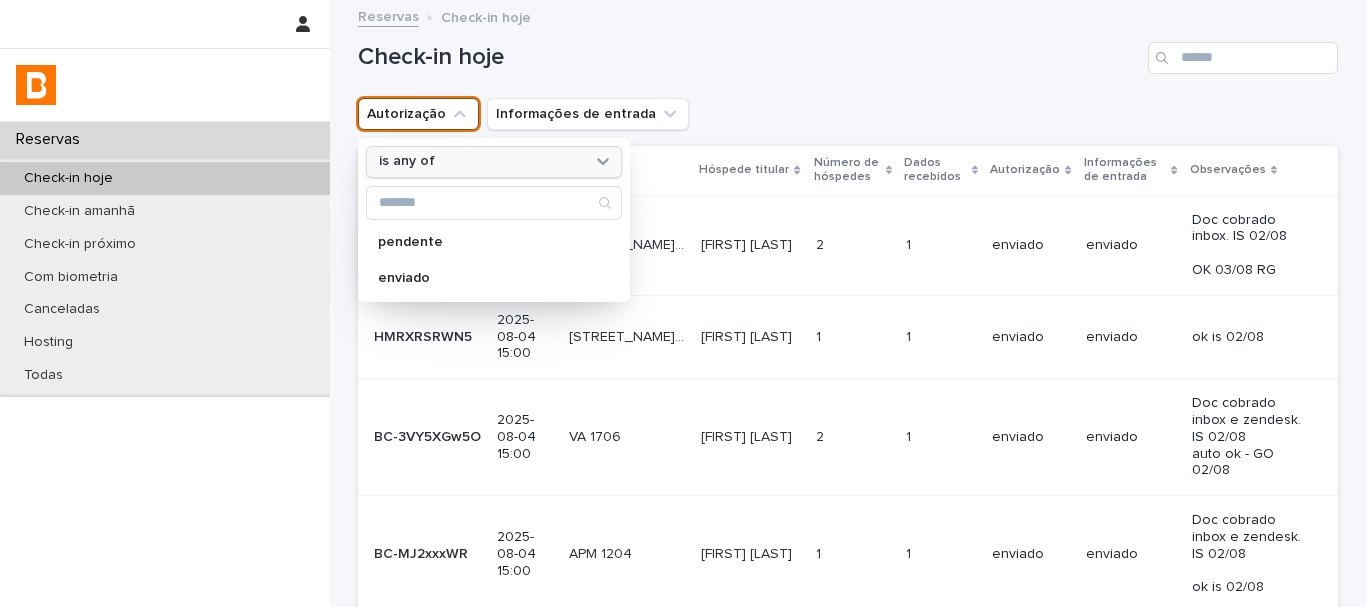 click on "is any of" at bounding box center [481, 161] 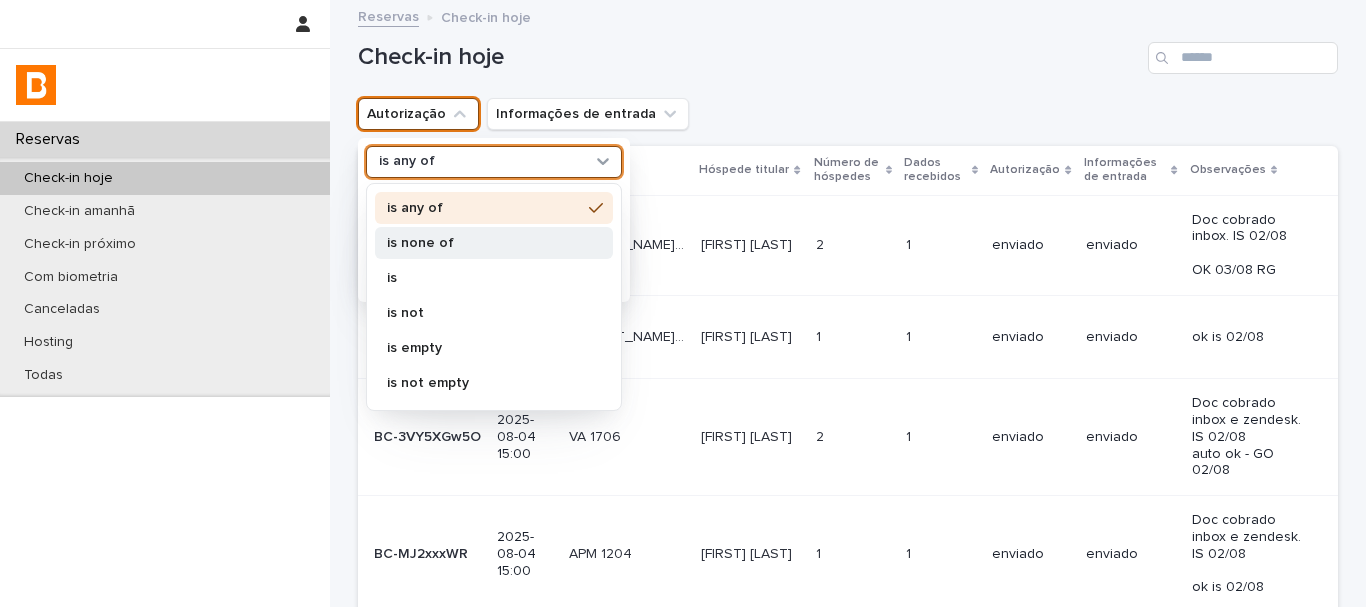 click on "is none of" at bounding box center (484, 243) 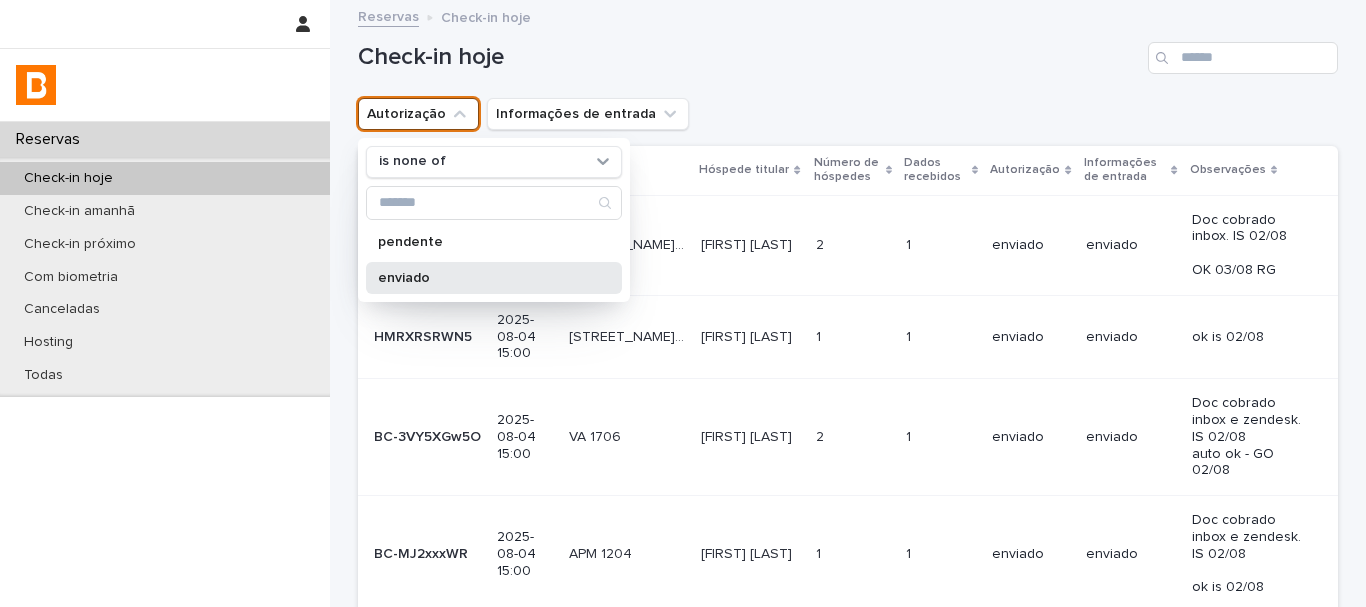 click on "enviado" at bounding box center [484, 278] 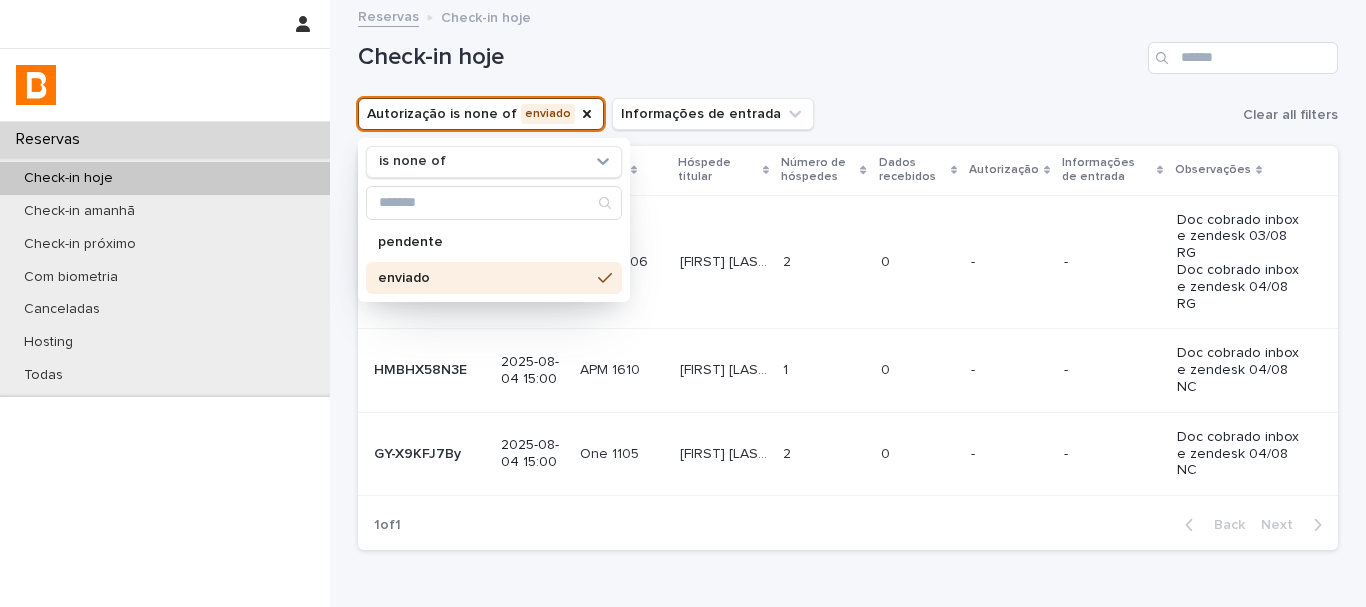 click on "Check-in hoje" at bounding box center (749, 57) 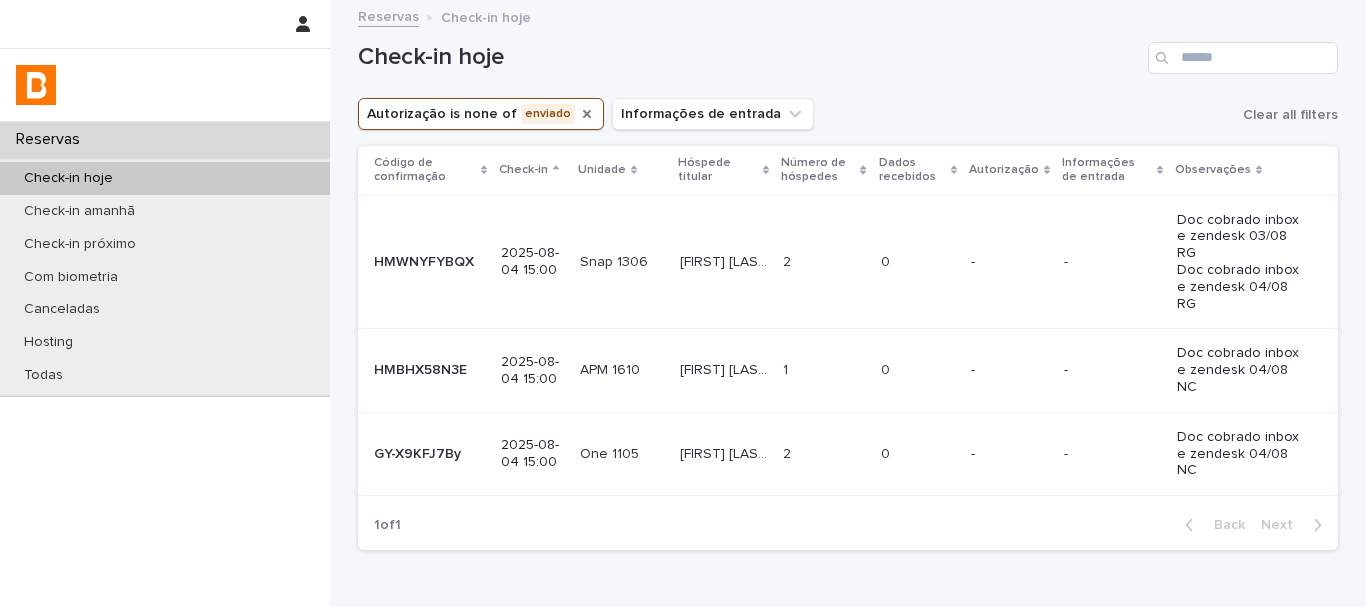 click 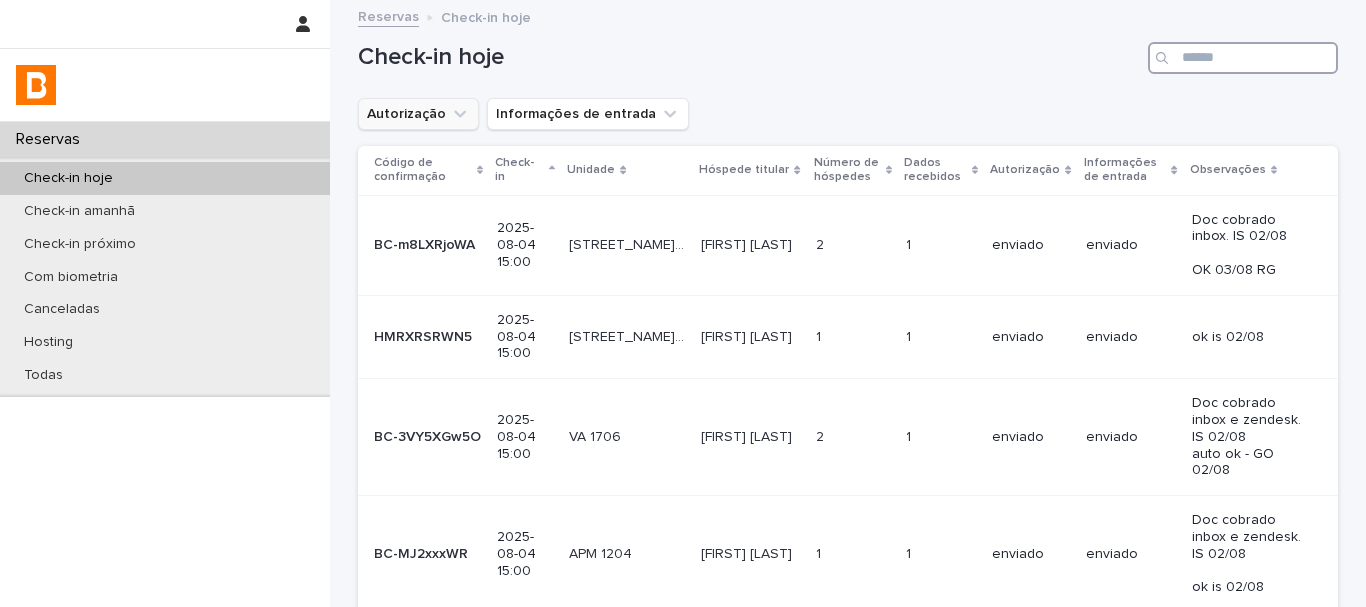 click at bounding box center (1243, 58) 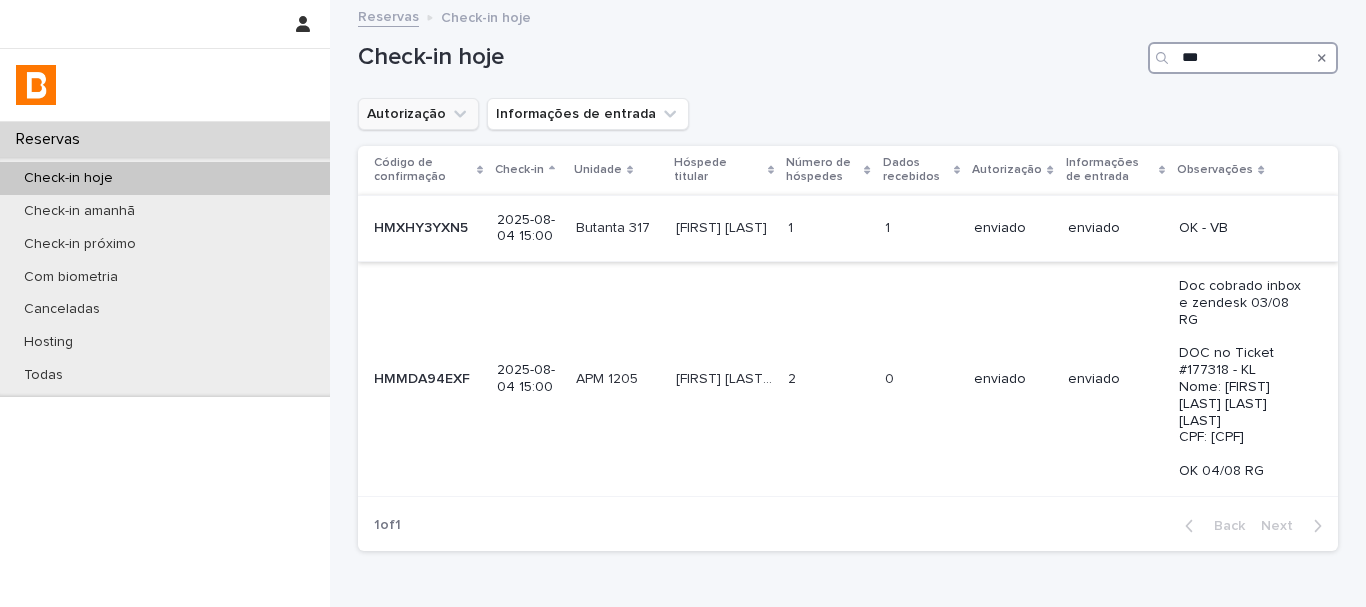 type on "***" 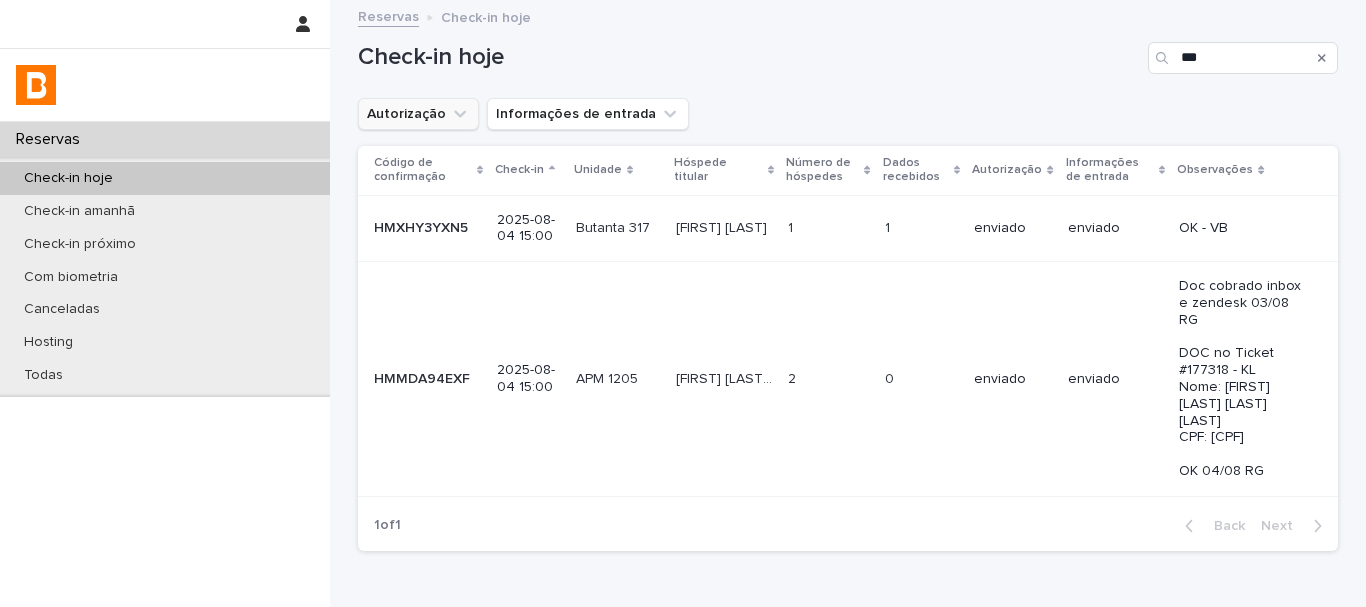 click on "enviado" at bounding box center (1012, 228) 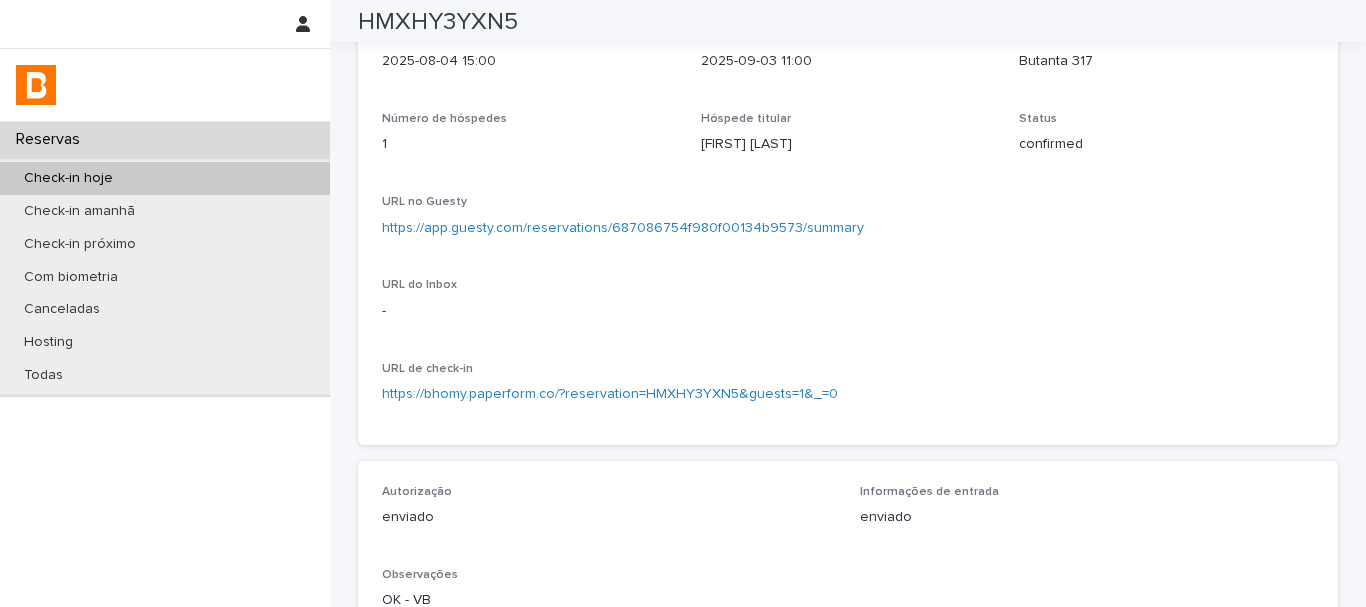 scroll, scrollTop: 0, scrollLeft: 0, axis: both 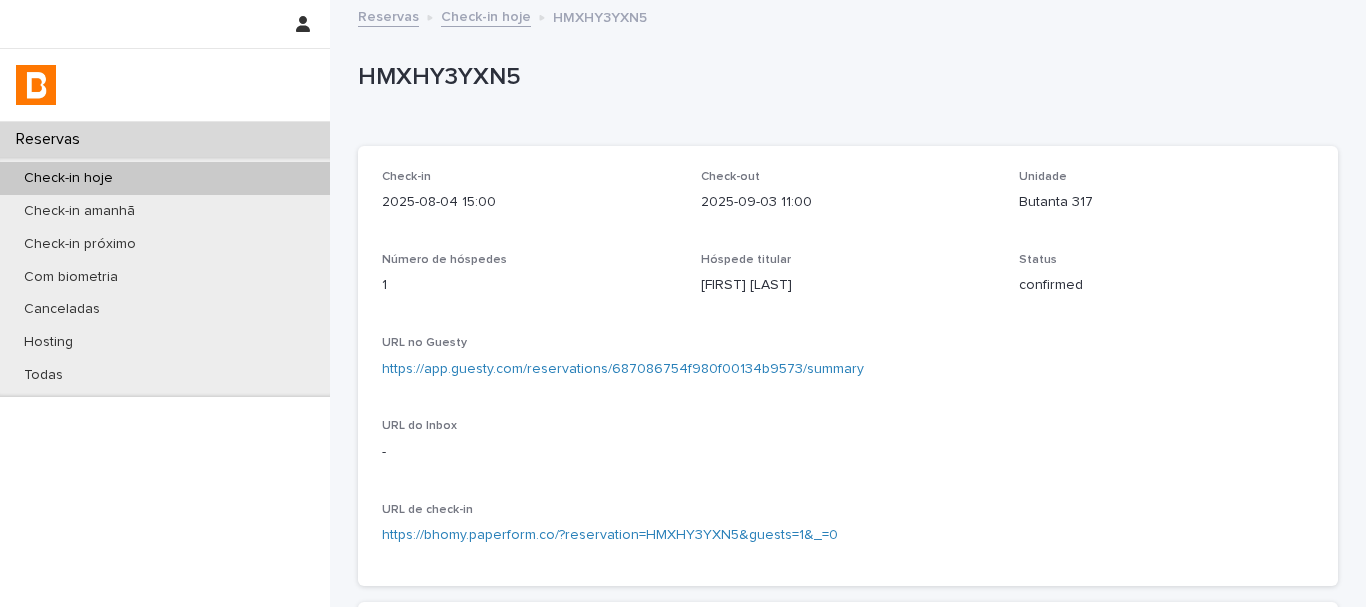 click on "HMXHY3YXN5" at bounding box center [844, 77] 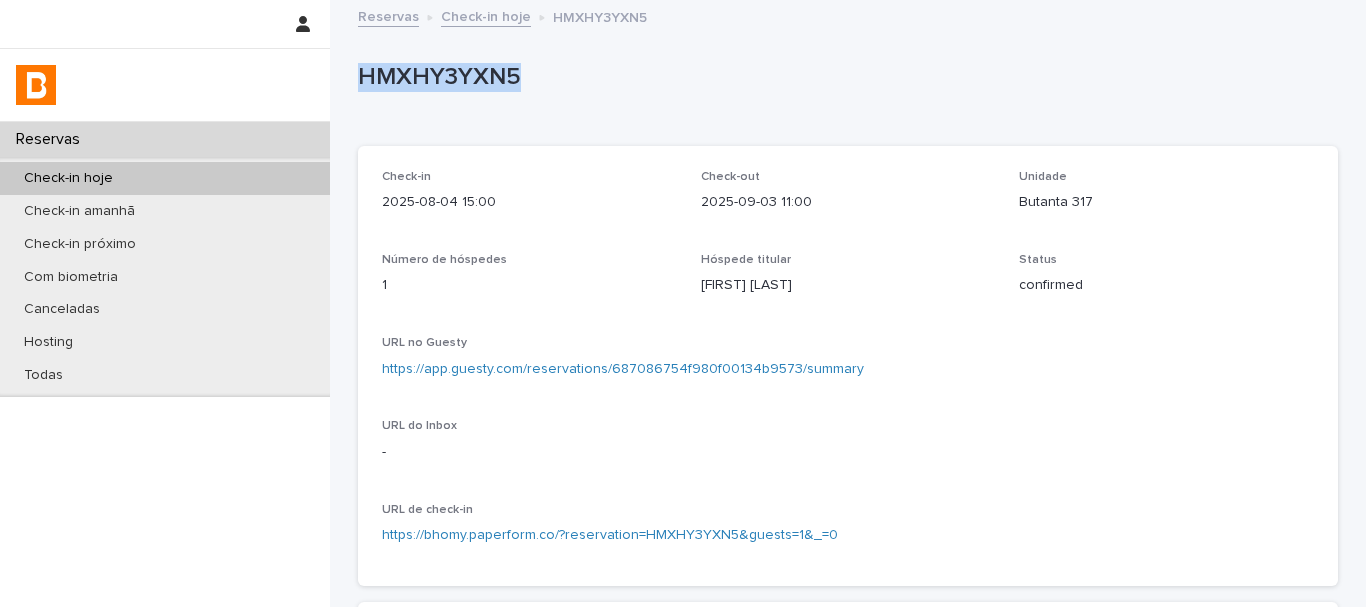 click on "HMXHY3YXN5" at bounding box center [844, 77] 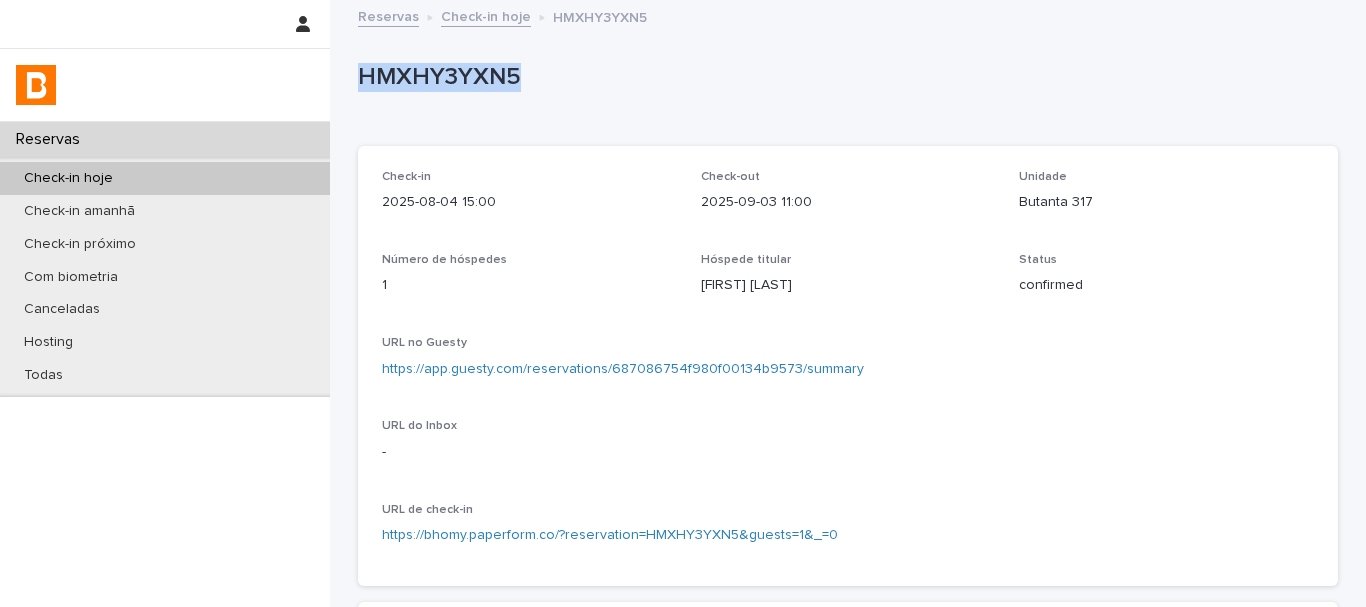 click on "Check-in 2025-08-04 15:00 Check-out 2025-08-03 11:00 Unidade Butanta 317 Número de hóspedes 1 Hóspede titular [FIRST] [LAST] Status confirmed URL no Guesty https://app.guesty.com/reservations/687086754f980f00134b9573/summary URL do Inbox - URL de check-in https://bhomy.paperform.co/?reservation=HMXHY3YXN5&guests=1&_=0" at bounding box center (848, 366) 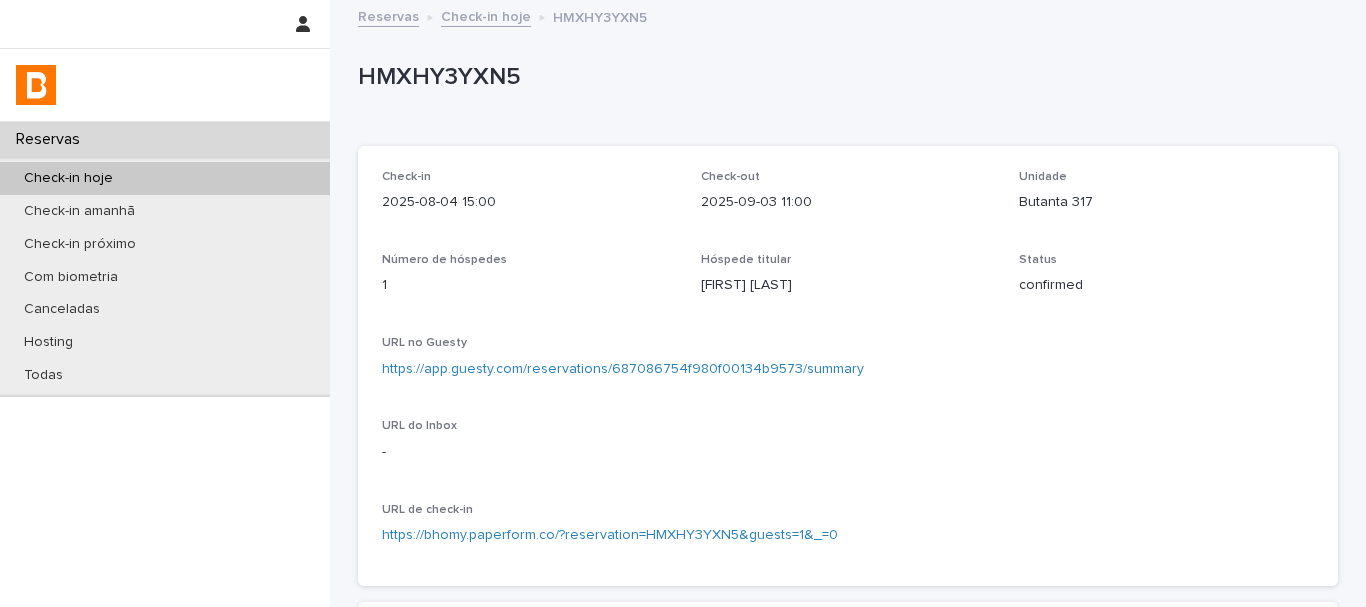 click on "Check-in hoje" at bounding box center (165, 178) 